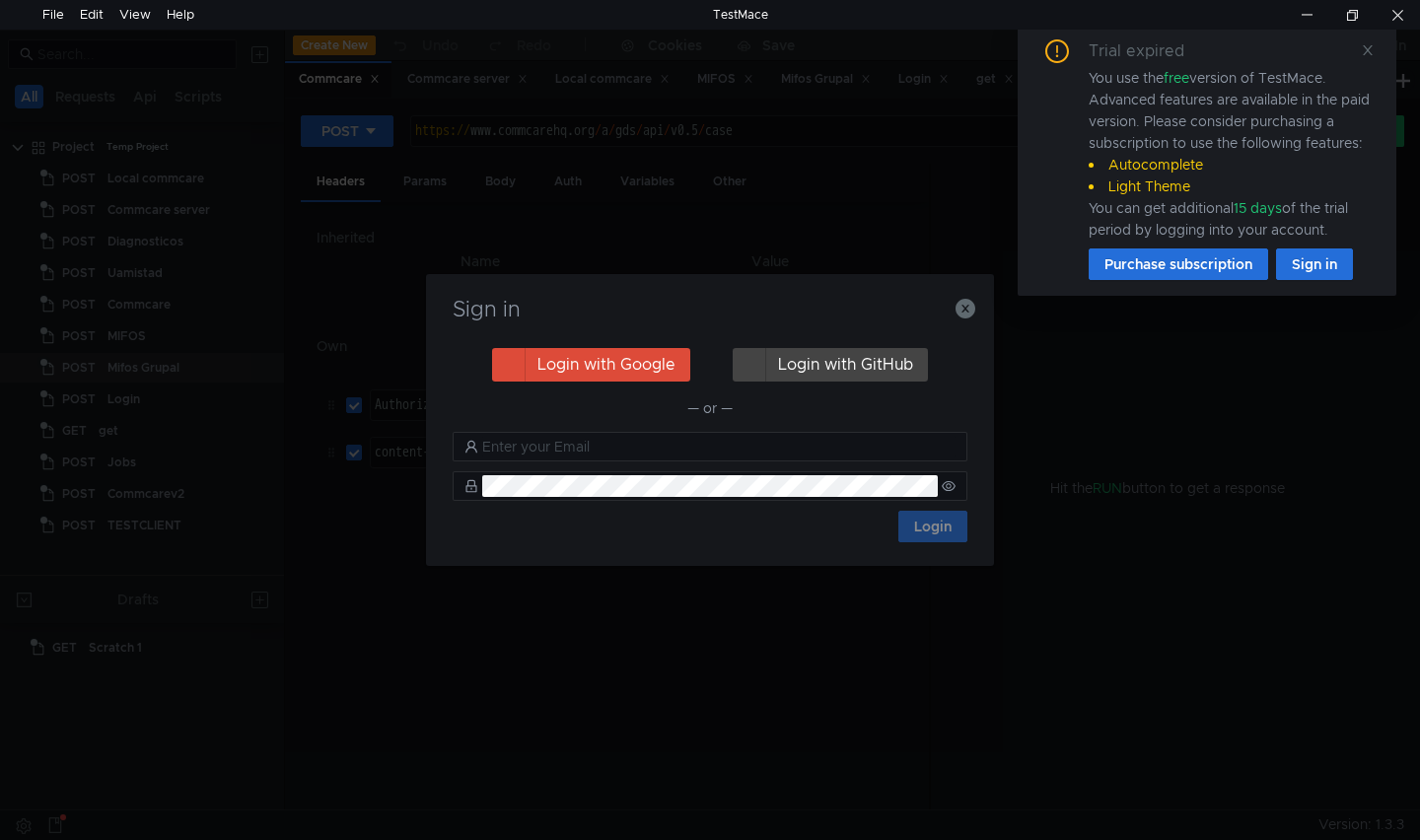 scroll, scrollTop: 0, scrollLeft: 0, axis: both 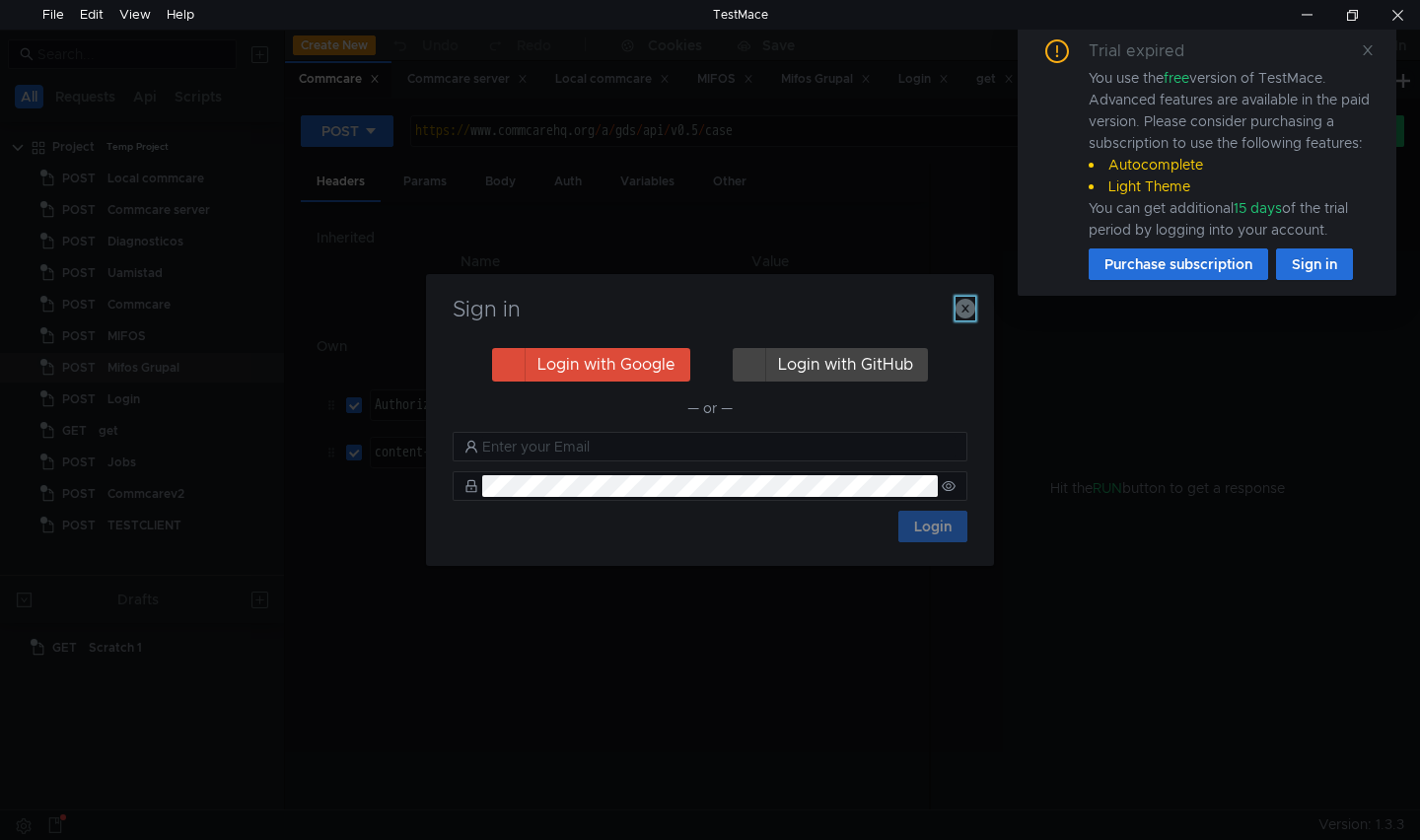 click 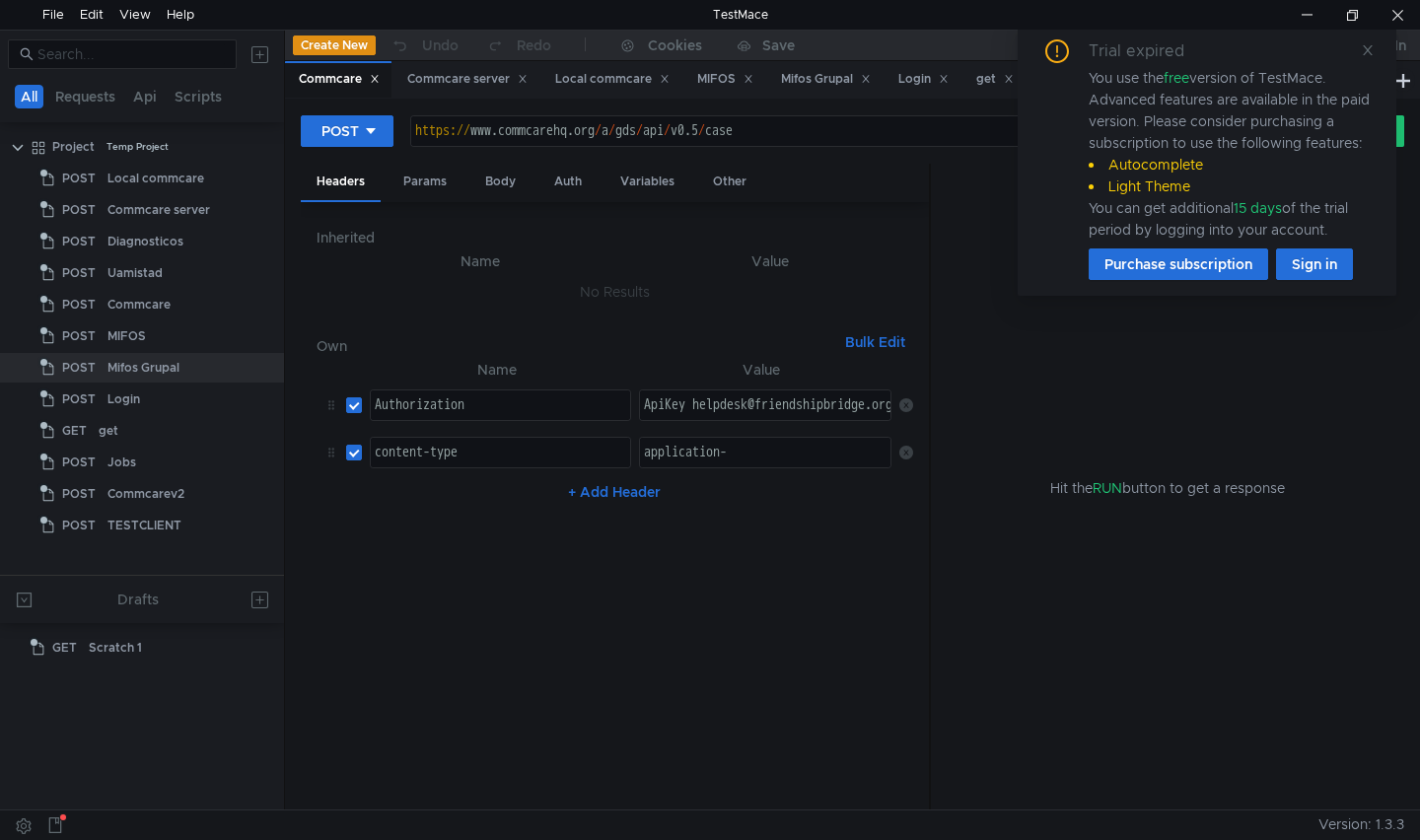 click at bounding box center (1368, 50) 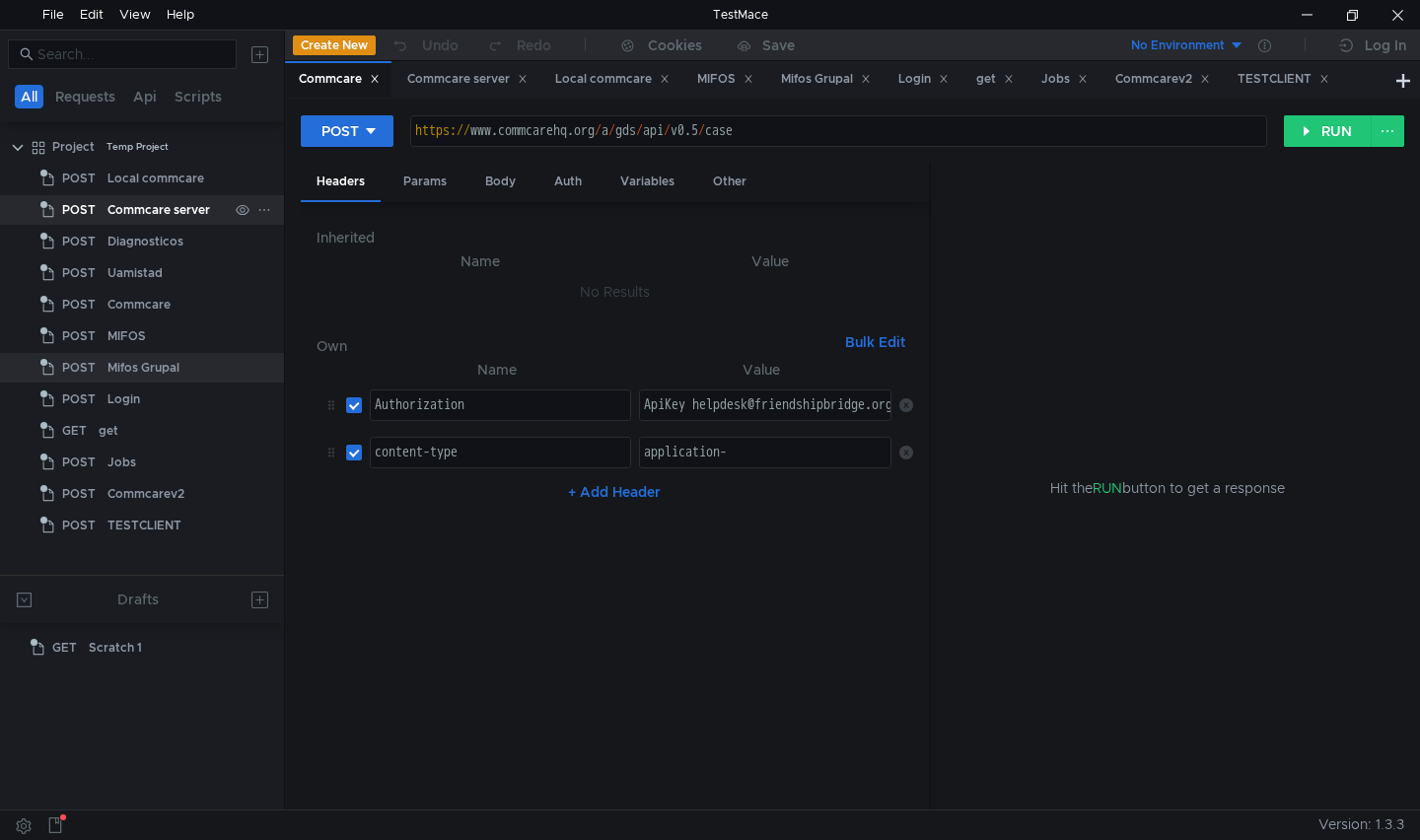 click on "Commcare server" 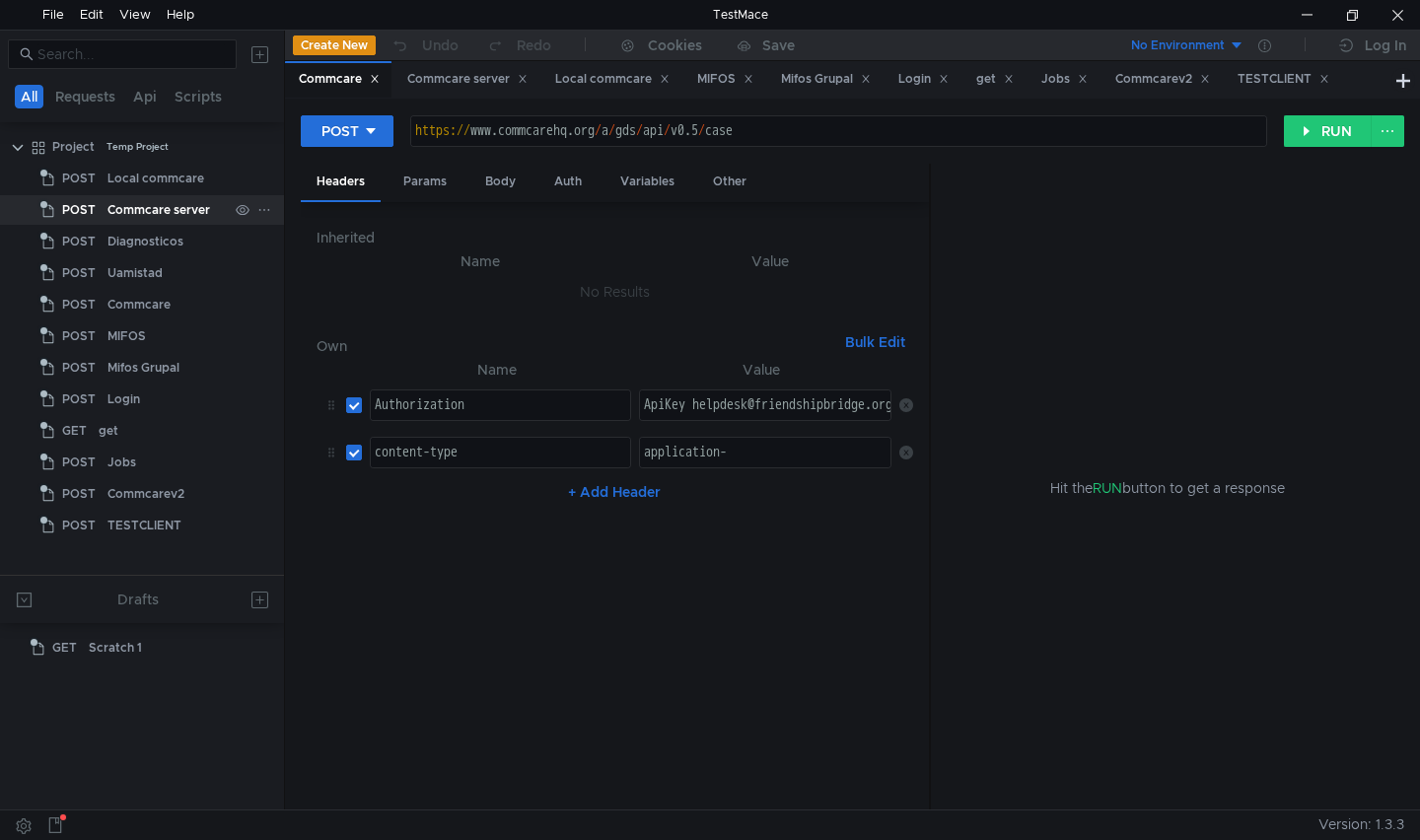 click on "Commcare server" 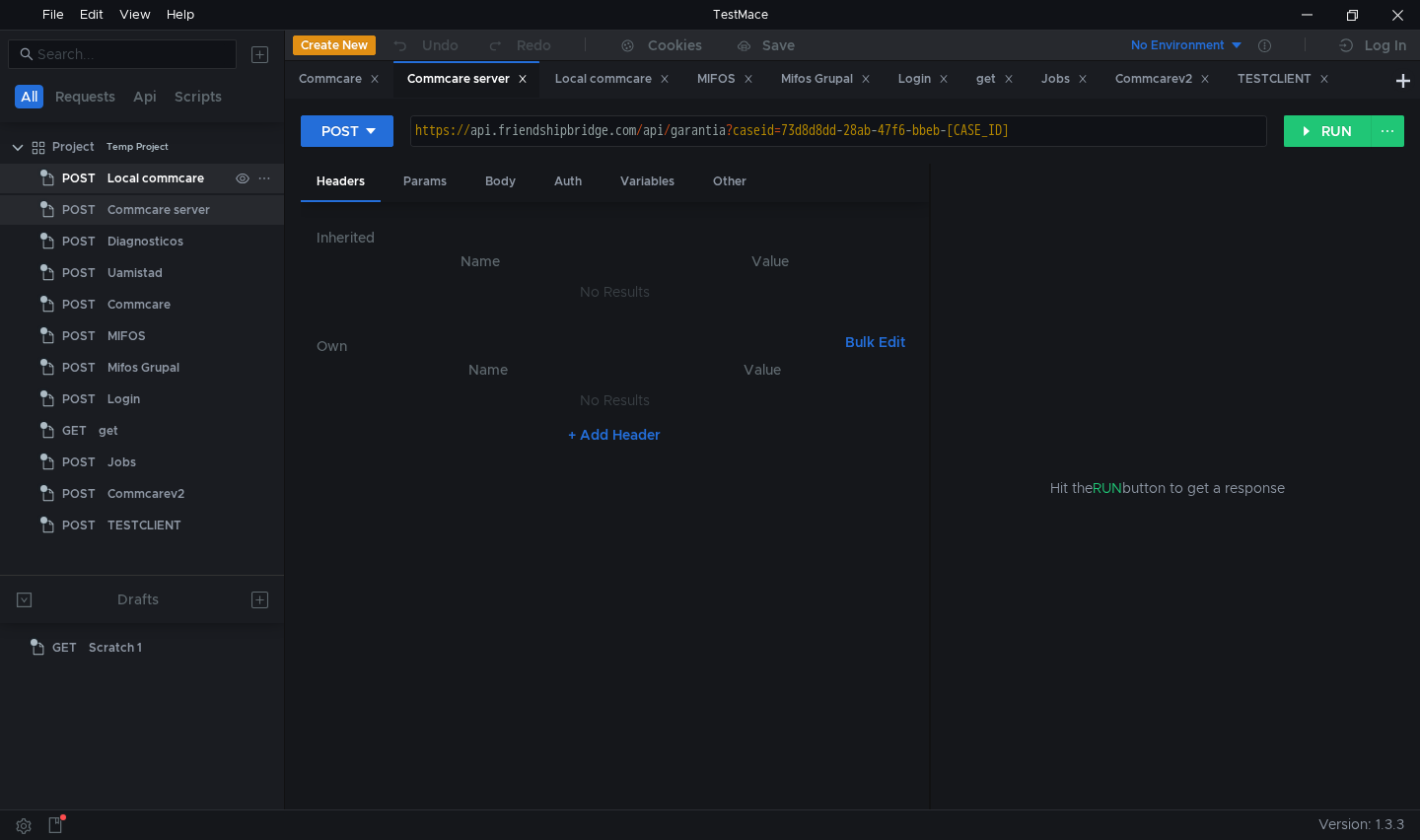 click on "Local commcare" 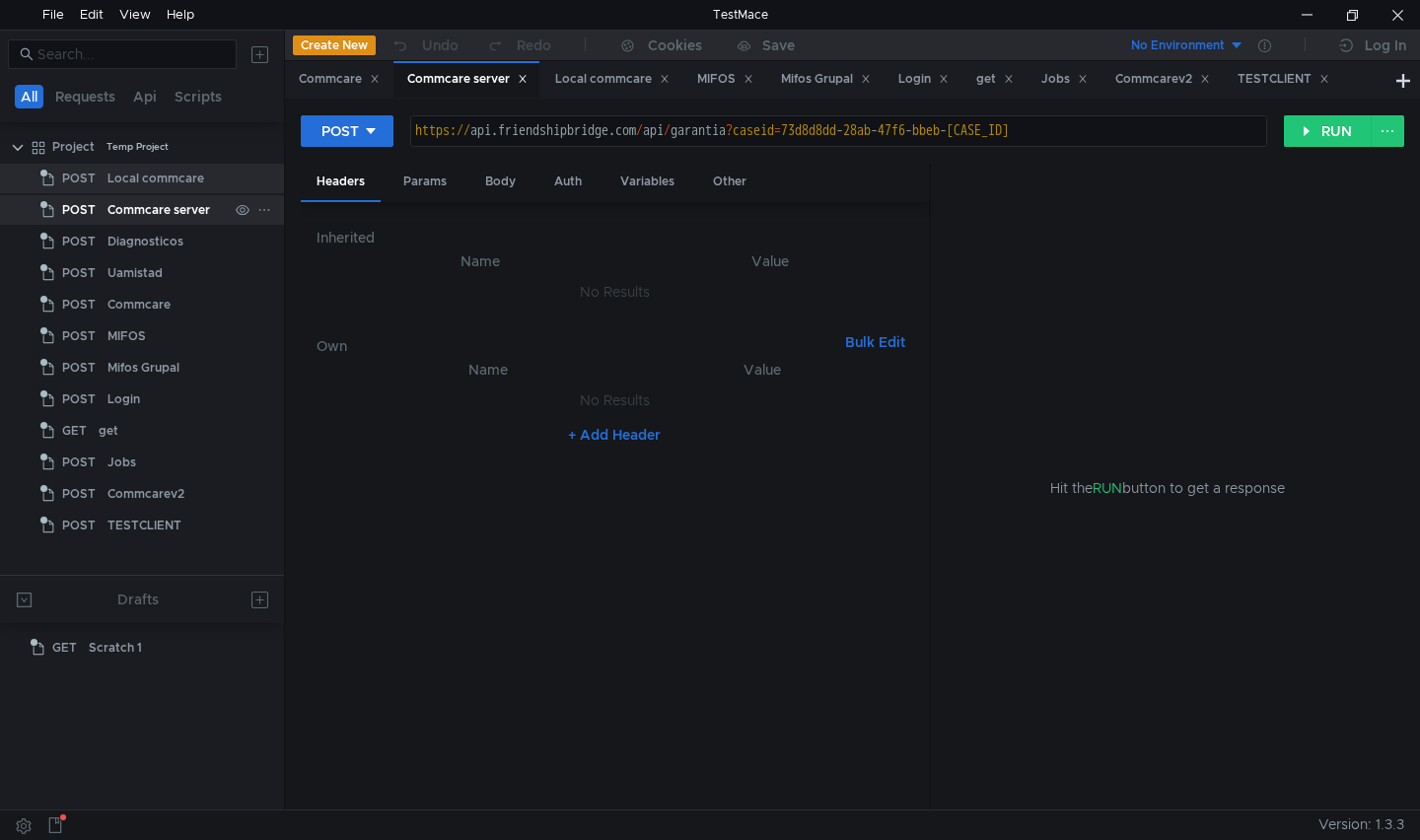 click on "Commcare server" 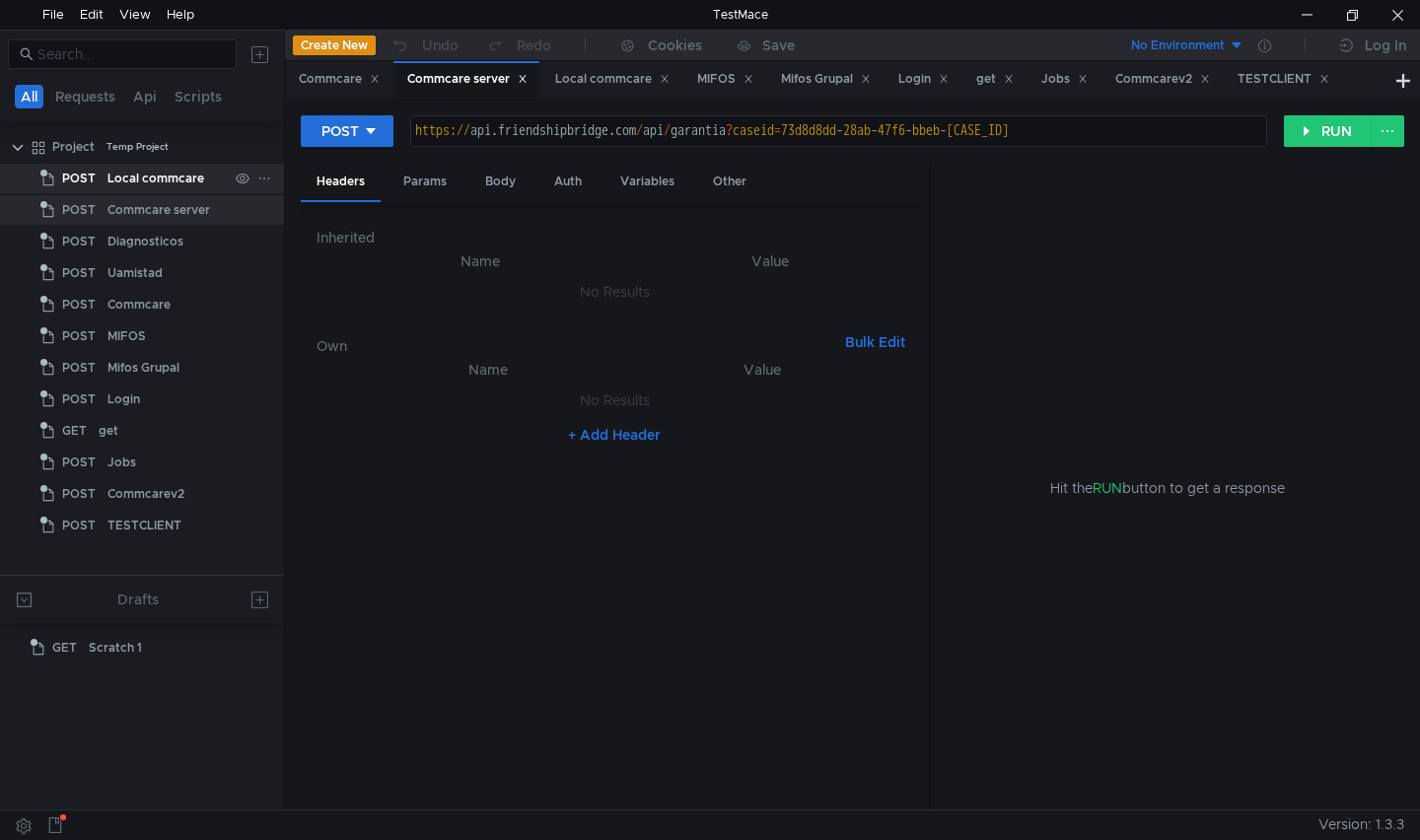 click on "Local commcare" 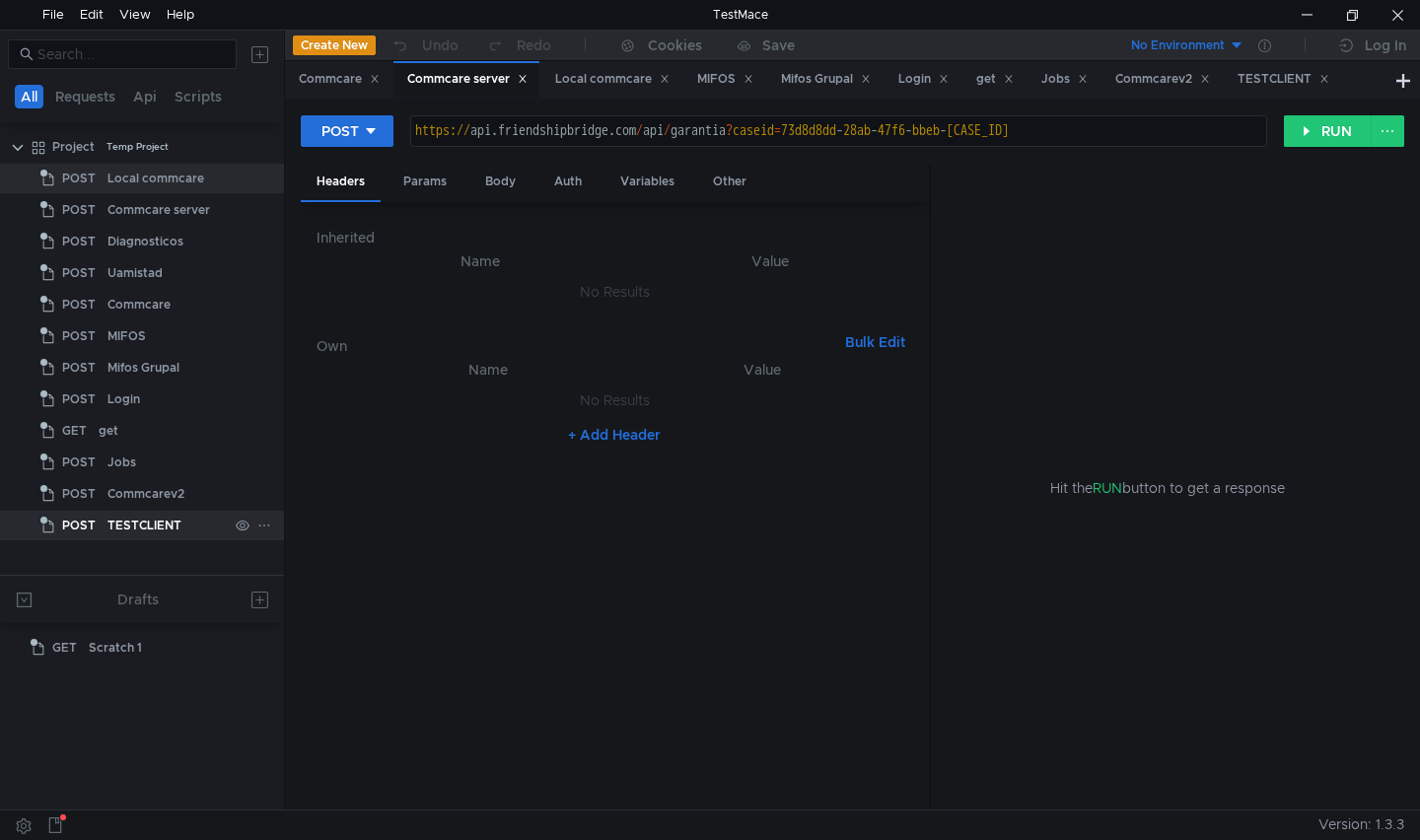 click on "TESTCLIENT" 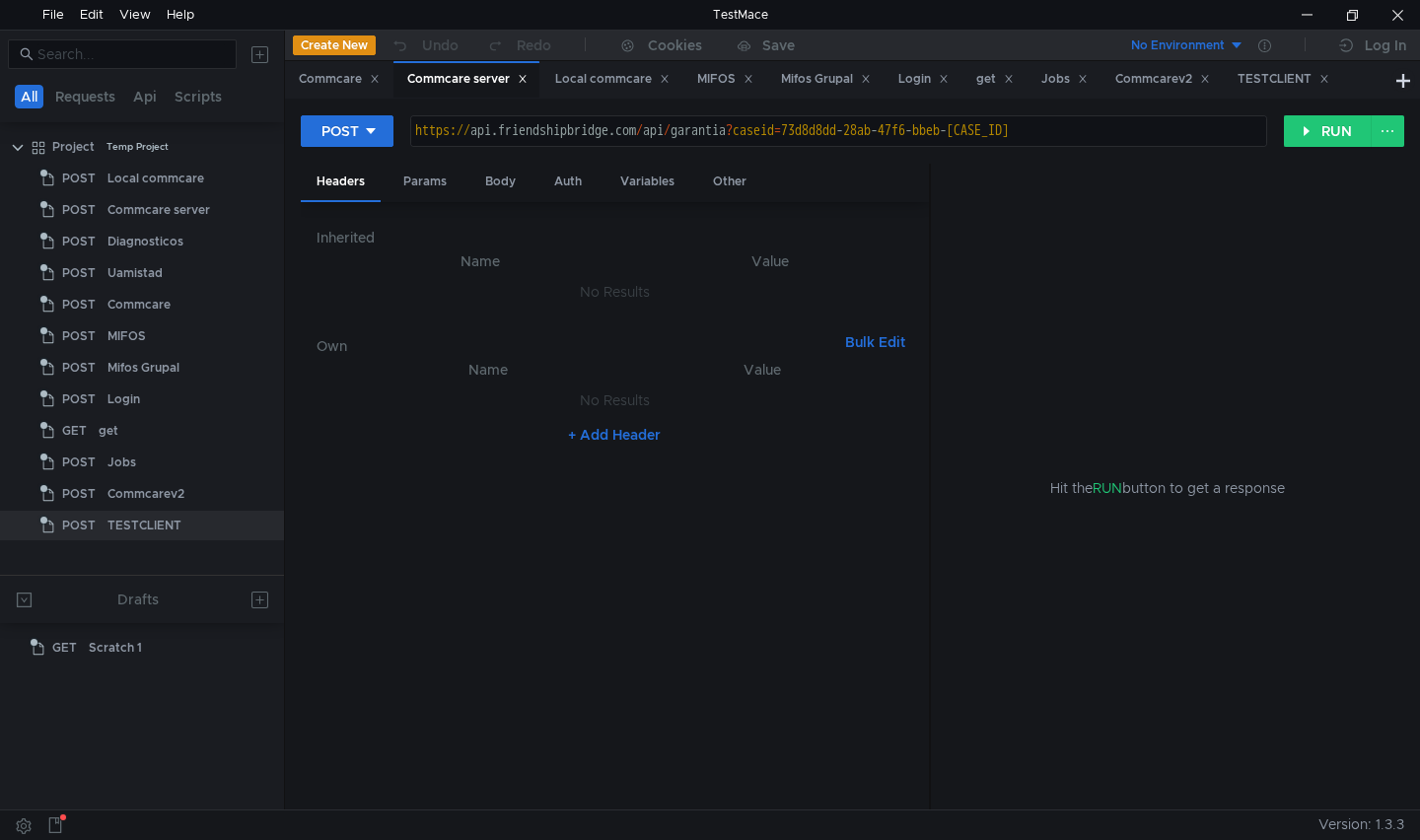 click on "Create New" at bounding box center [334, 45] 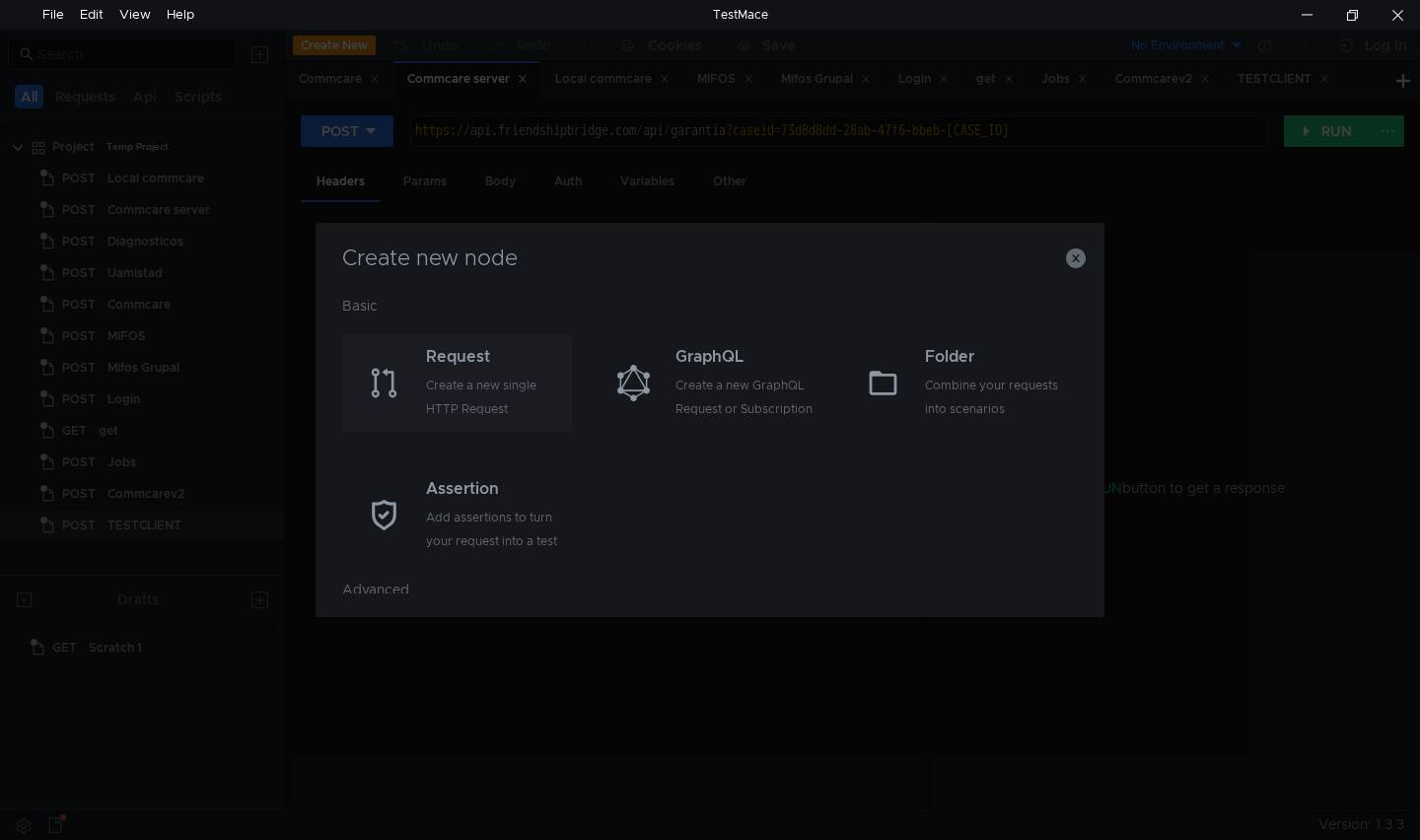 click on "Request" 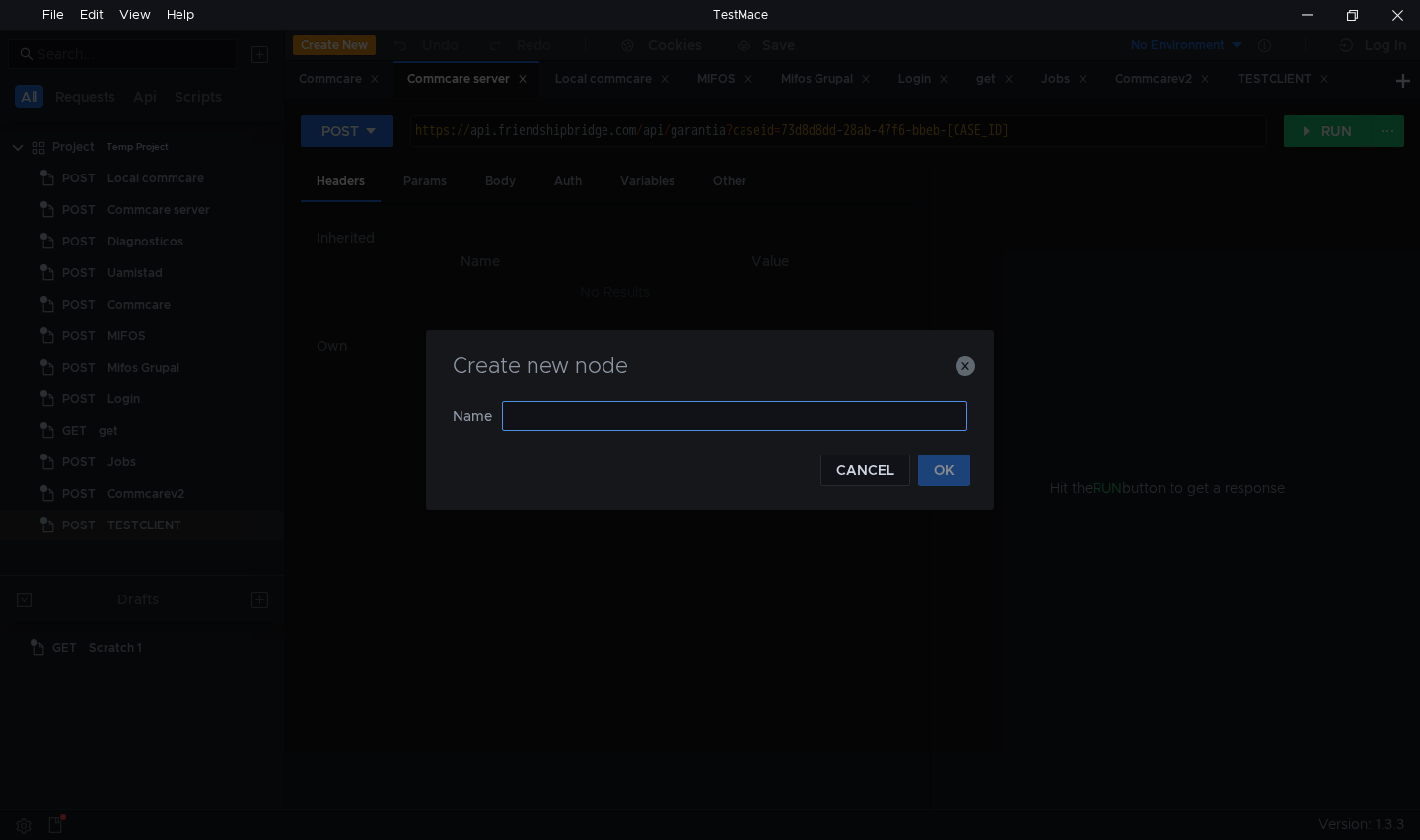 click at bounding box center [735, 416] 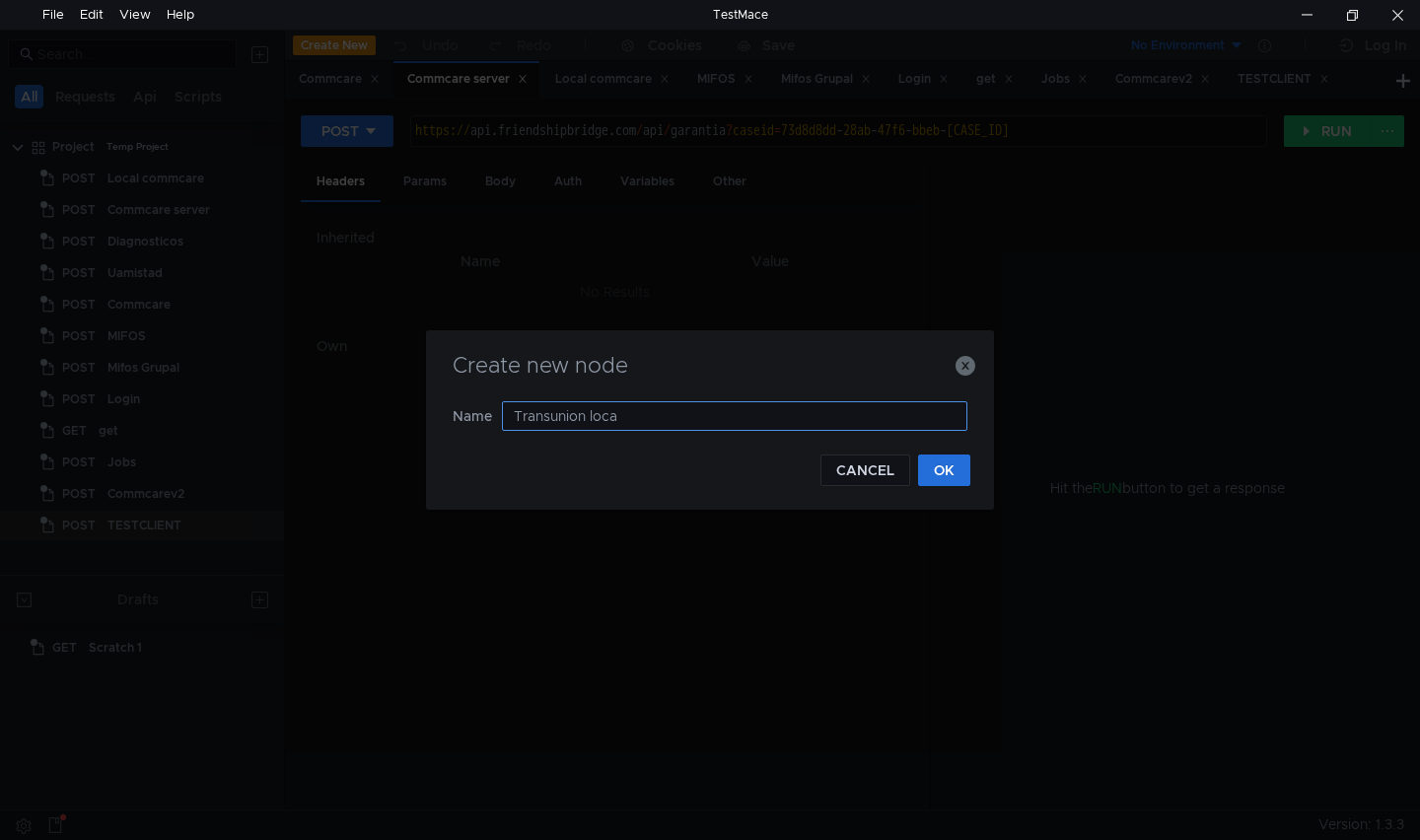 type on "Transunion local" 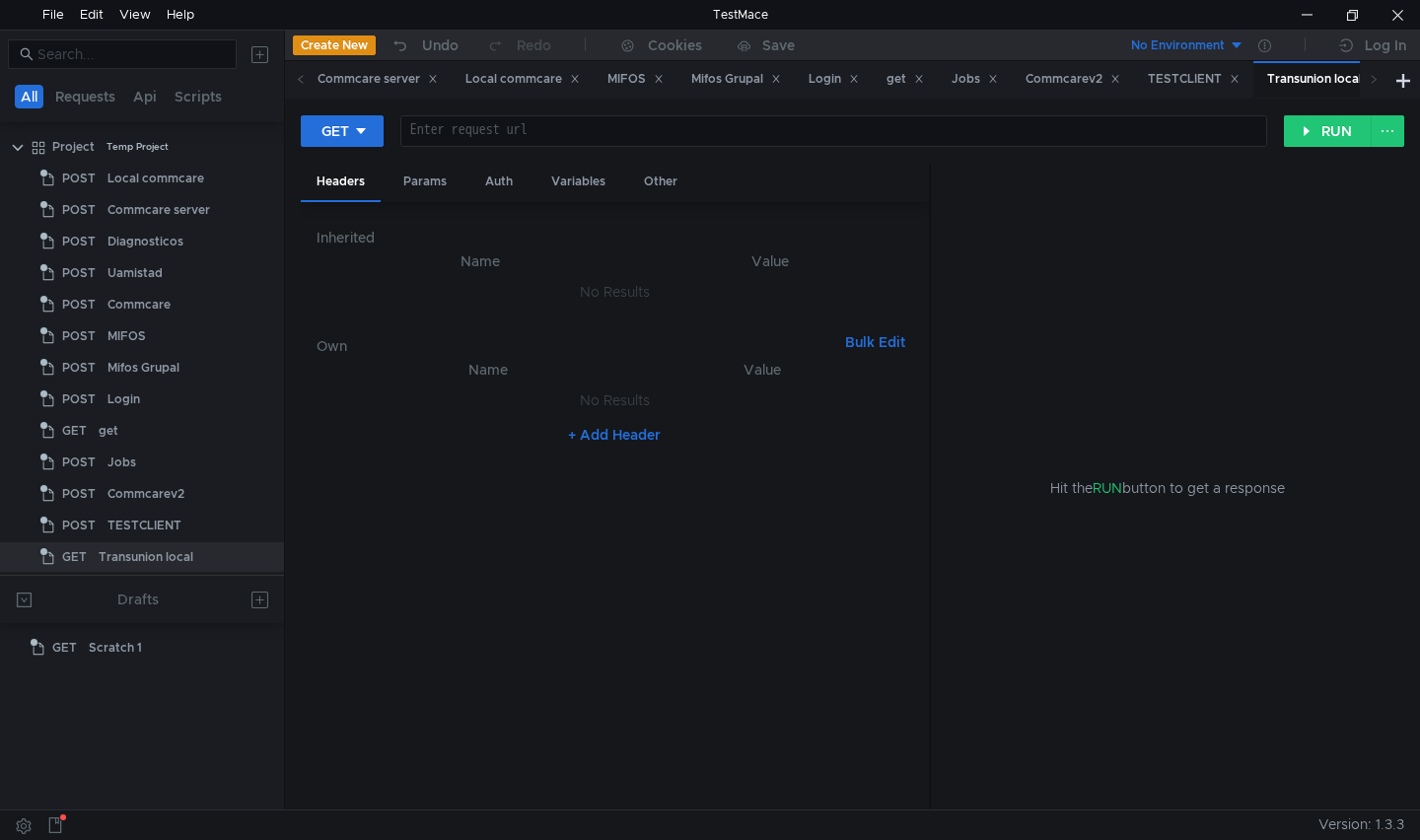 click at bounding box center [834, 147] 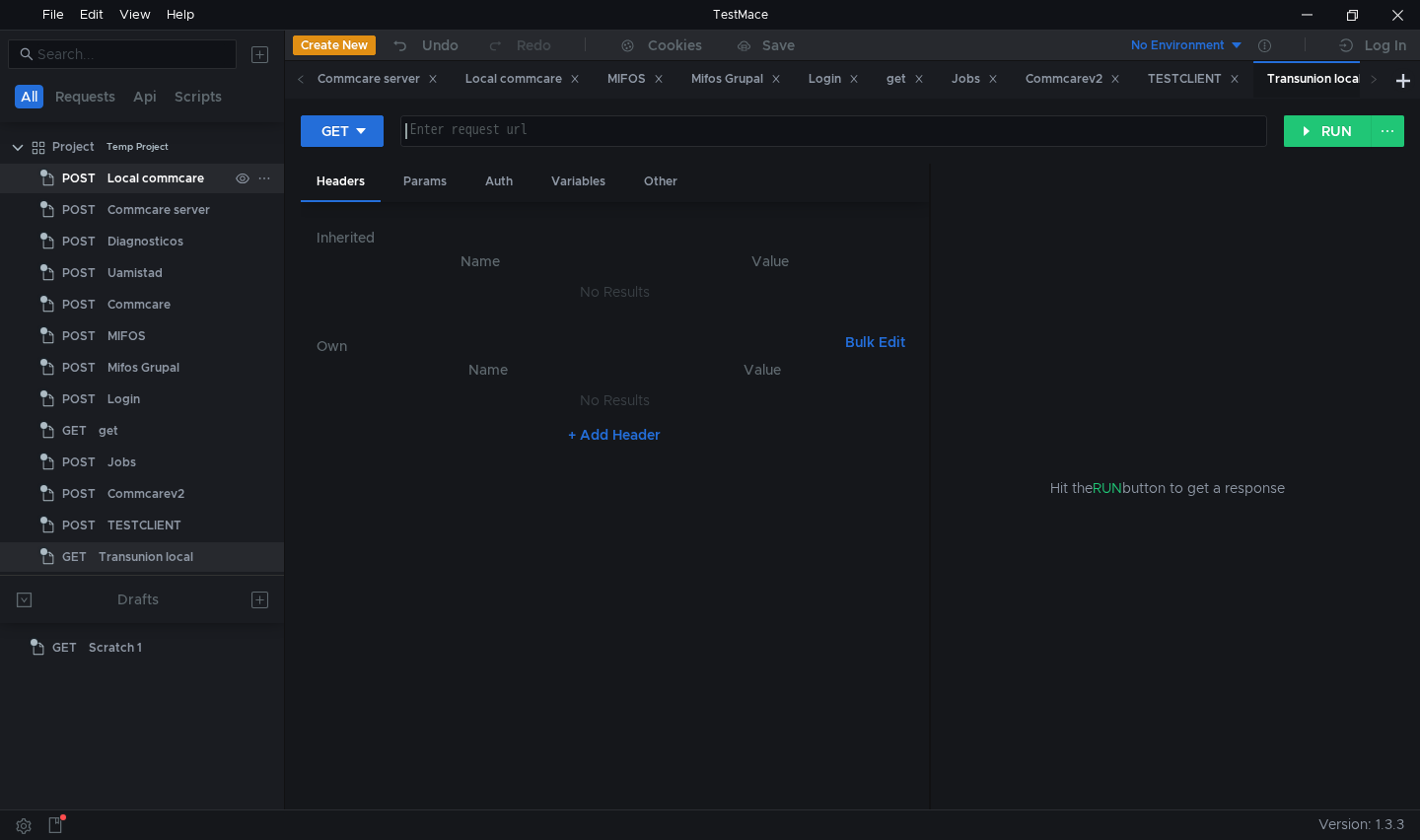 click on "Local commcare" 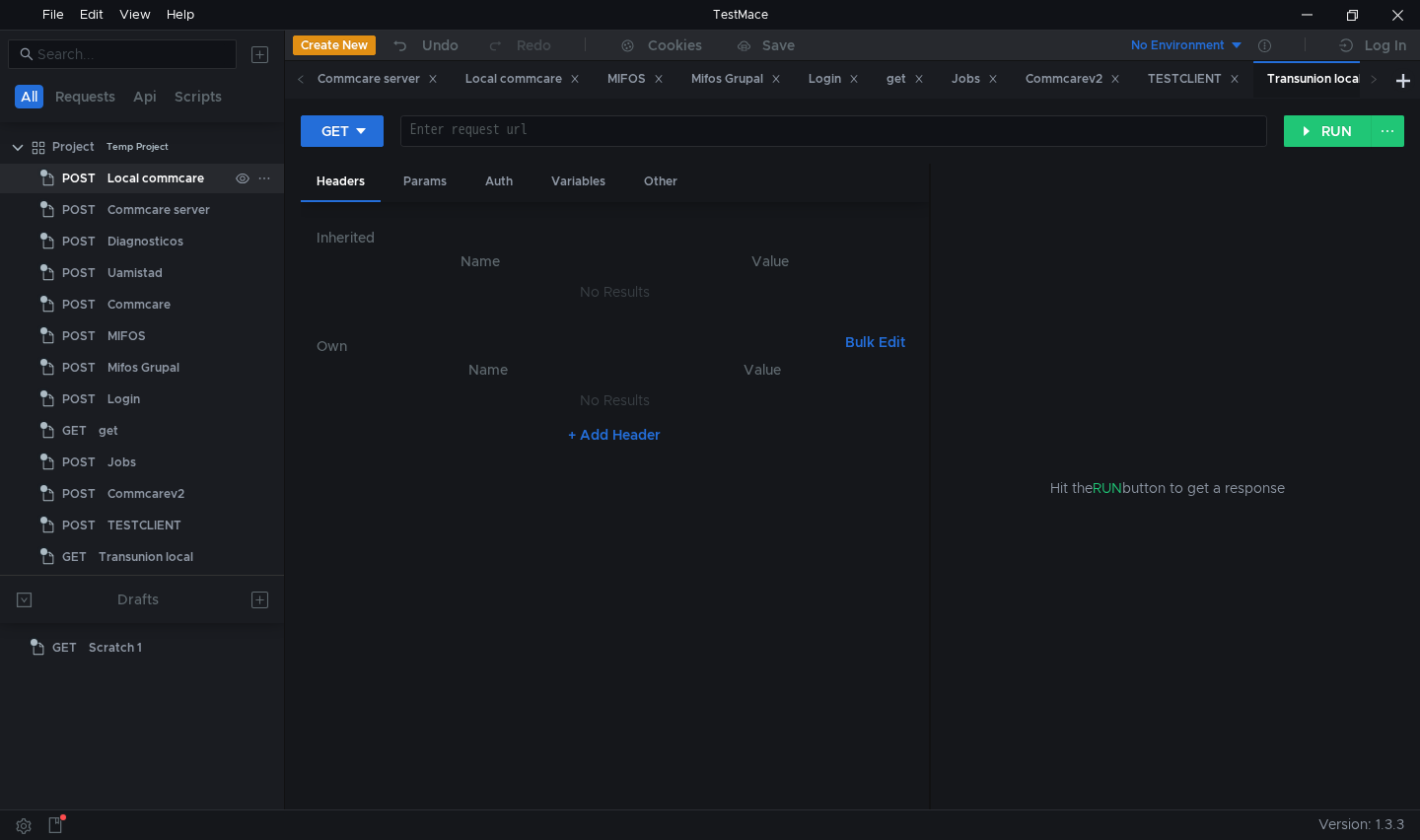 click on "Local commcare" 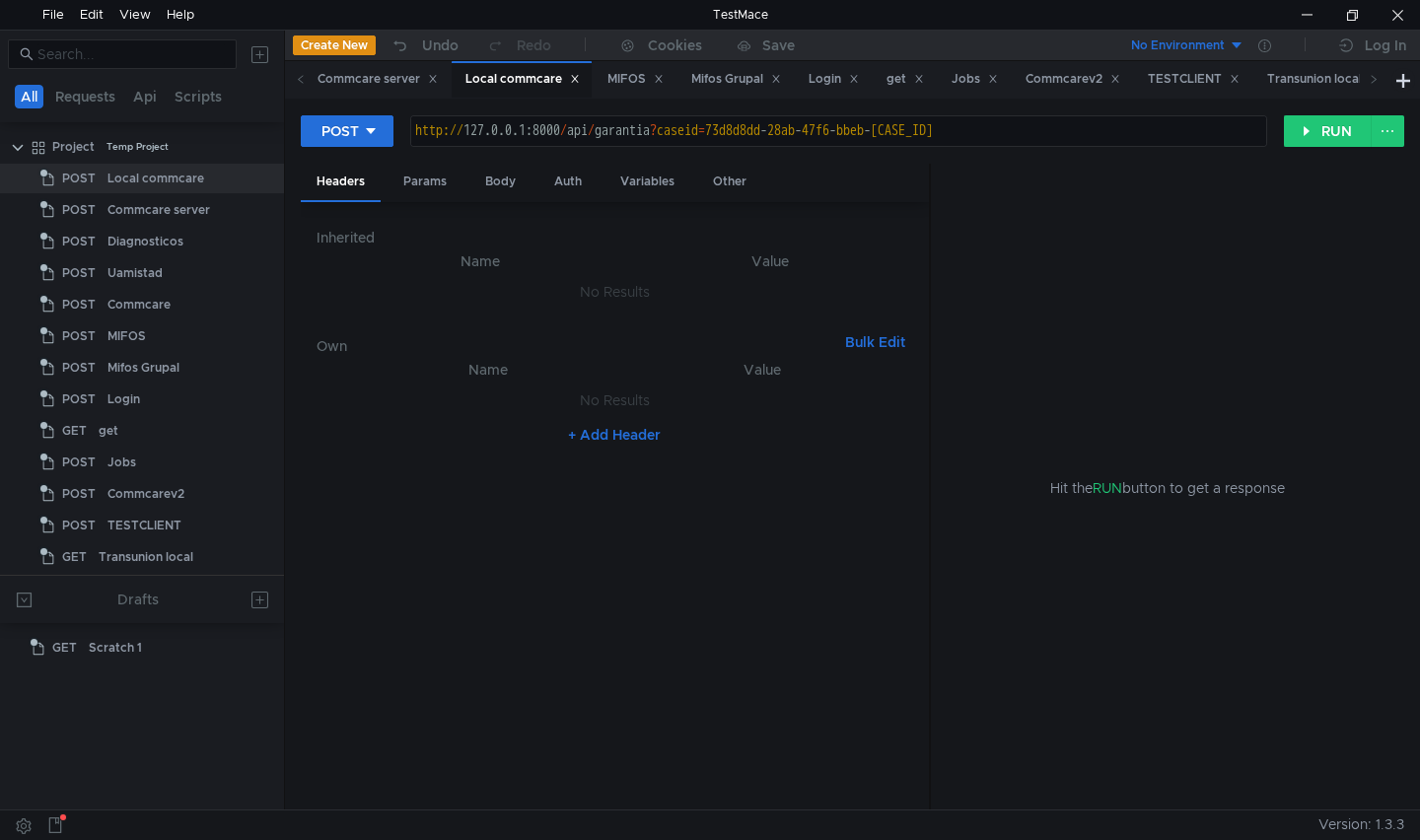type on "http://127.0.0.1:8000/api/garantia?caseid=73d8d8dd-28ab-47f6-bbeb-a9ffe7e0cb9c" 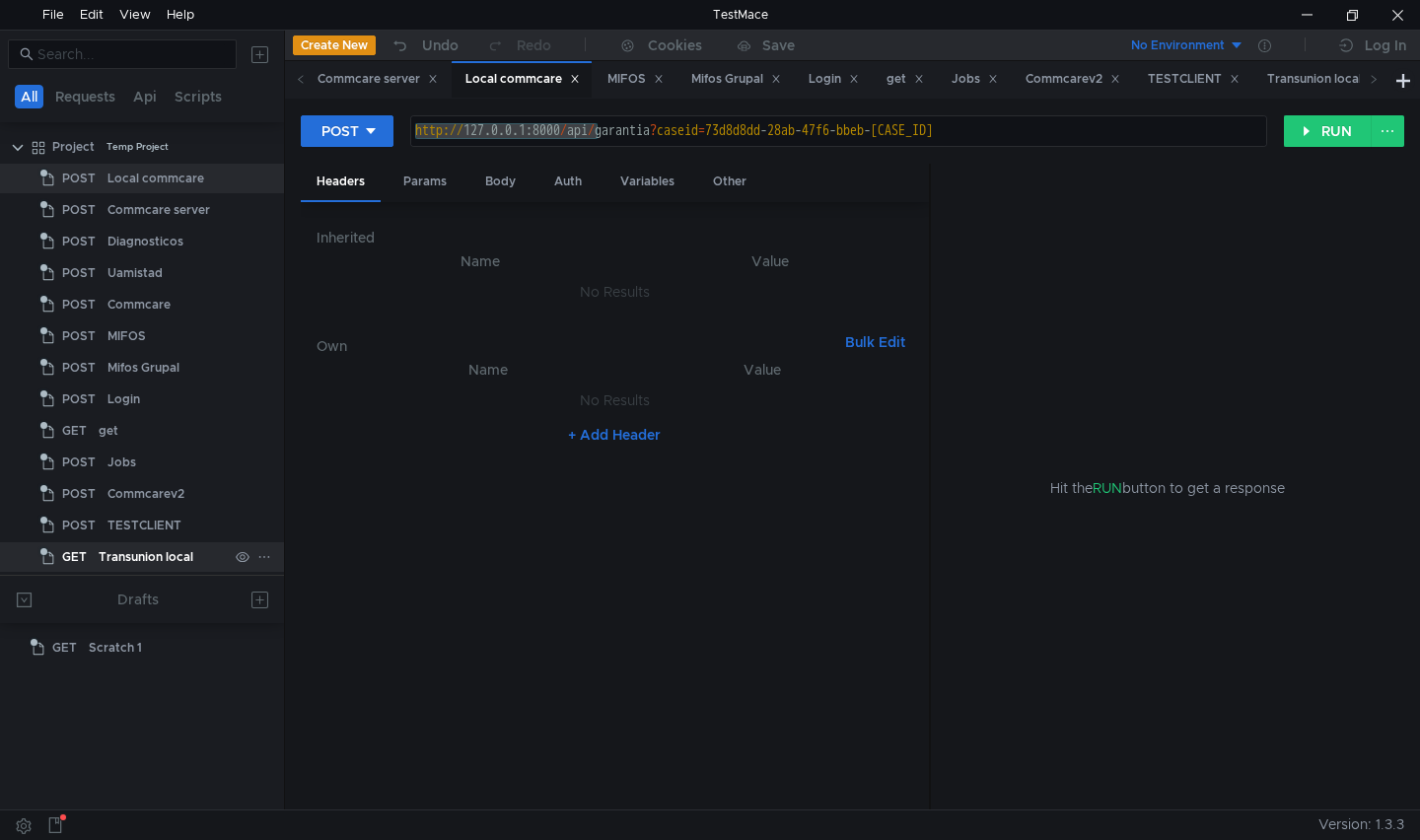 click on "Transunion local" 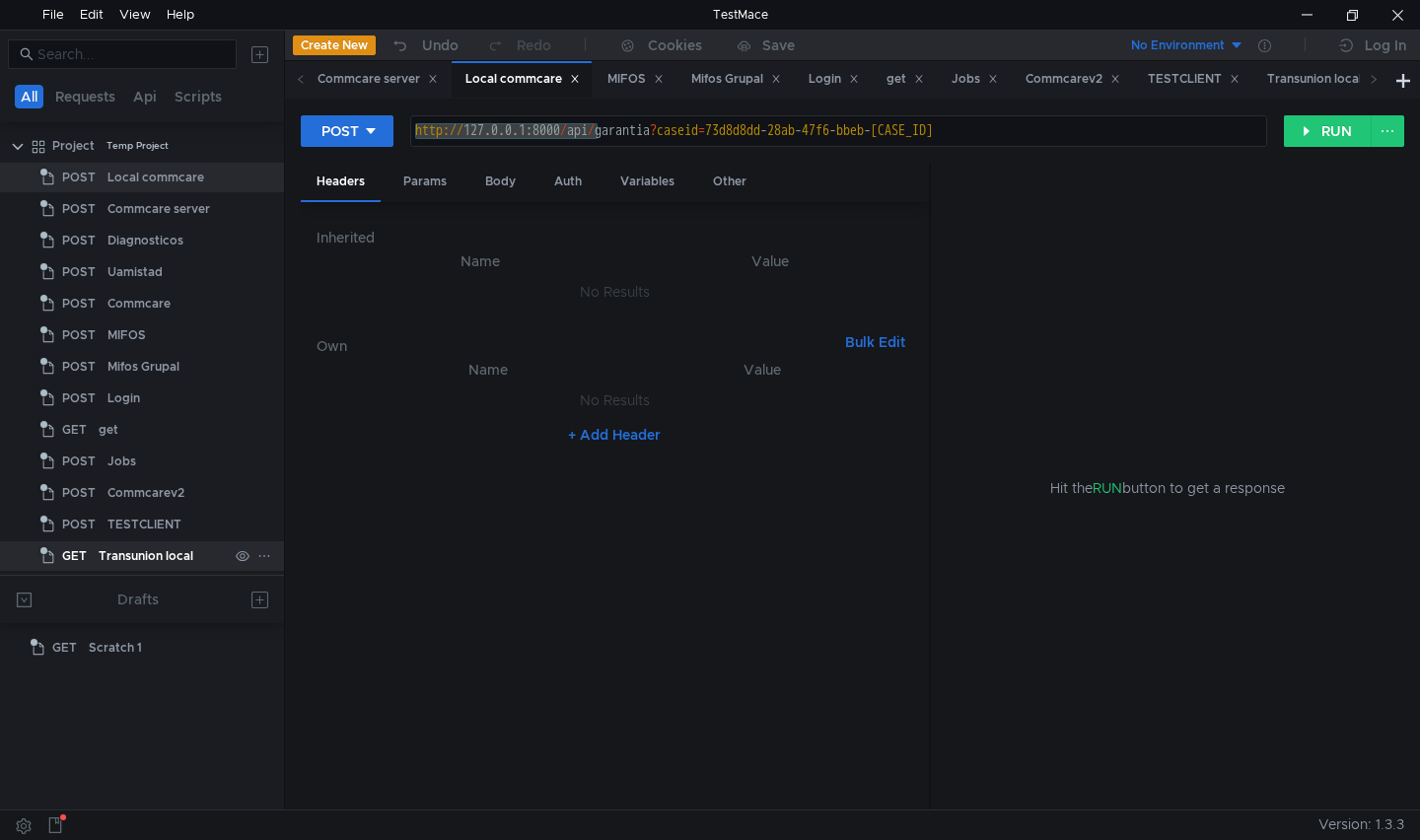 click on "Transunion local" 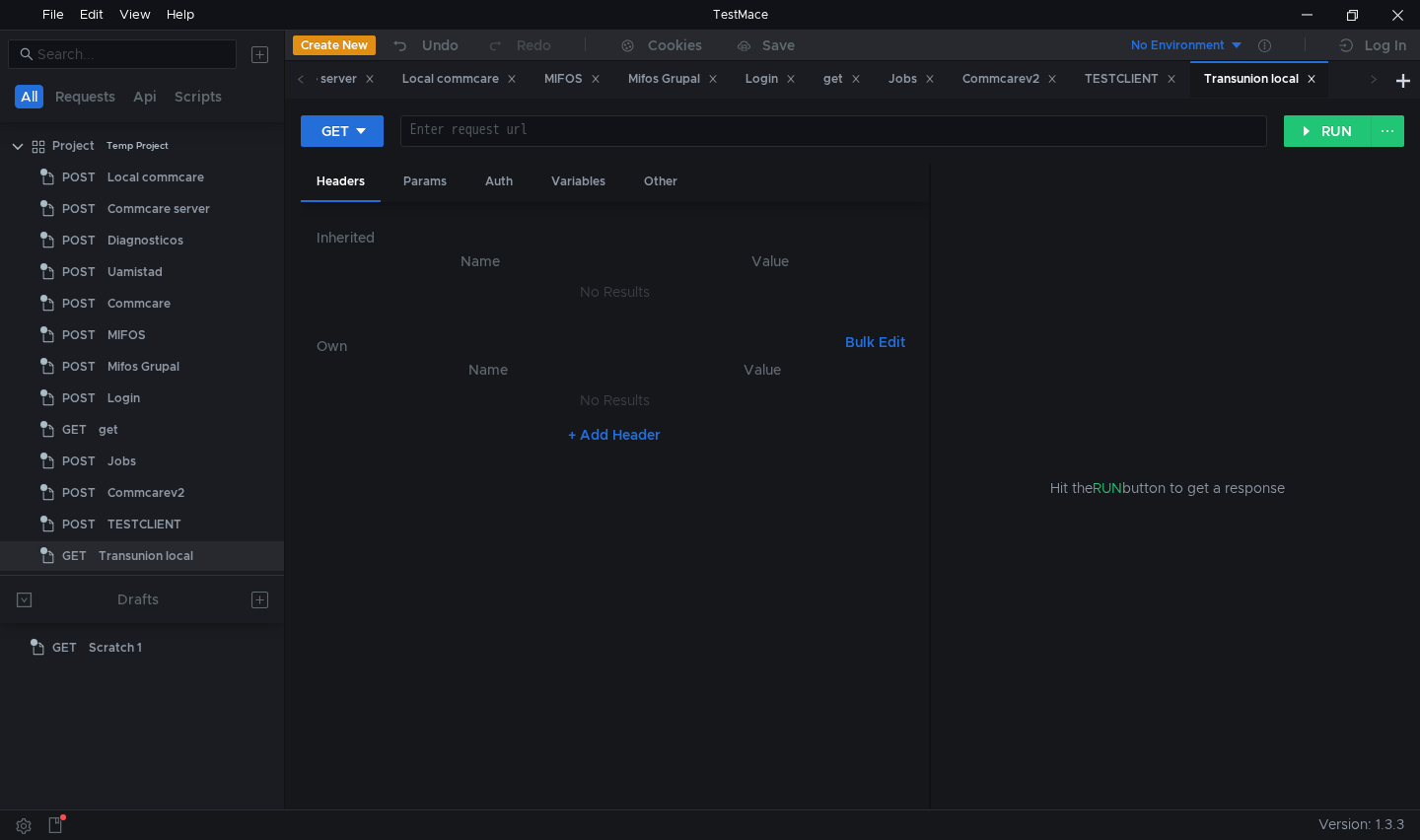 click at bounding box center [834, 147] 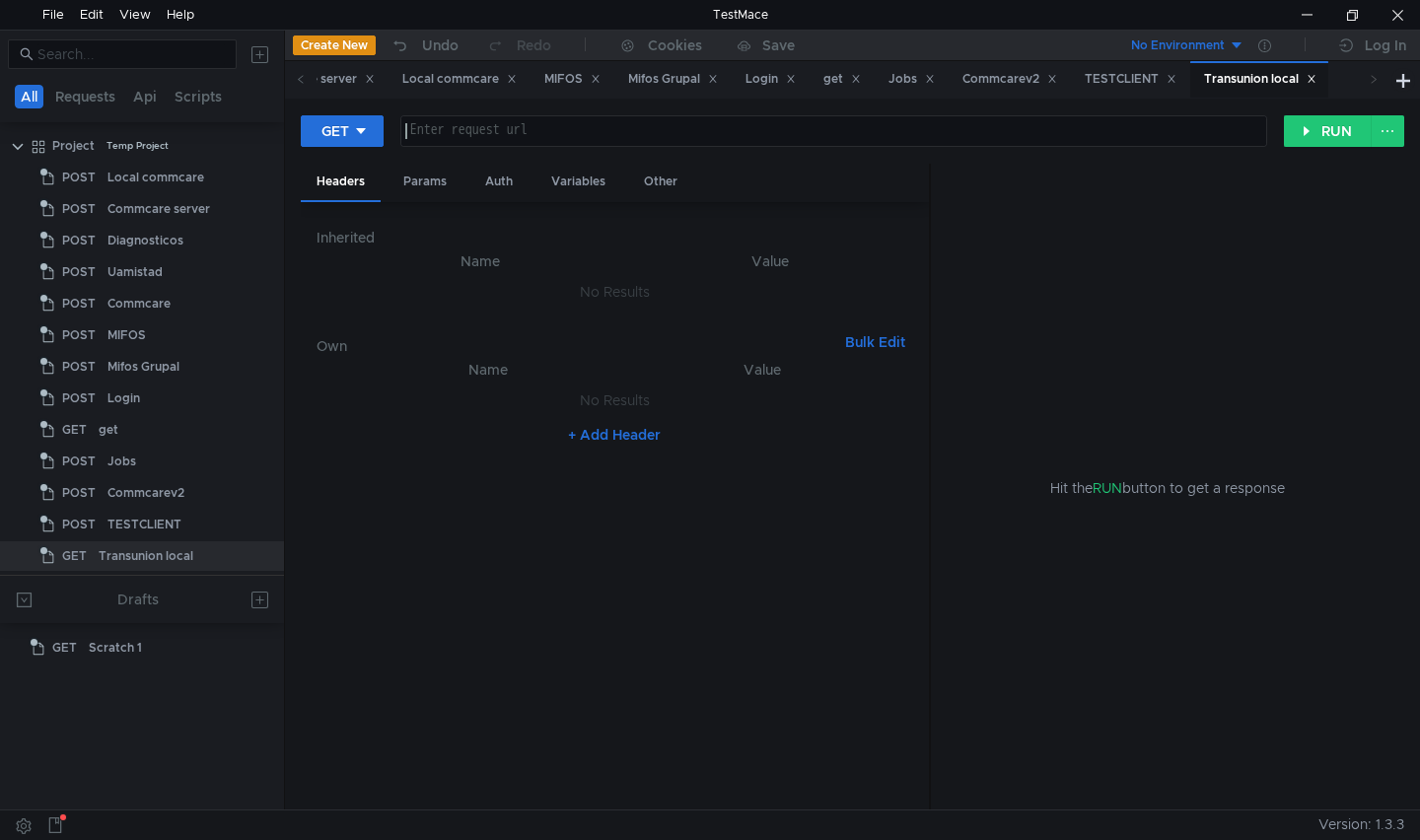 paste on "http://127.0.0.1:8000/" 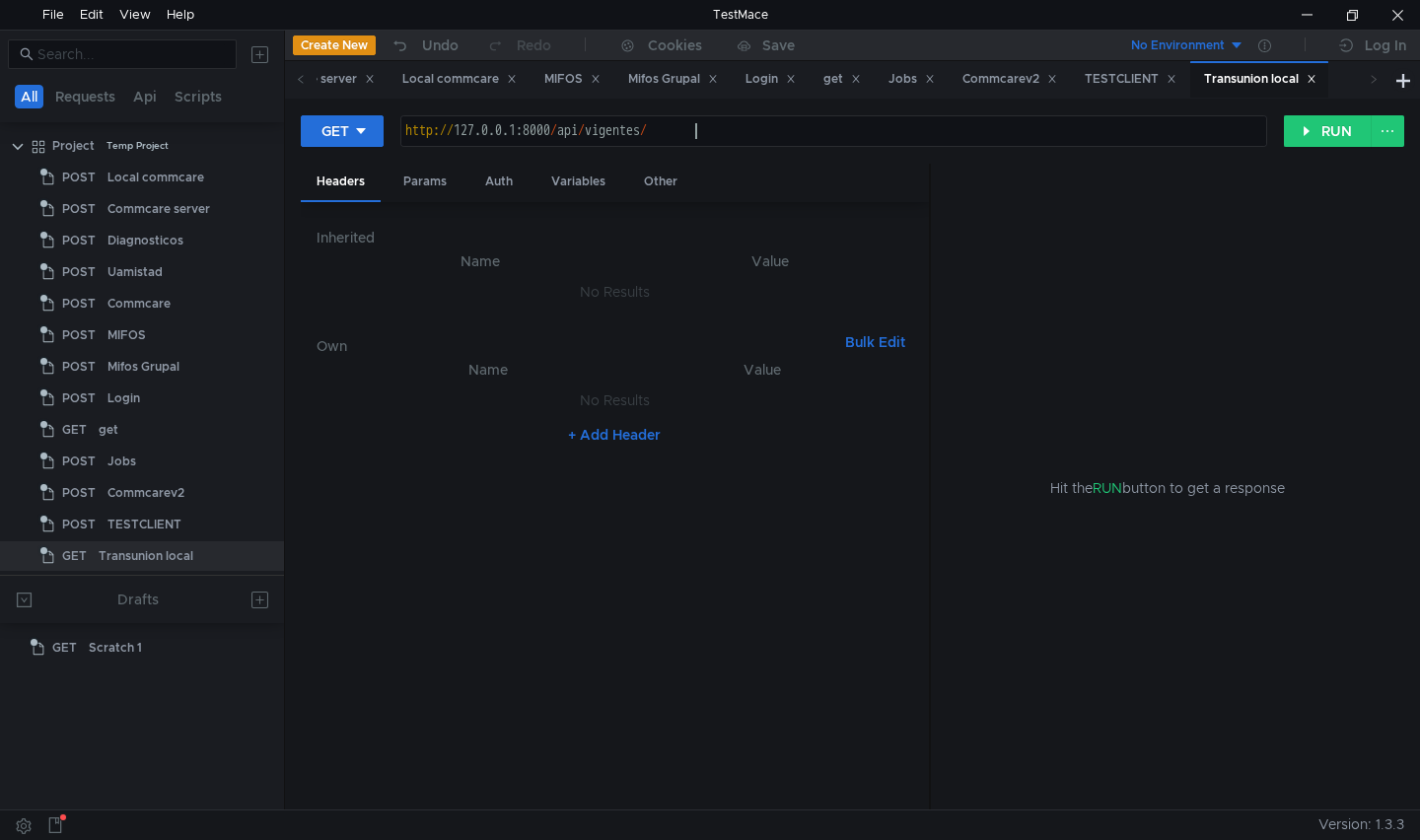 scroll, scrollTop: 0, scrollLeft: 20, axis: horizontal 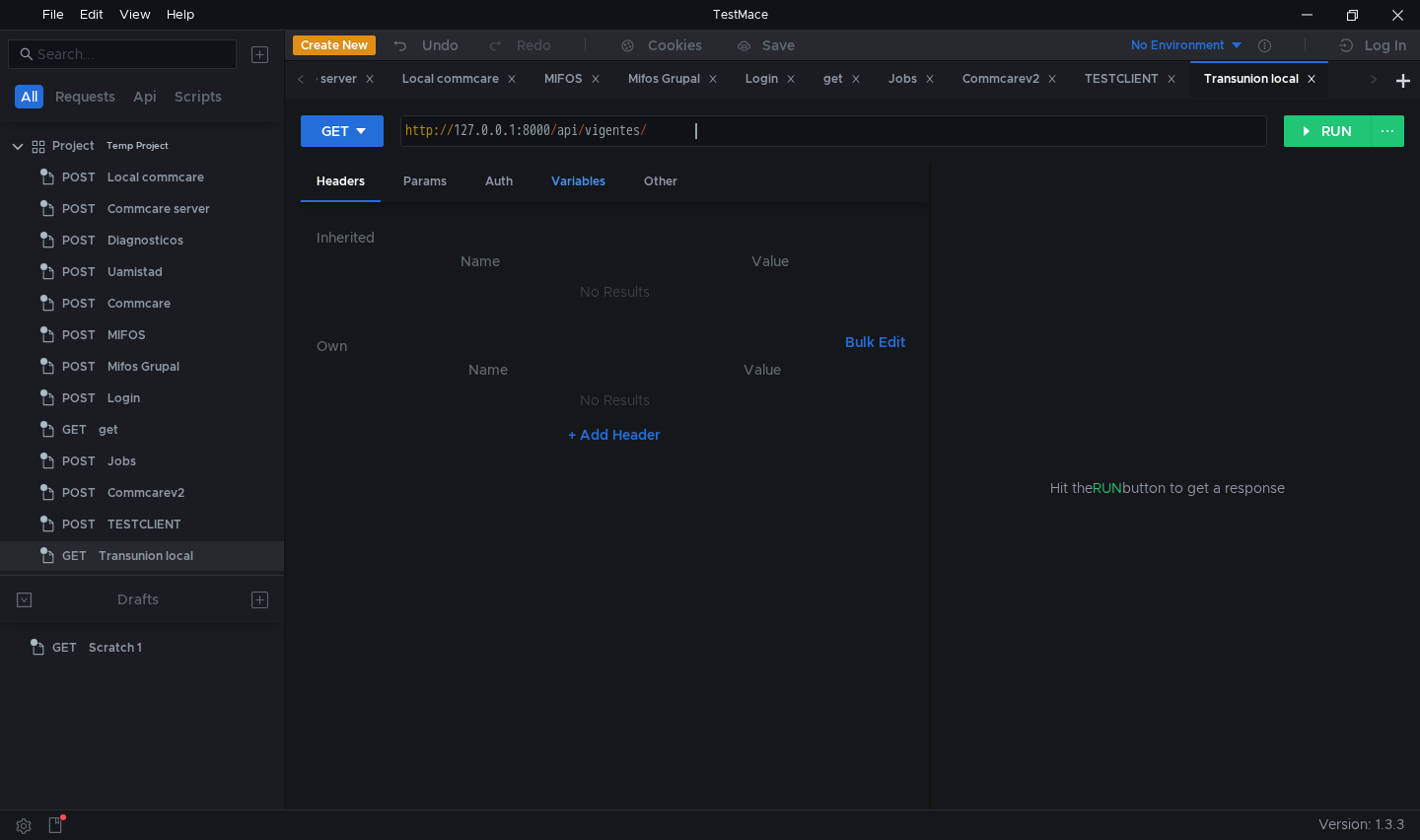 type on "http://127.0.0.1:8000/api/vigentes/" 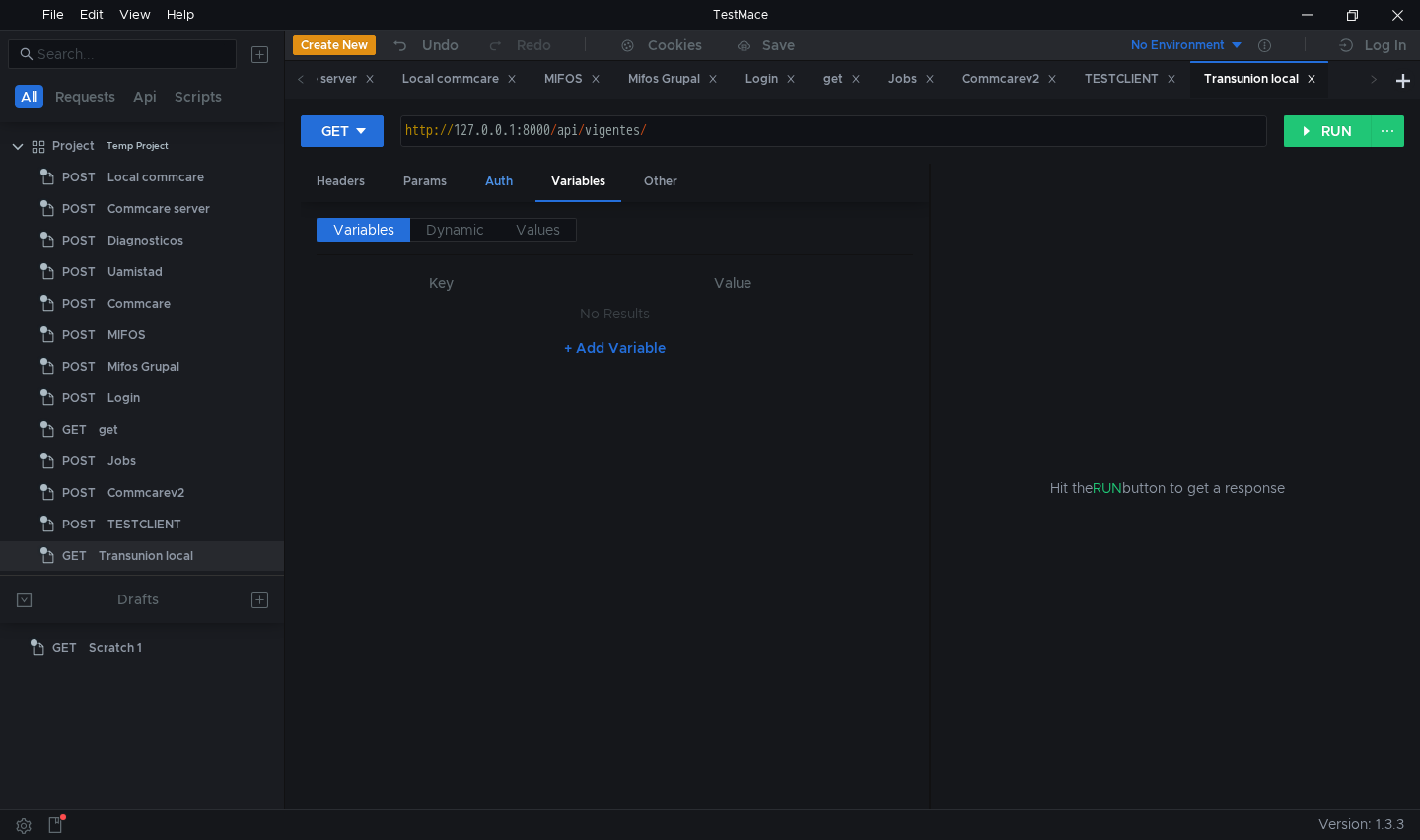 click on "Auth" at bounding box center (499, 181) 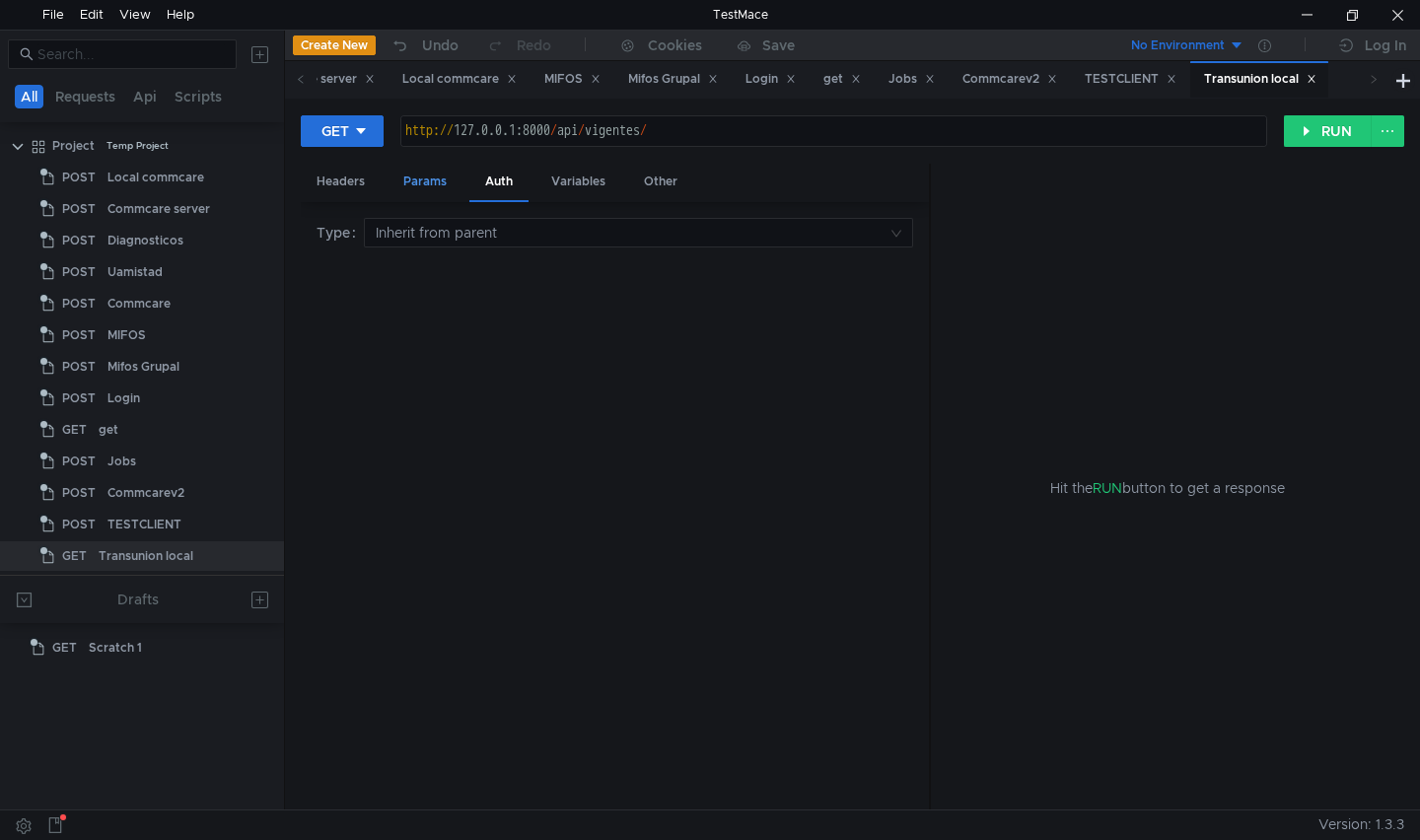 click on "Params" at bounding box center (425, 181) 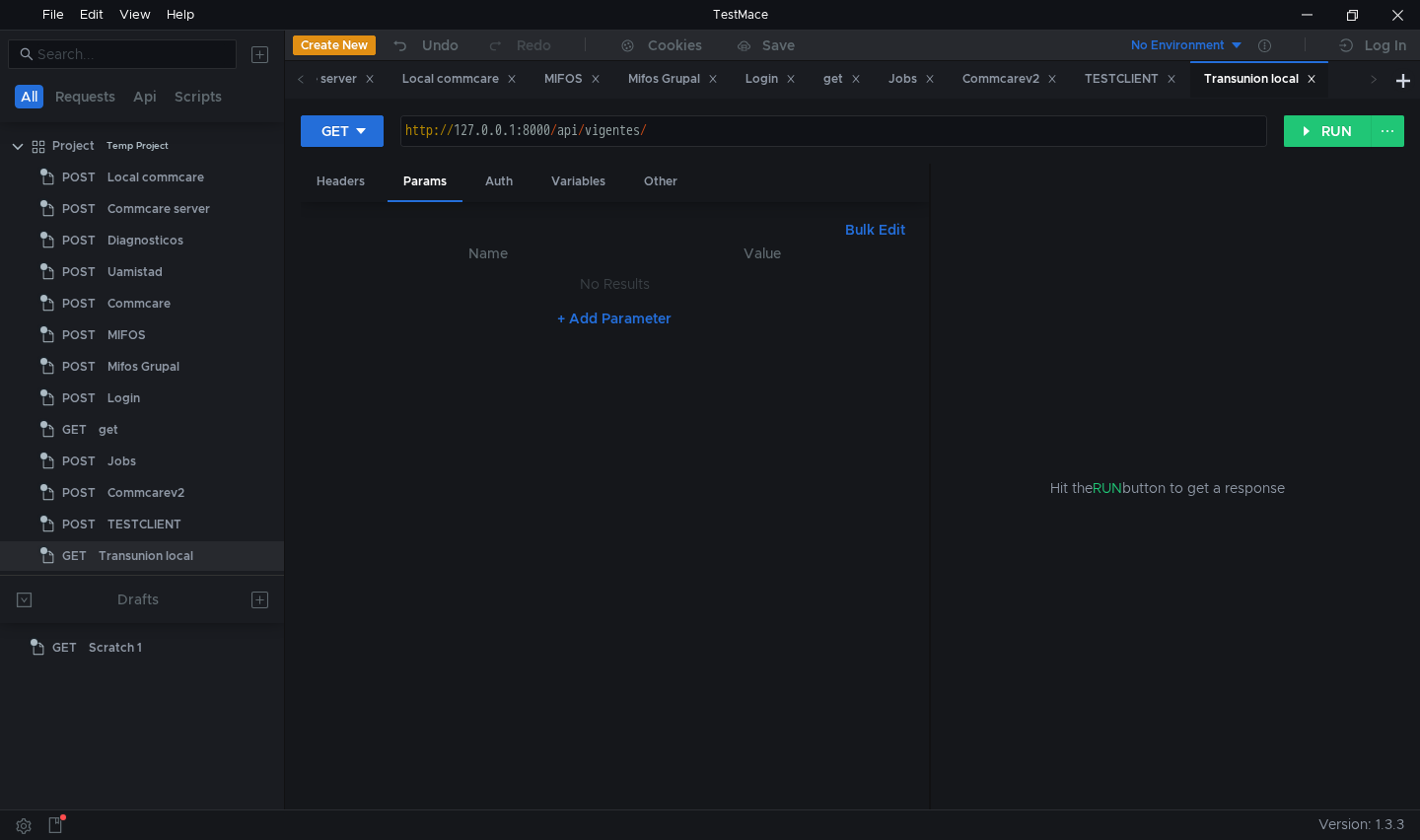 click on "Name" at bounding box center [488, 253] 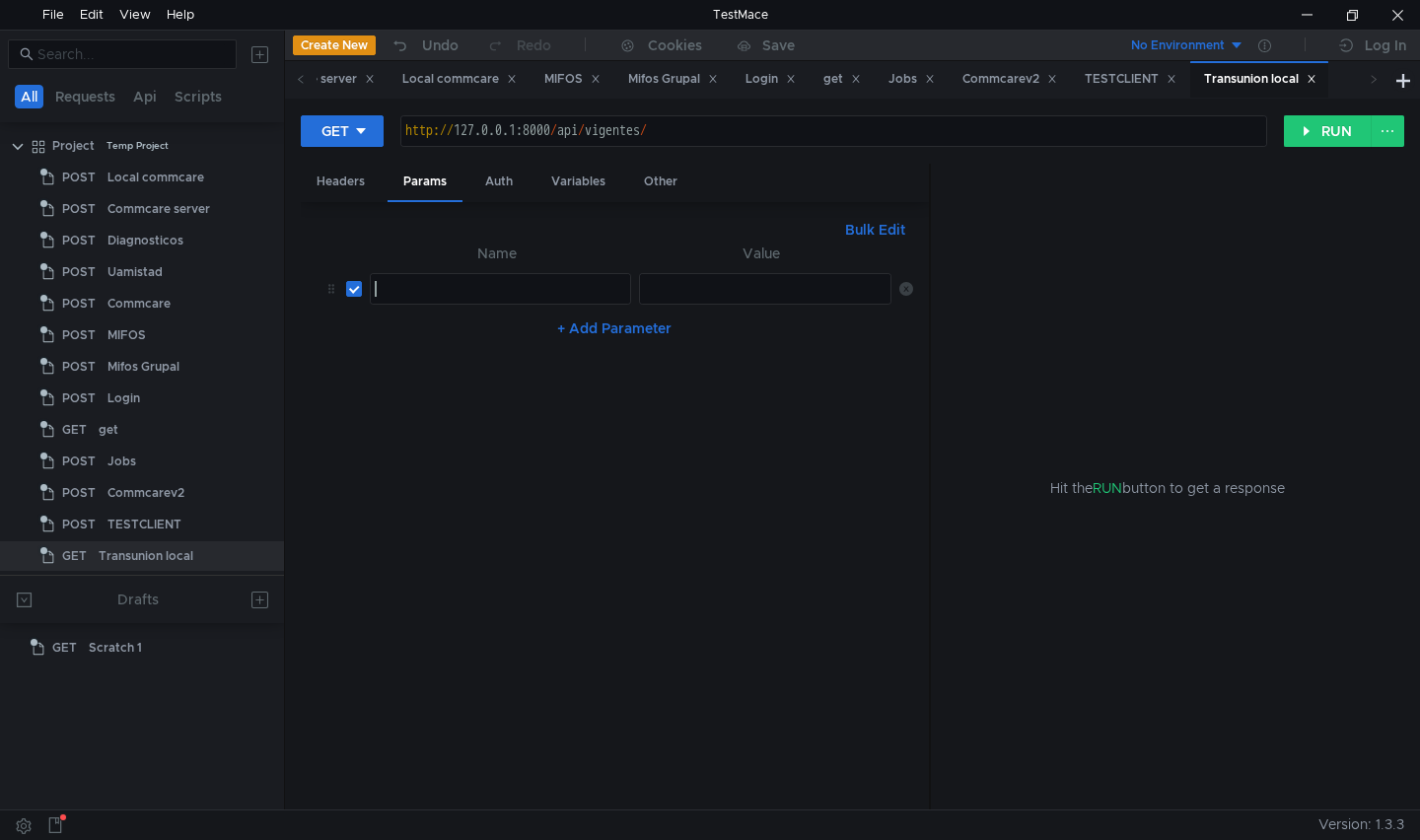 click at bounding box center (500, 305) 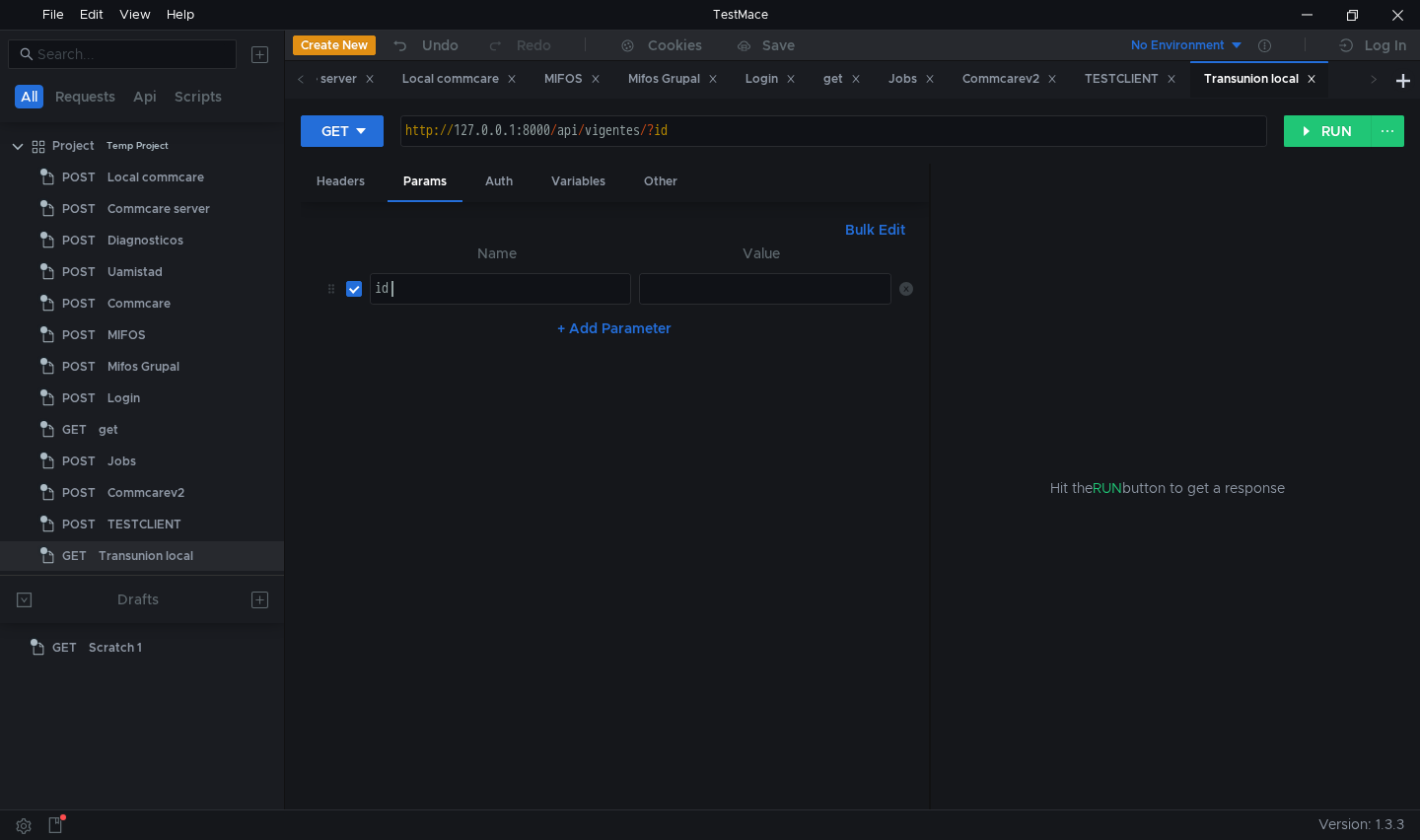 type on "id" 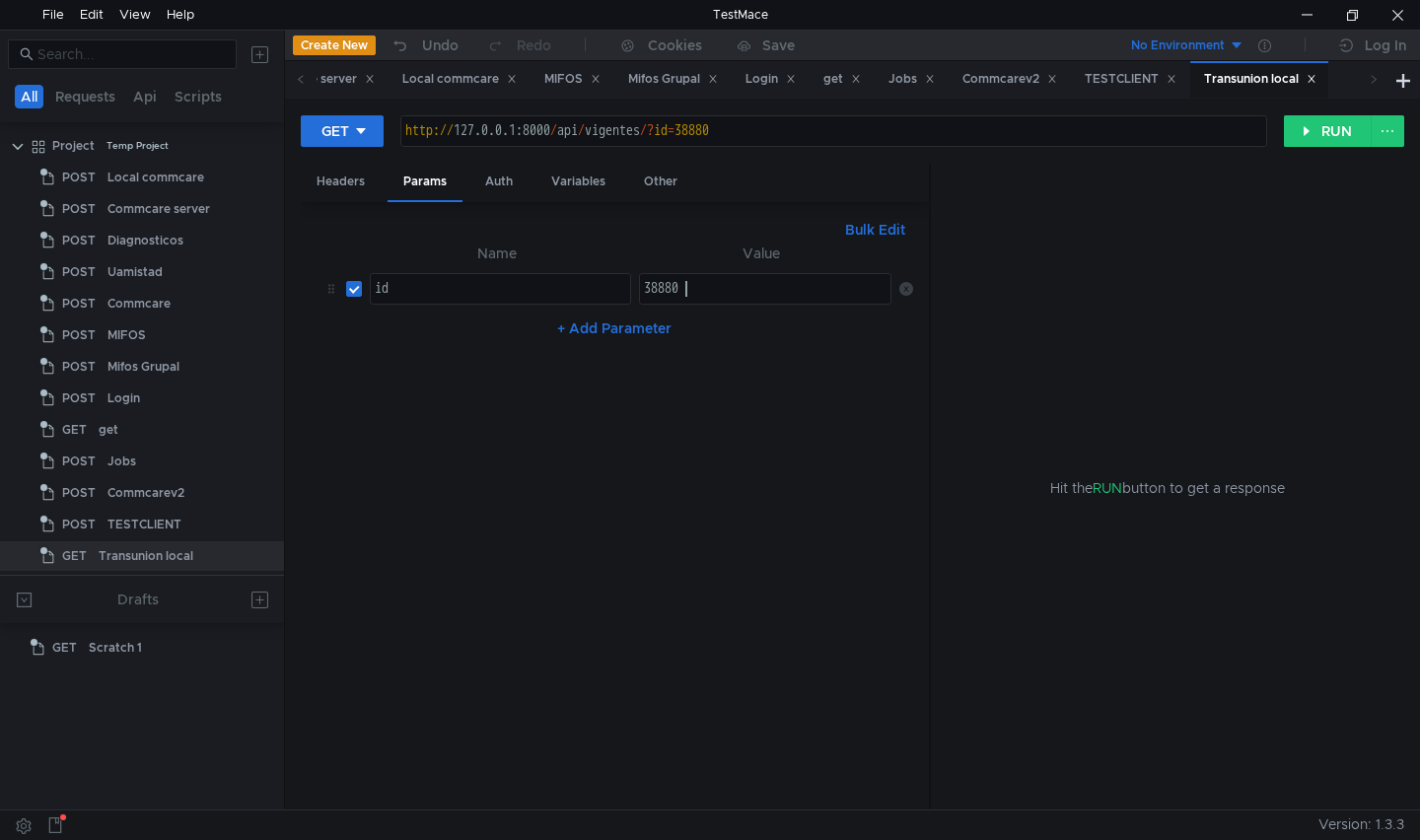 scroll, scrollTop: 0, scrollLeft: 2, axis: horizontal 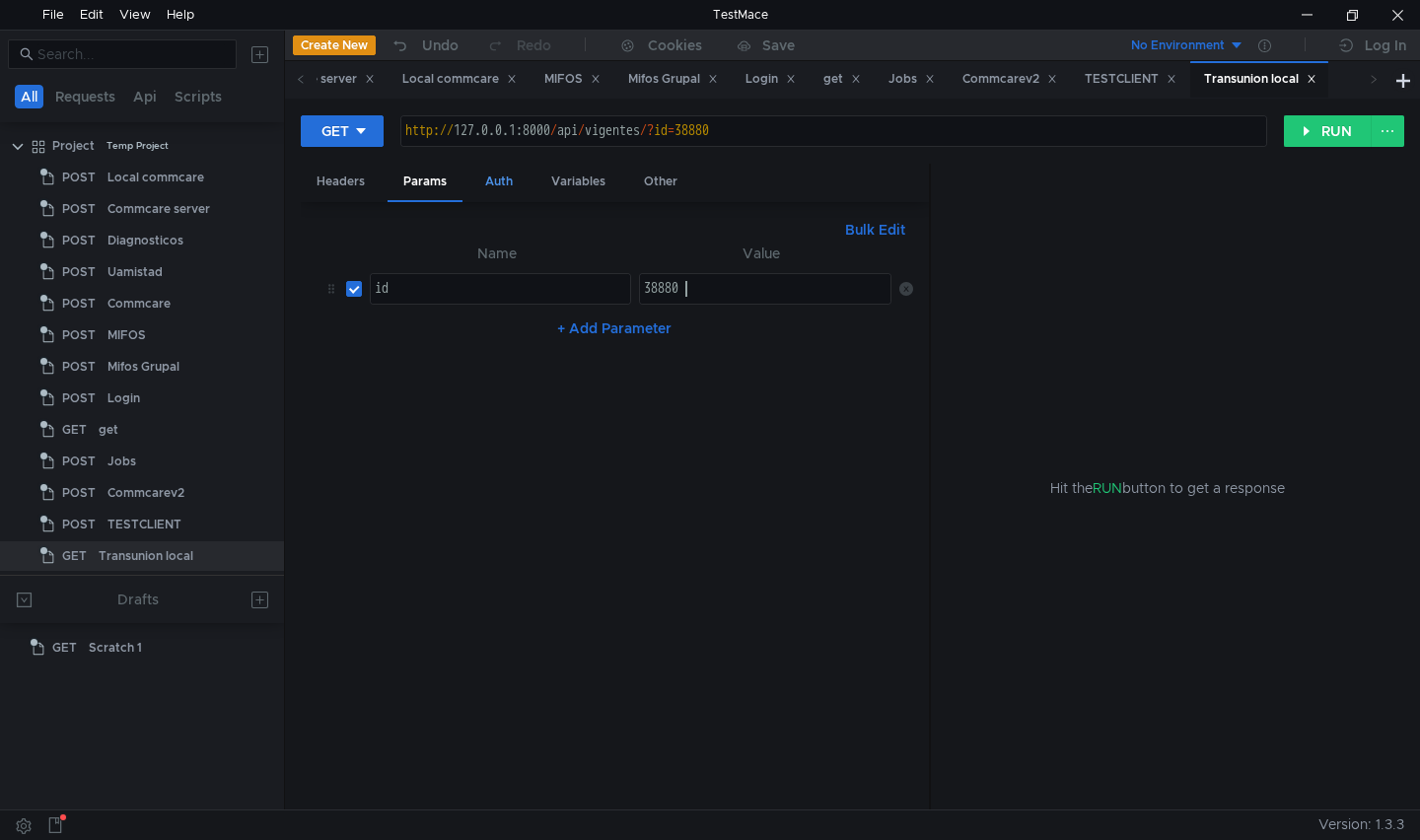 type on "38880" 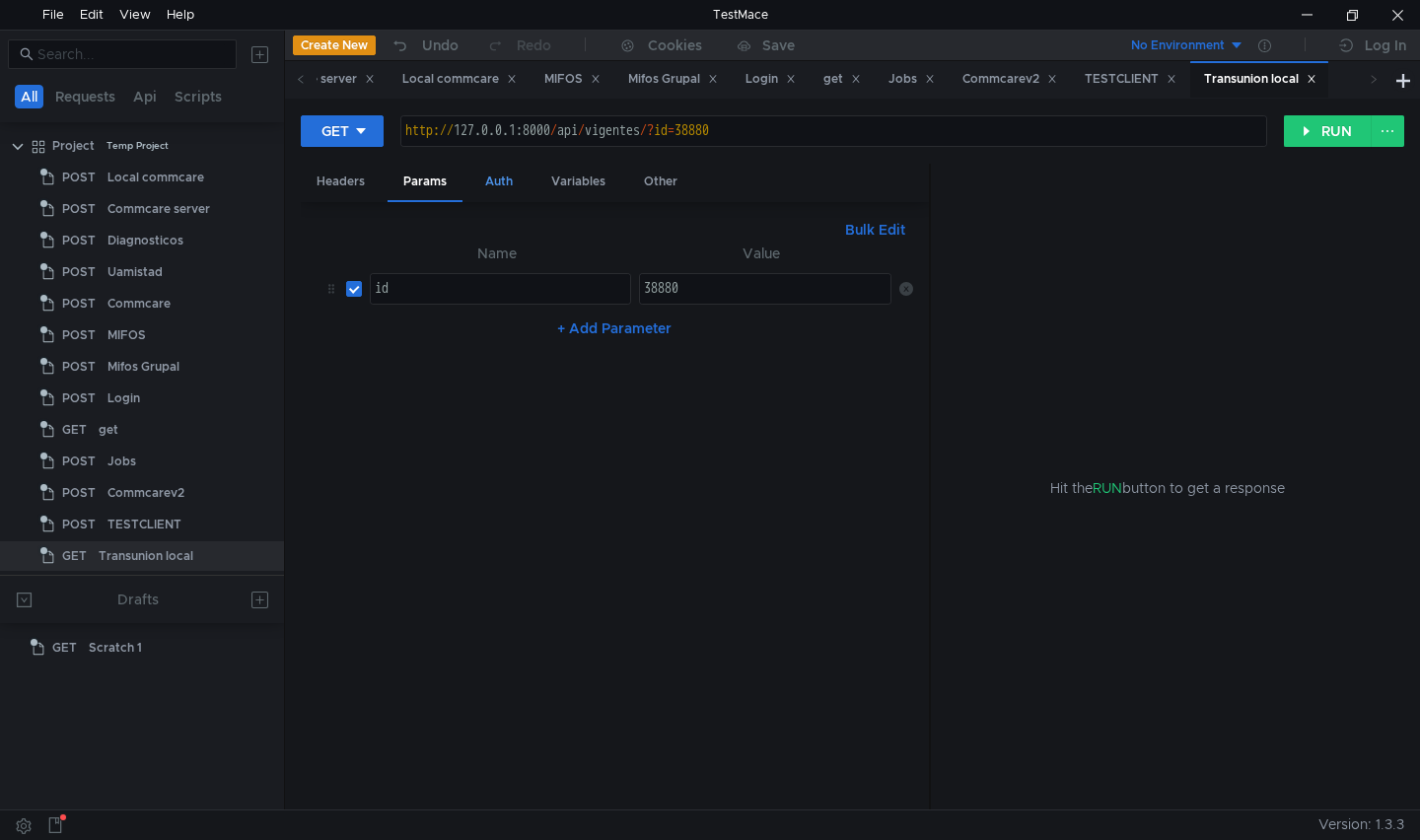 click on "Auth" at bounding box center (499, 181) 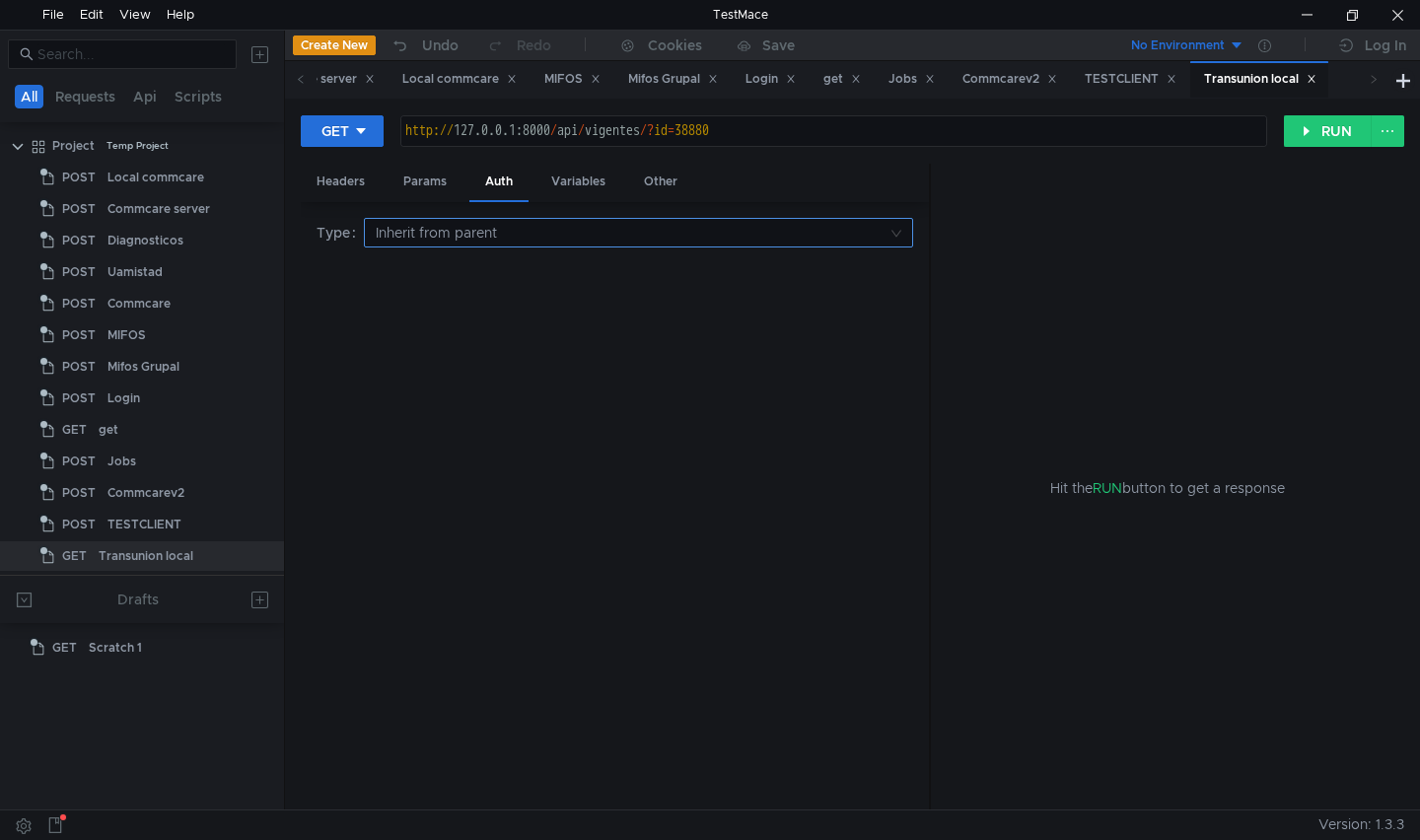 click 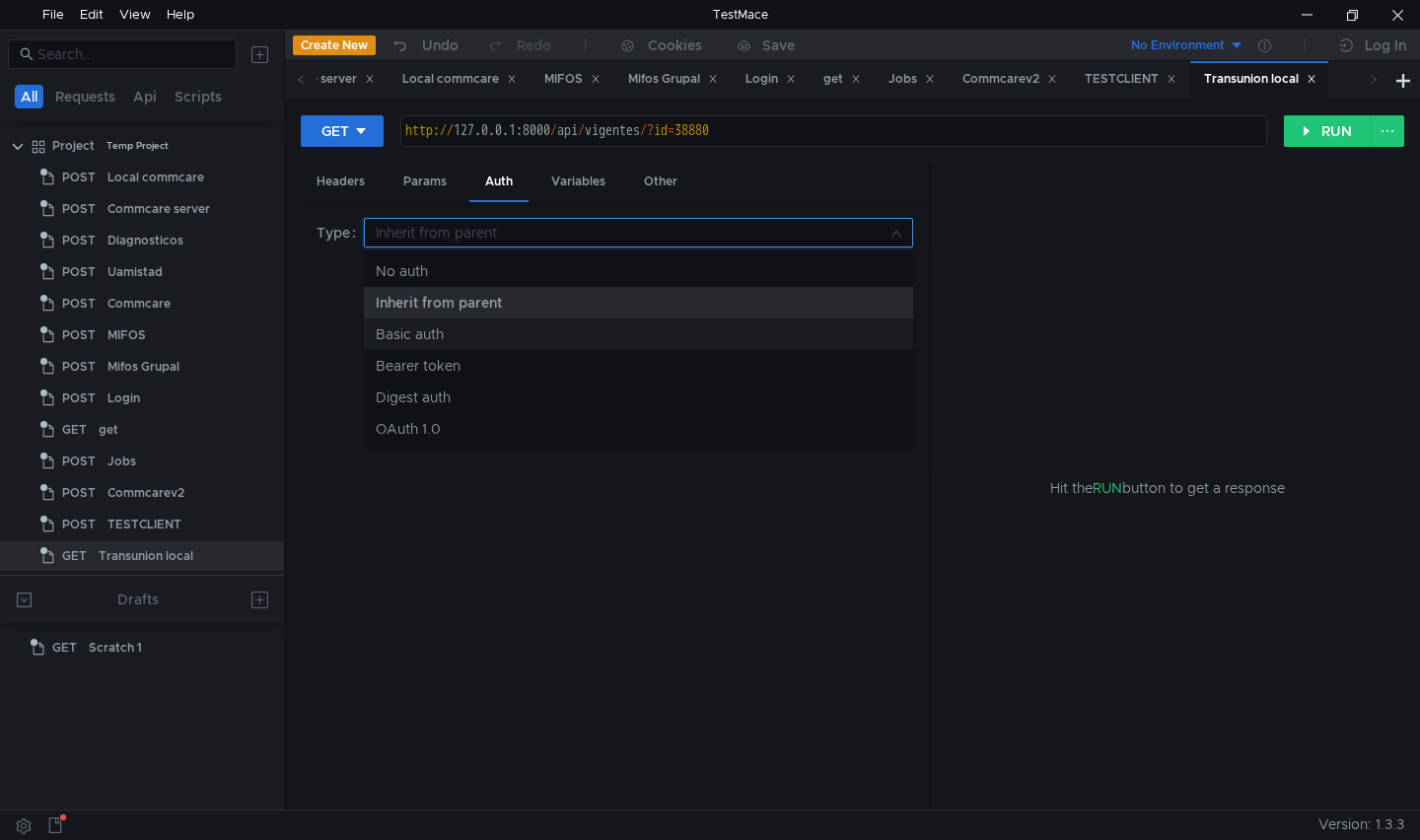 click on "Basic auth" at bounding box center (638, 334) 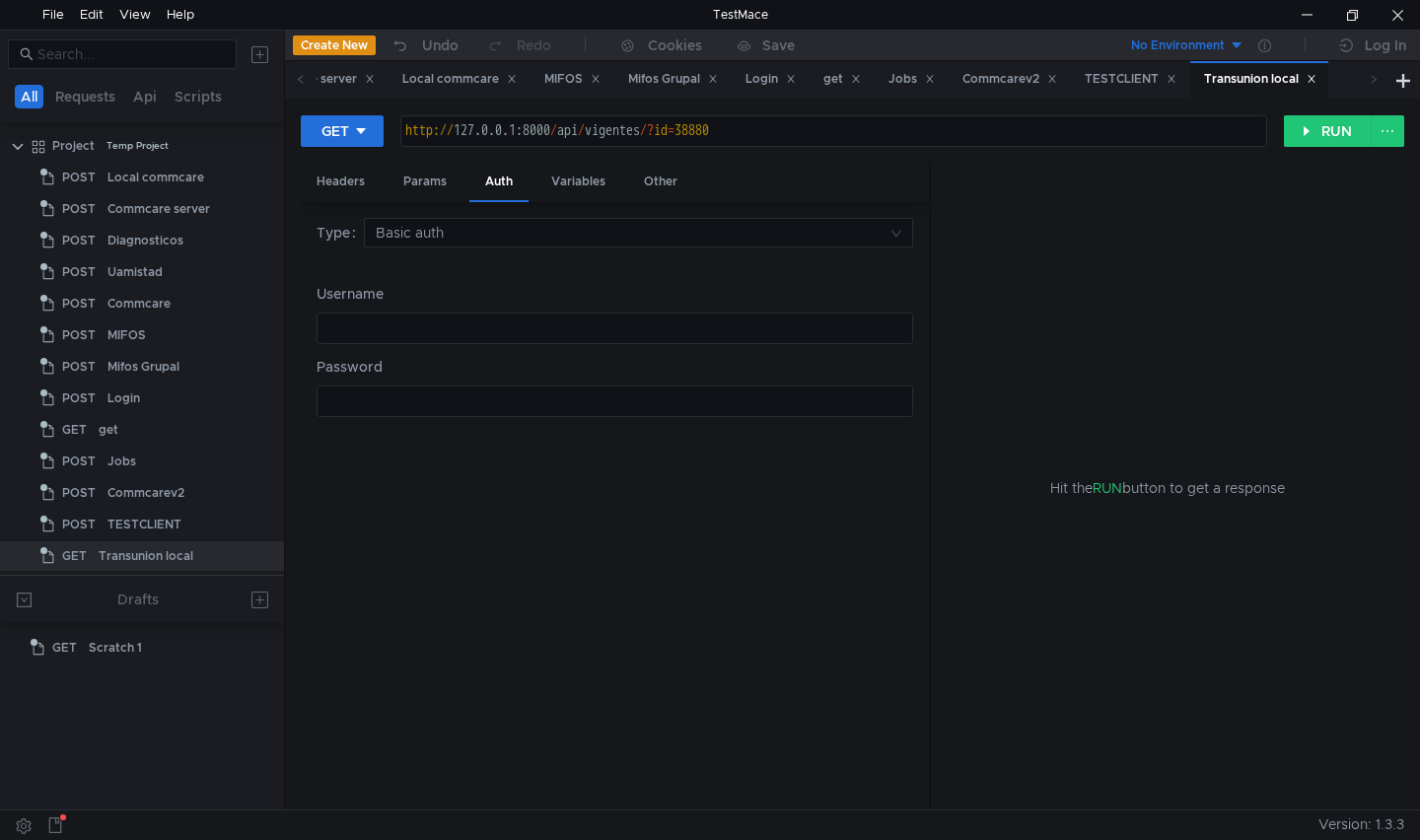 click at bounding box center [614, 344] 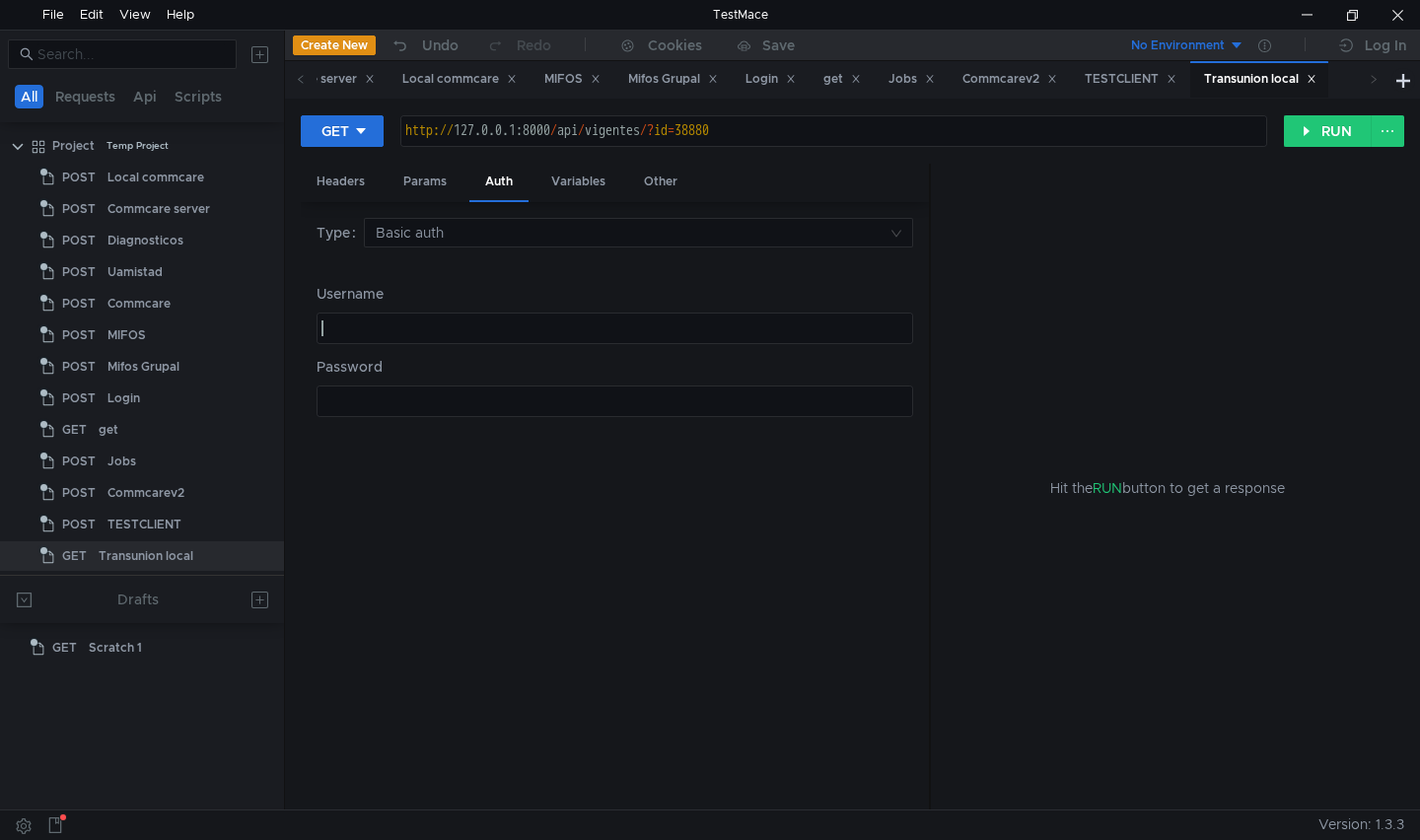 paste on "mifos.fiter" 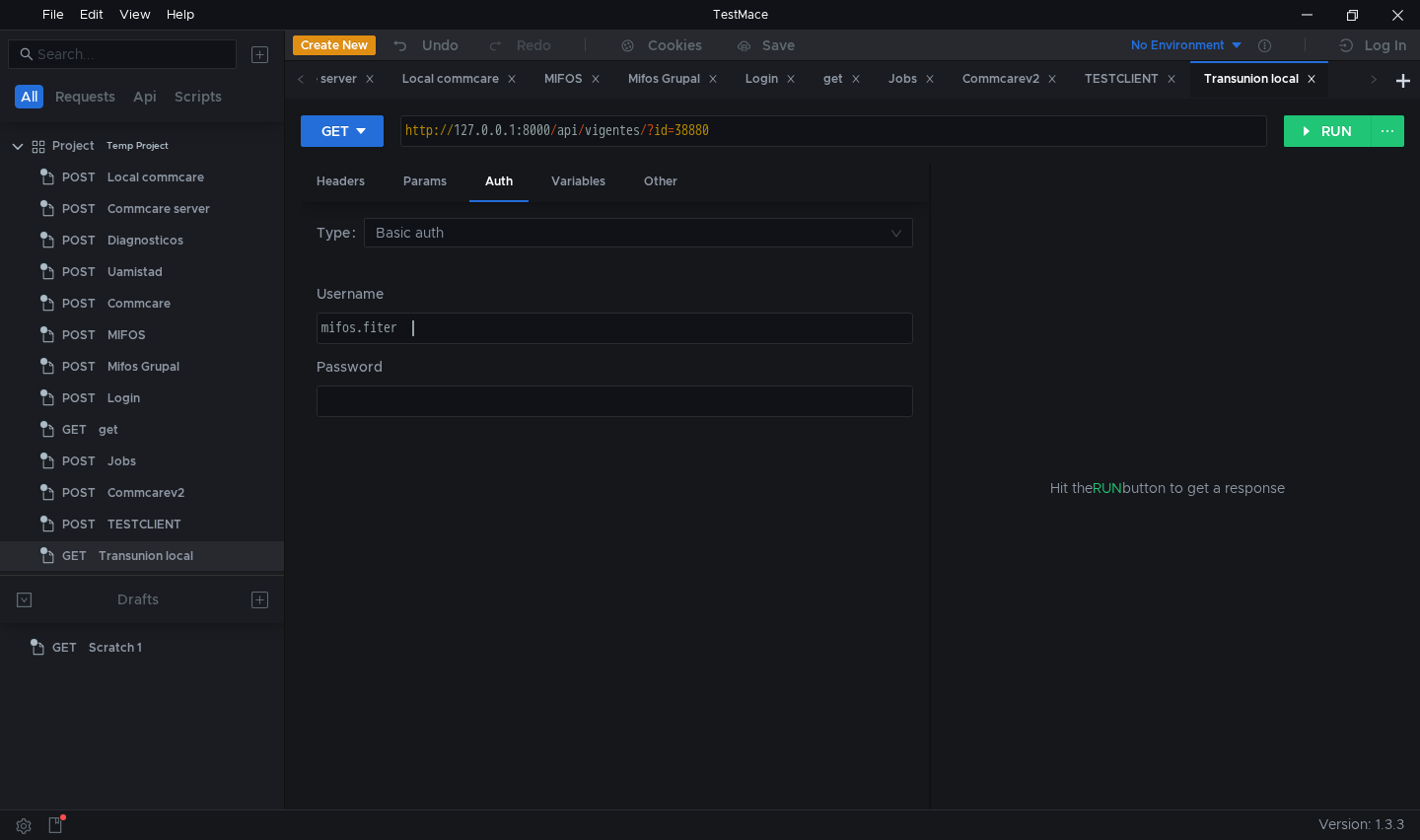 click at bounding box center (614, 417) 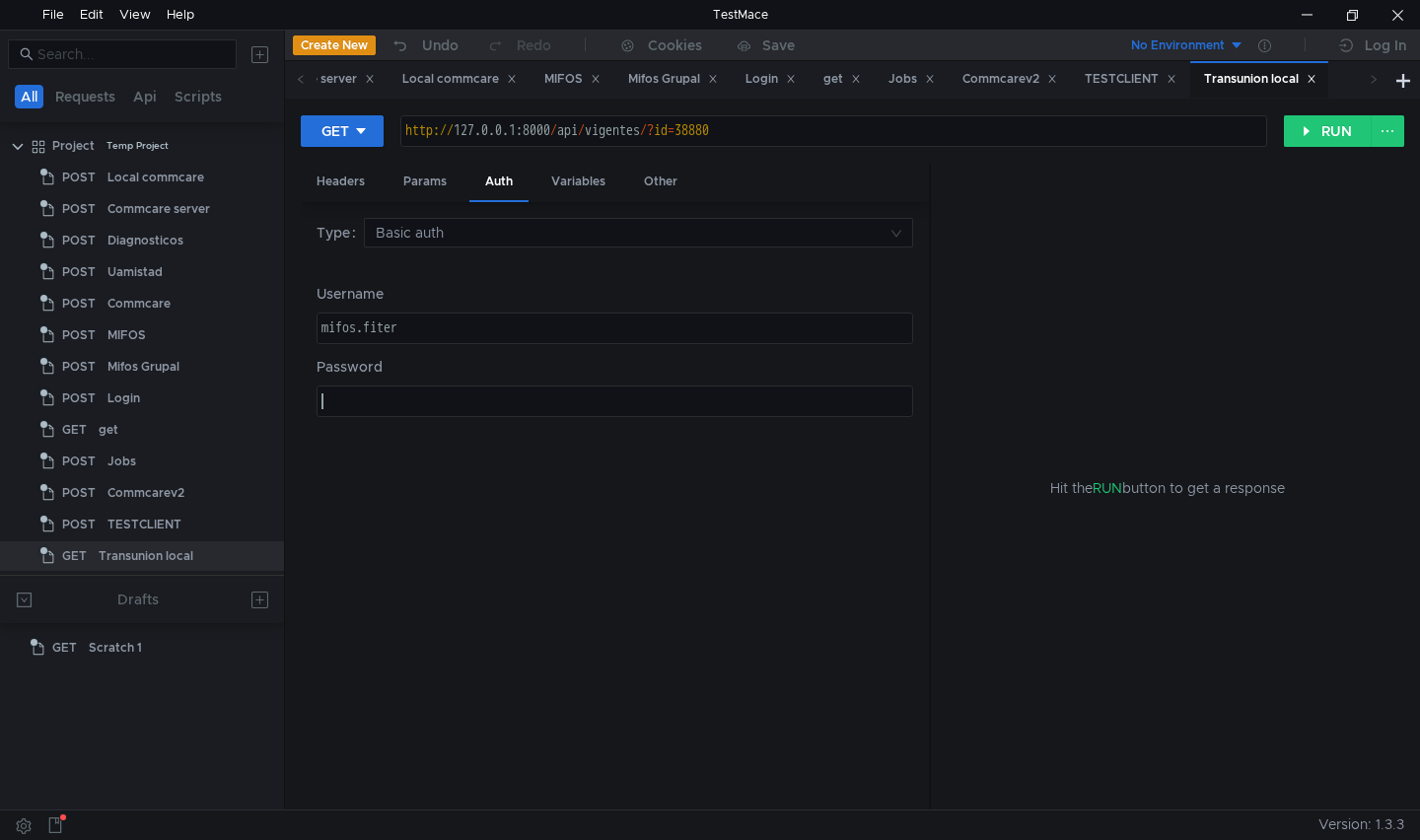paste on "A5$Vd%Nb4" 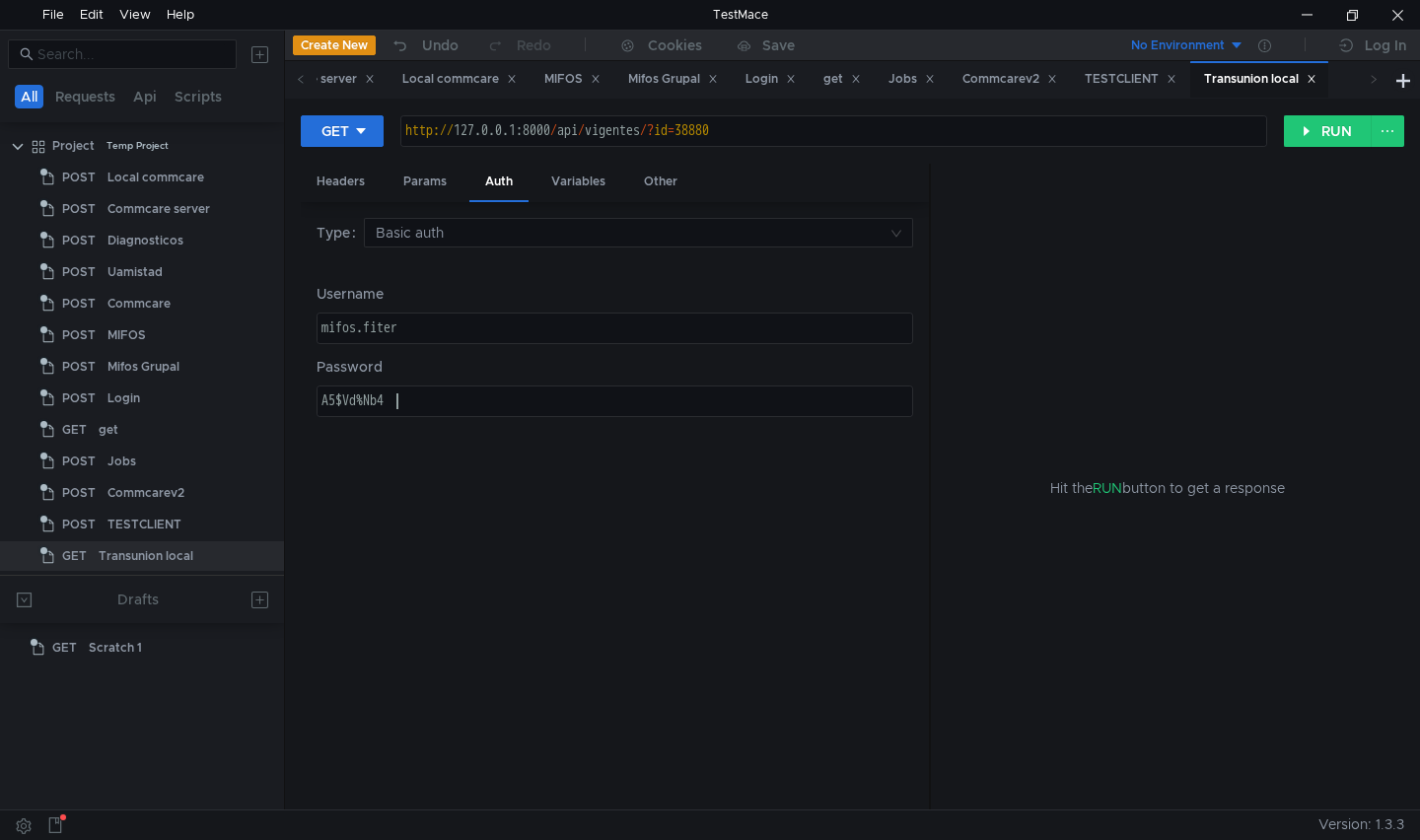 type on "A5$Vd%Nb4" 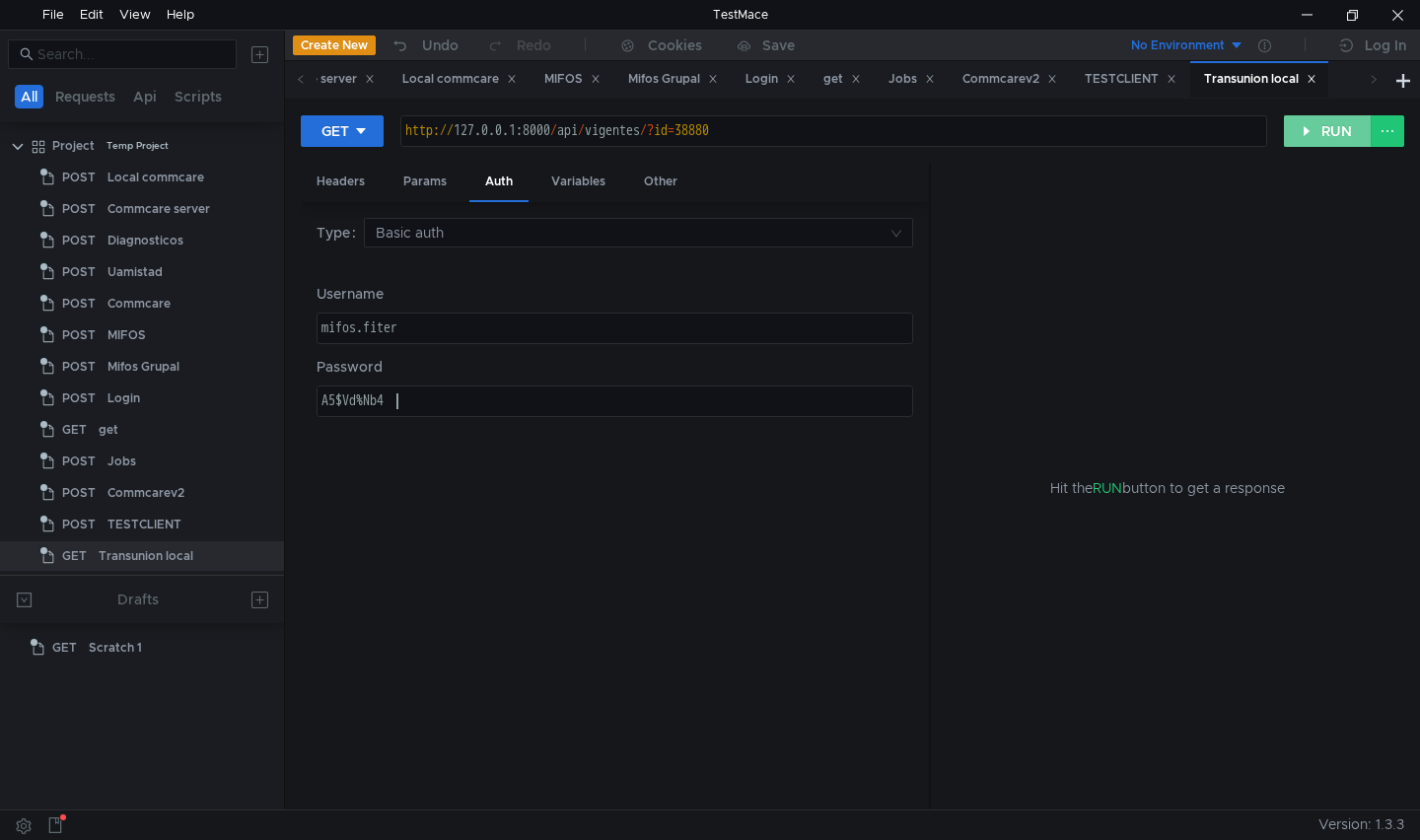 click on "RUN" 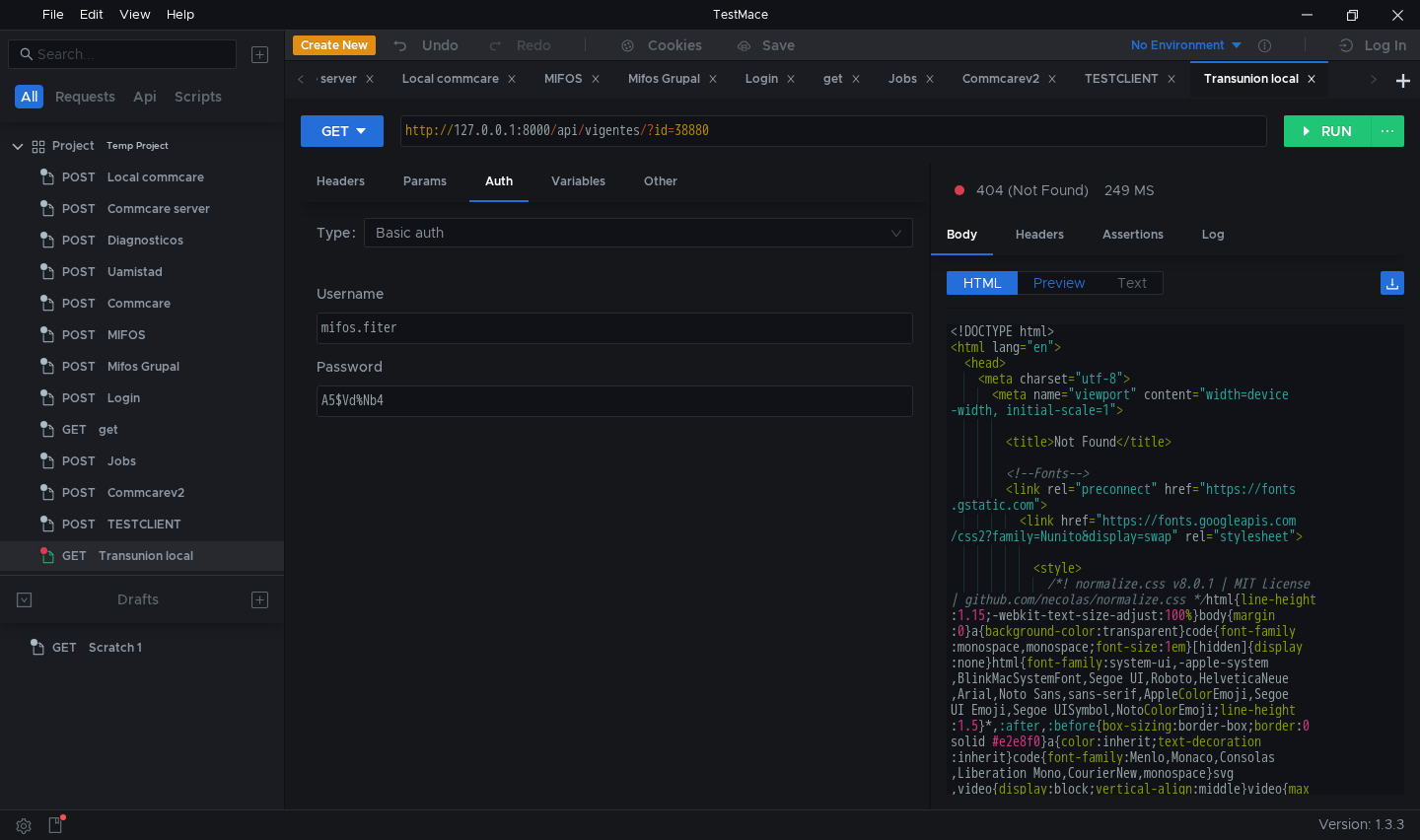 click on "Preview" at bounding box center (1059, 283) 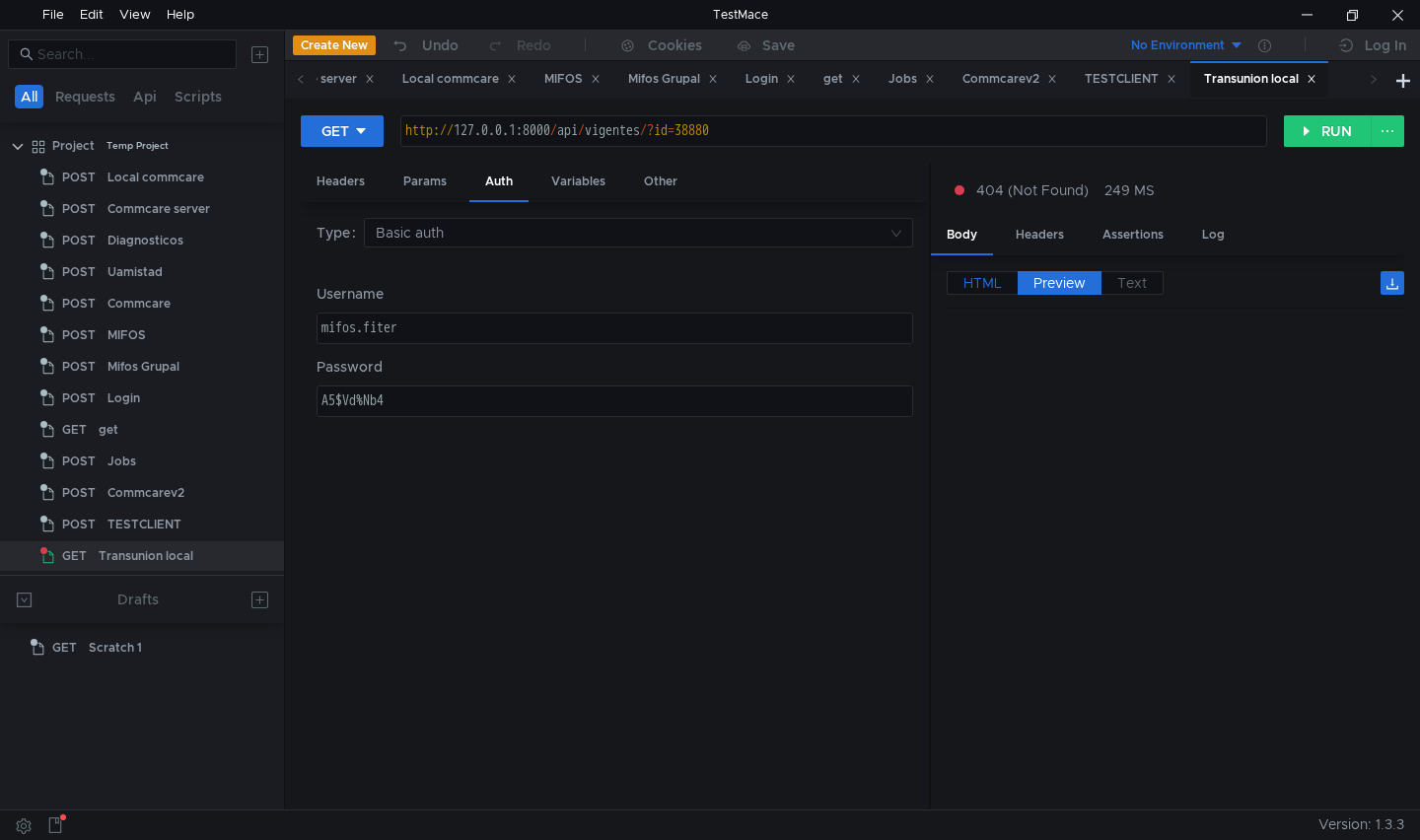 click on "HTML" at bounding box center (982, 283) 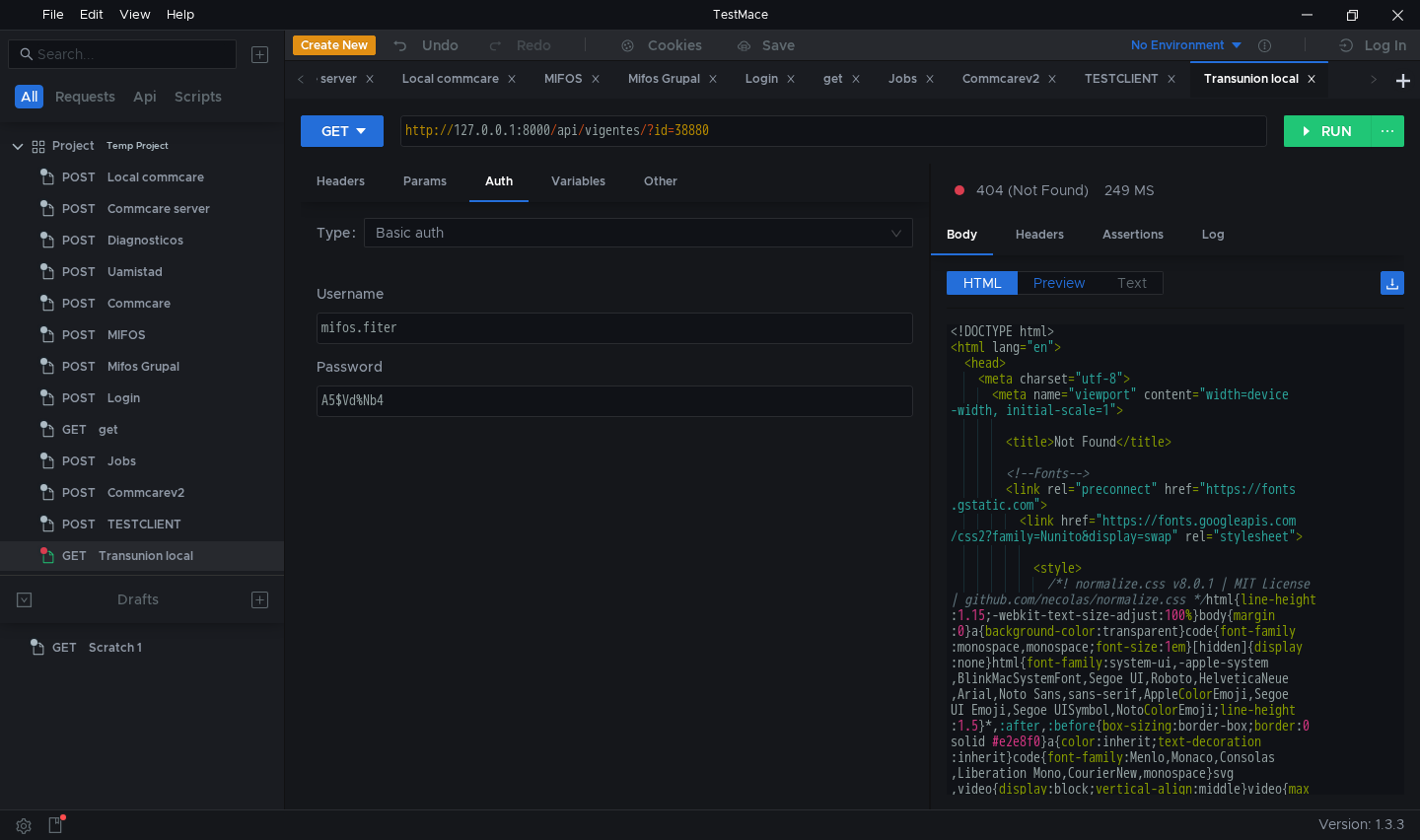 click on "Preview" at bounding box center [1059, 283] 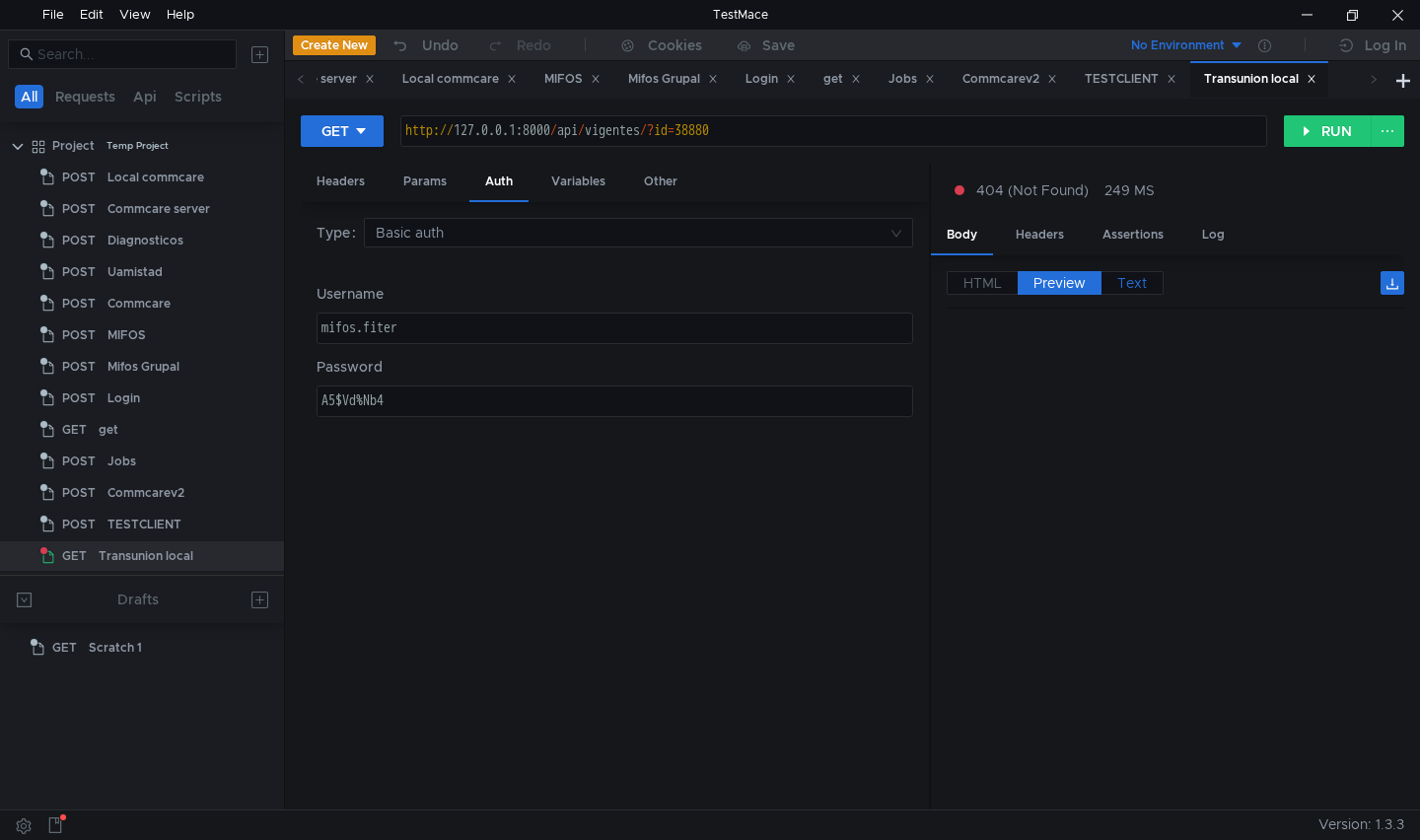click on "Text" at bounding box center (1132, 283) 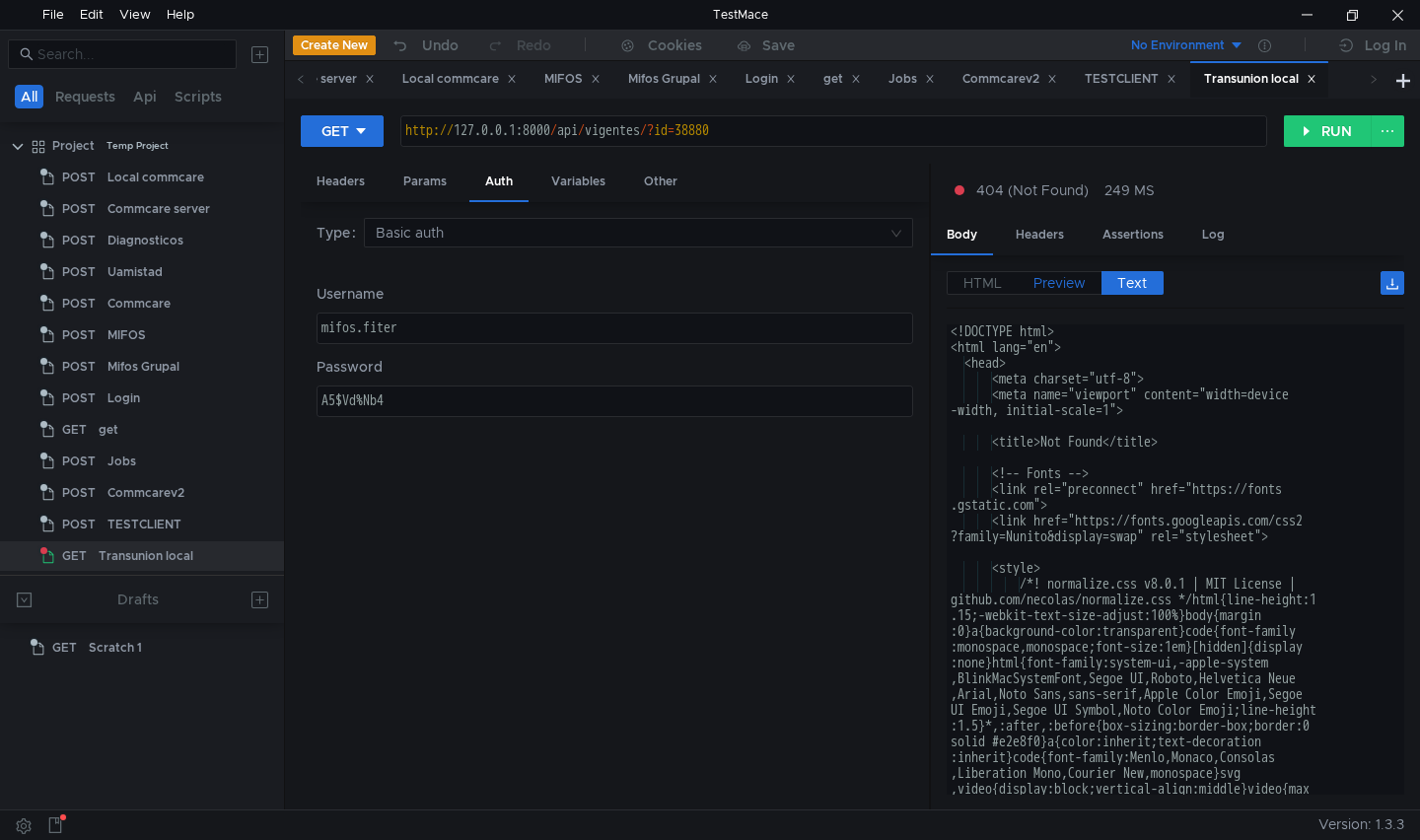 click on "Preview" at bounding box center (1059, 283) 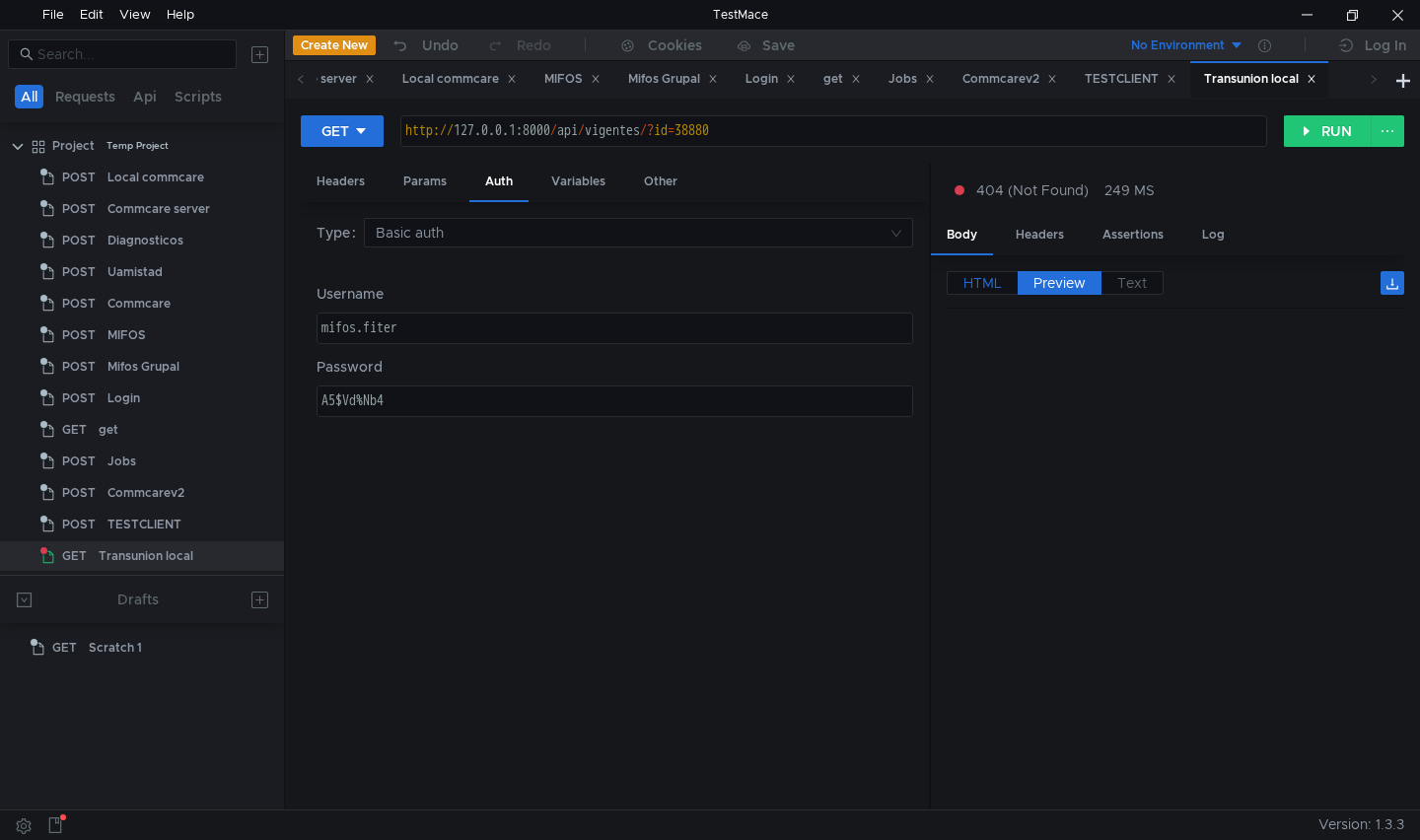 click on "HTML" at bounding box center (982, 283) 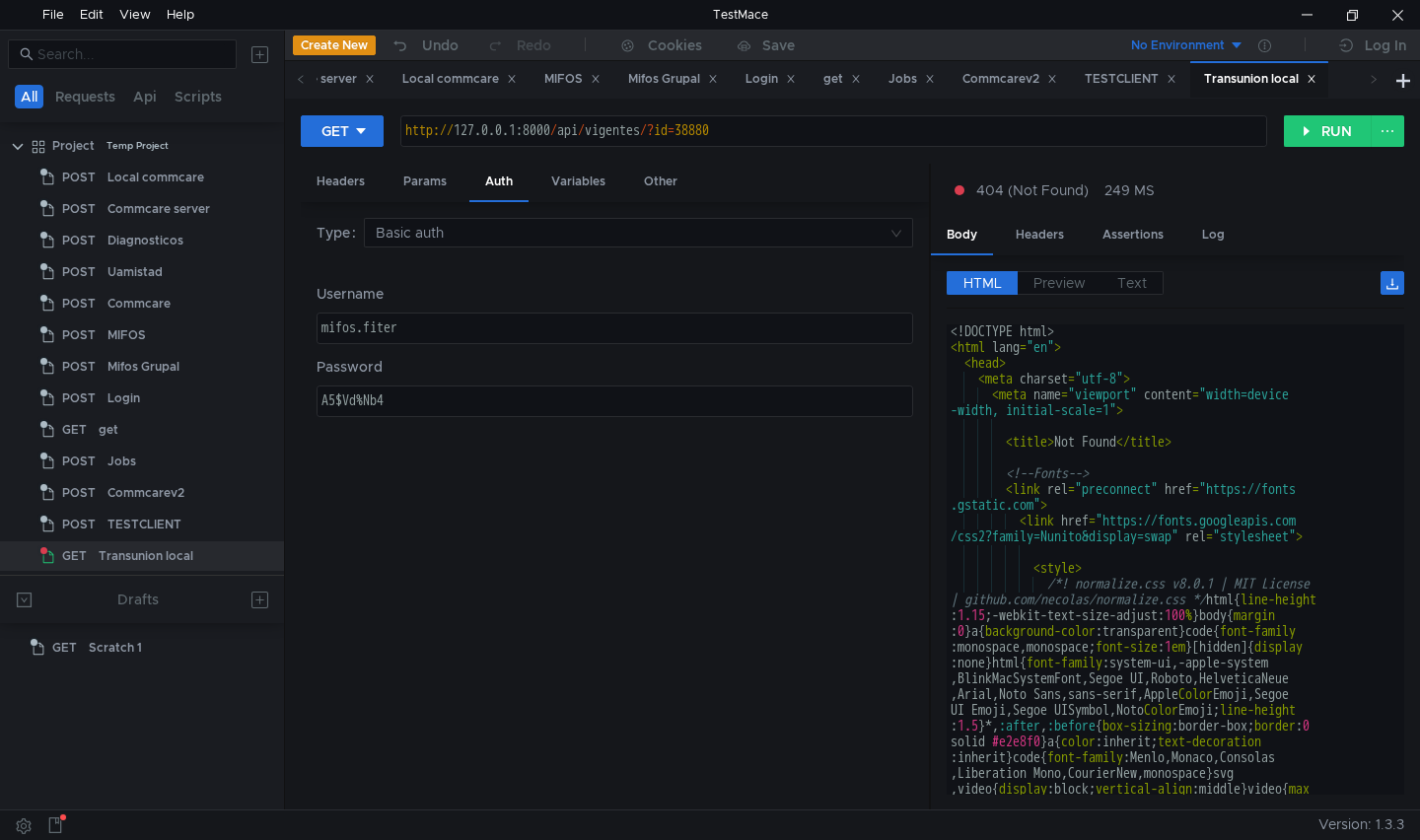 click on "http:// 127.0.0.1:8000 / api / vigentes /? id = 38880" at bounding box center [834, 147] 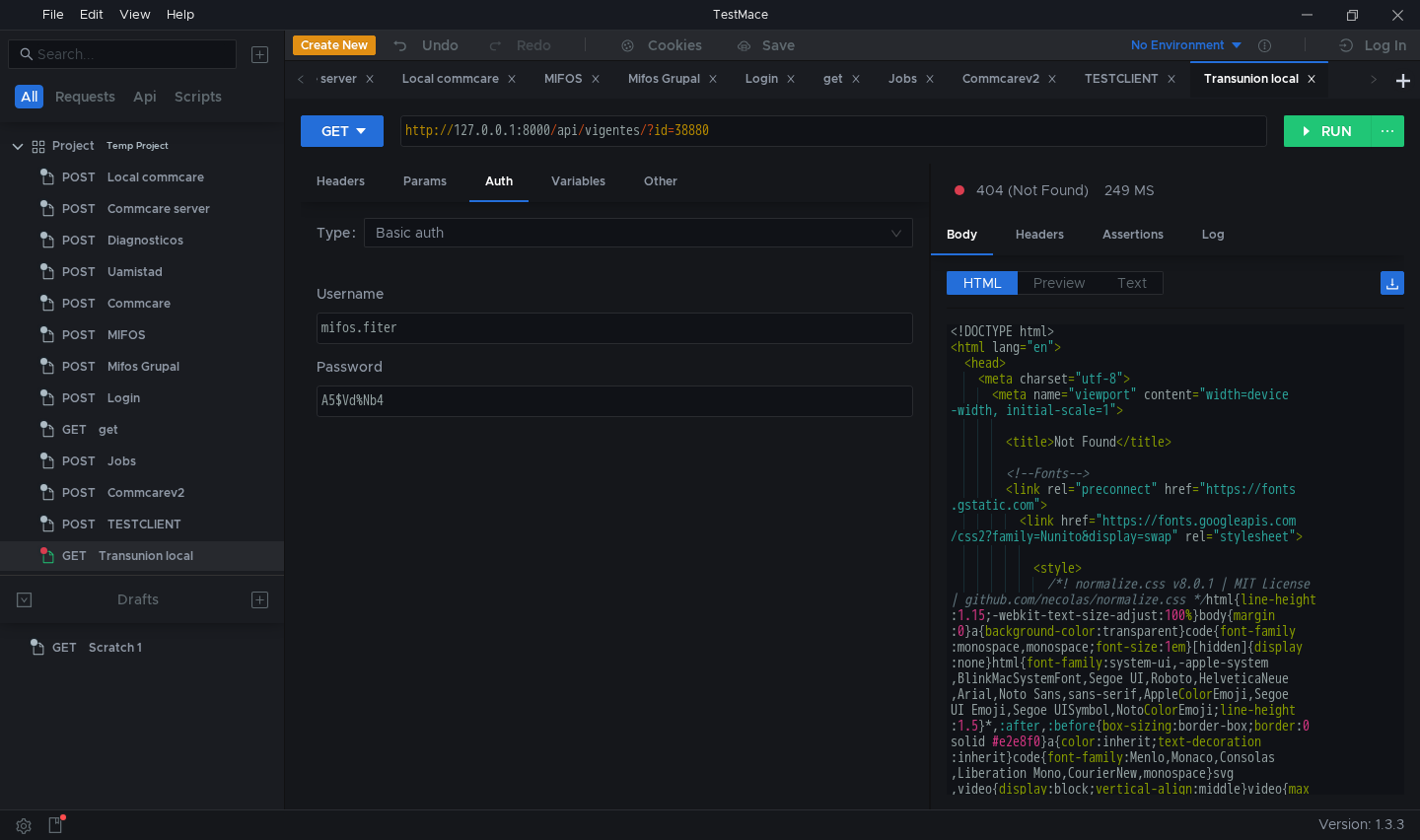 click on "A5$Vd%Nb4" at bounding box center [614, 417] 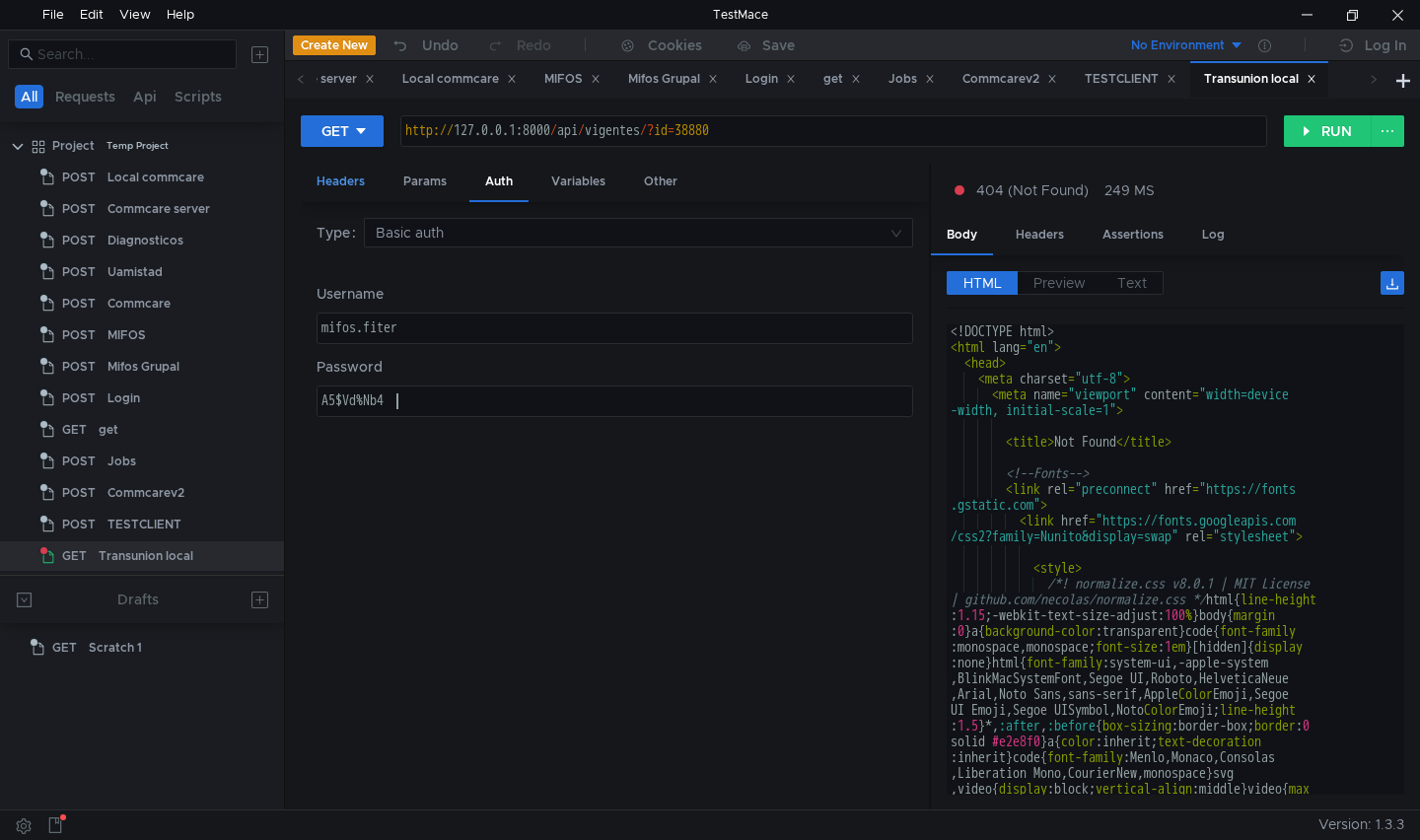 click on "Headers" at bounding box center [340, 181] 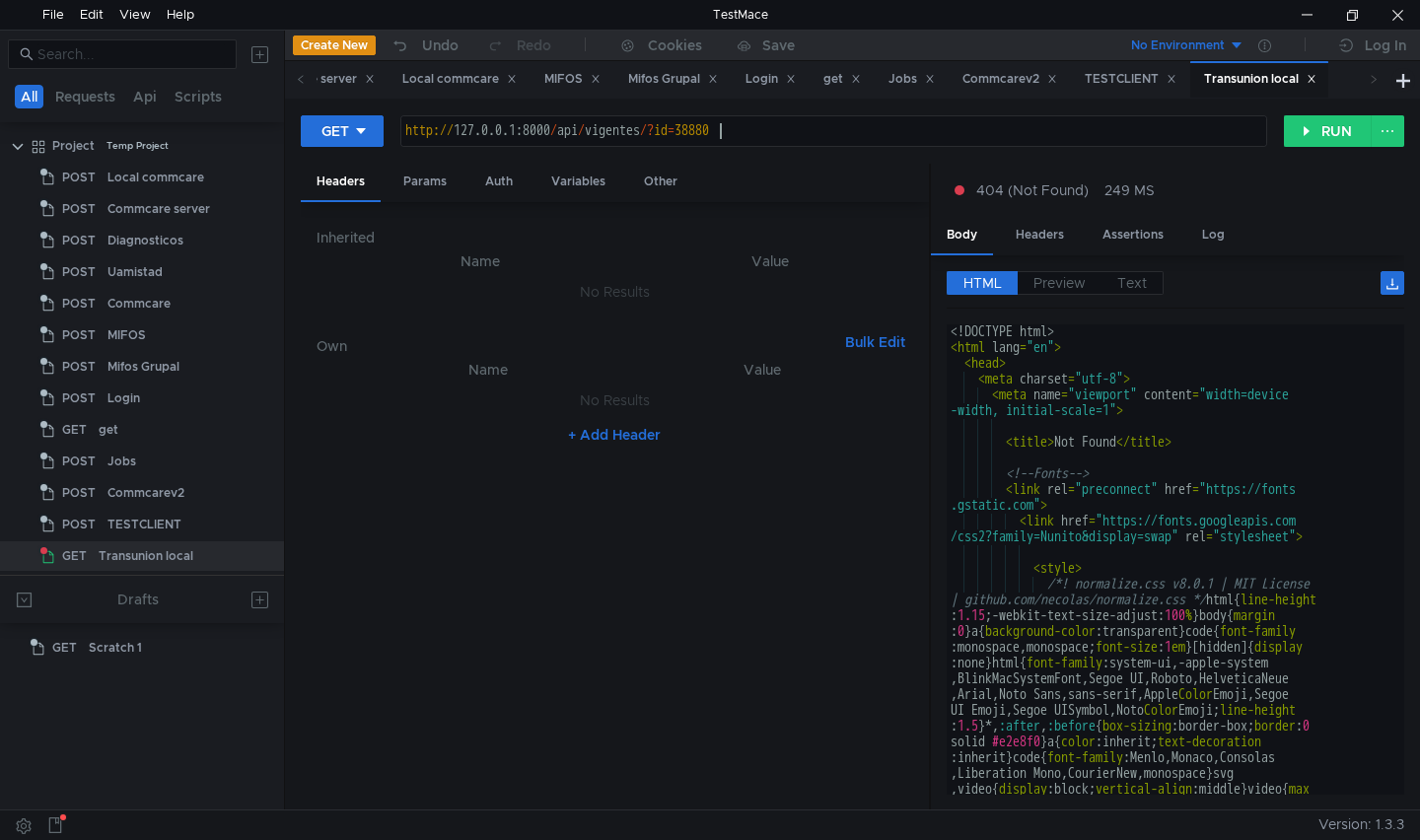 drag, startPoint x: 720, startPoint y: 136, endPoint x: 747, endPoint y: 136, distance: 27 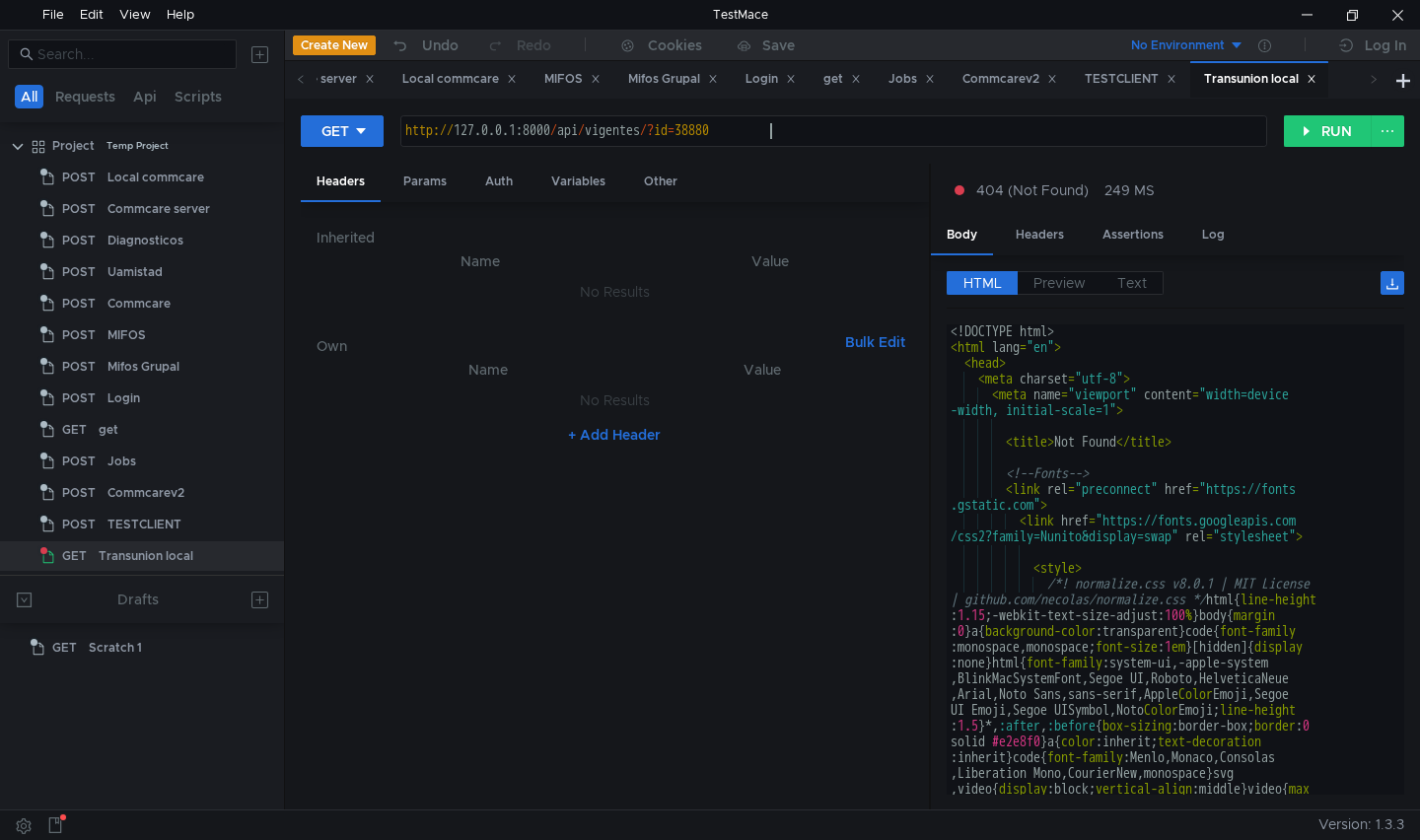 drag, startPoint x: 734, startPoint y: 128, endPoint x: 863, endPoint y: 154, distance: 131.59407 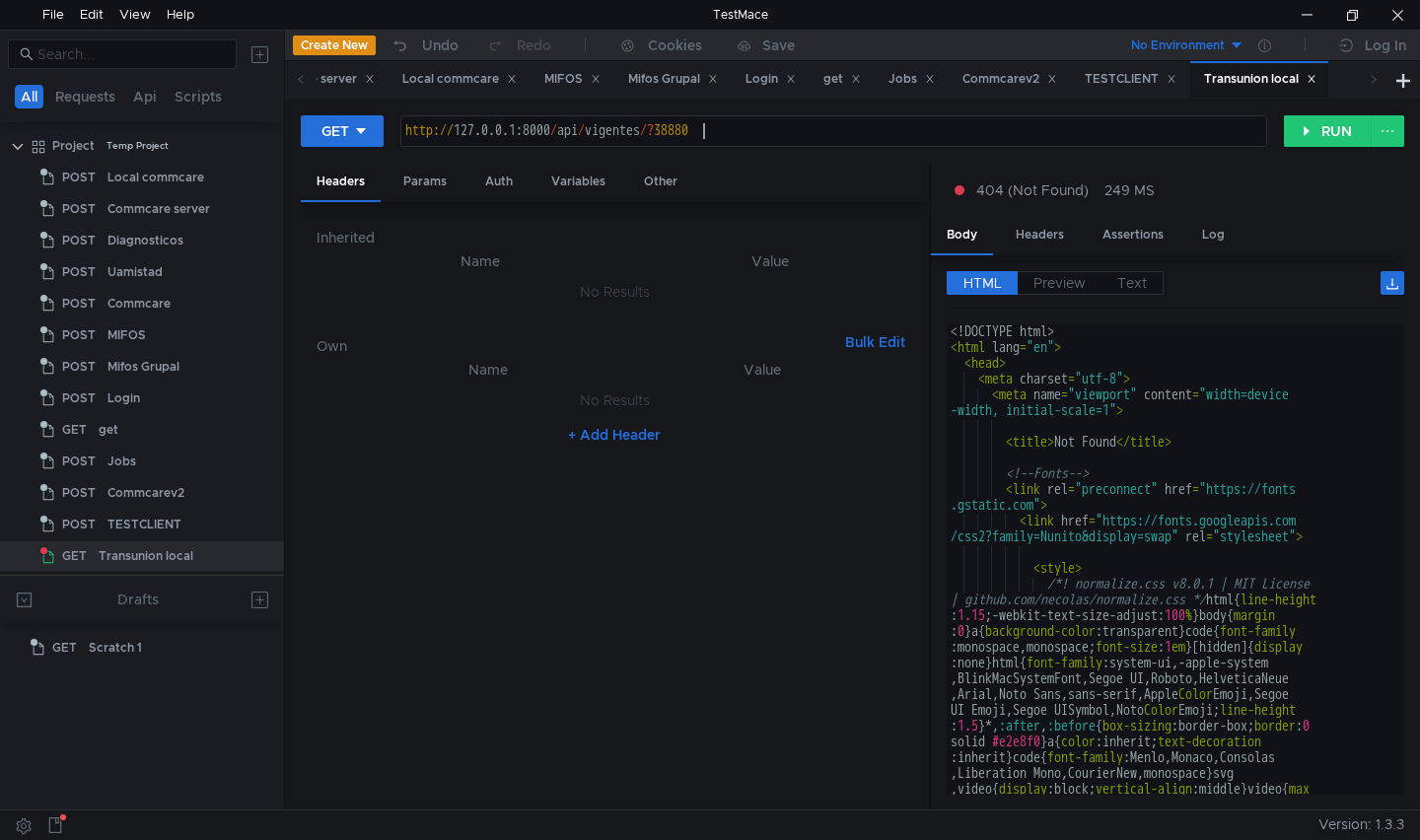 type on "http://127.0.0.1:8000/api/vigentes/38880" 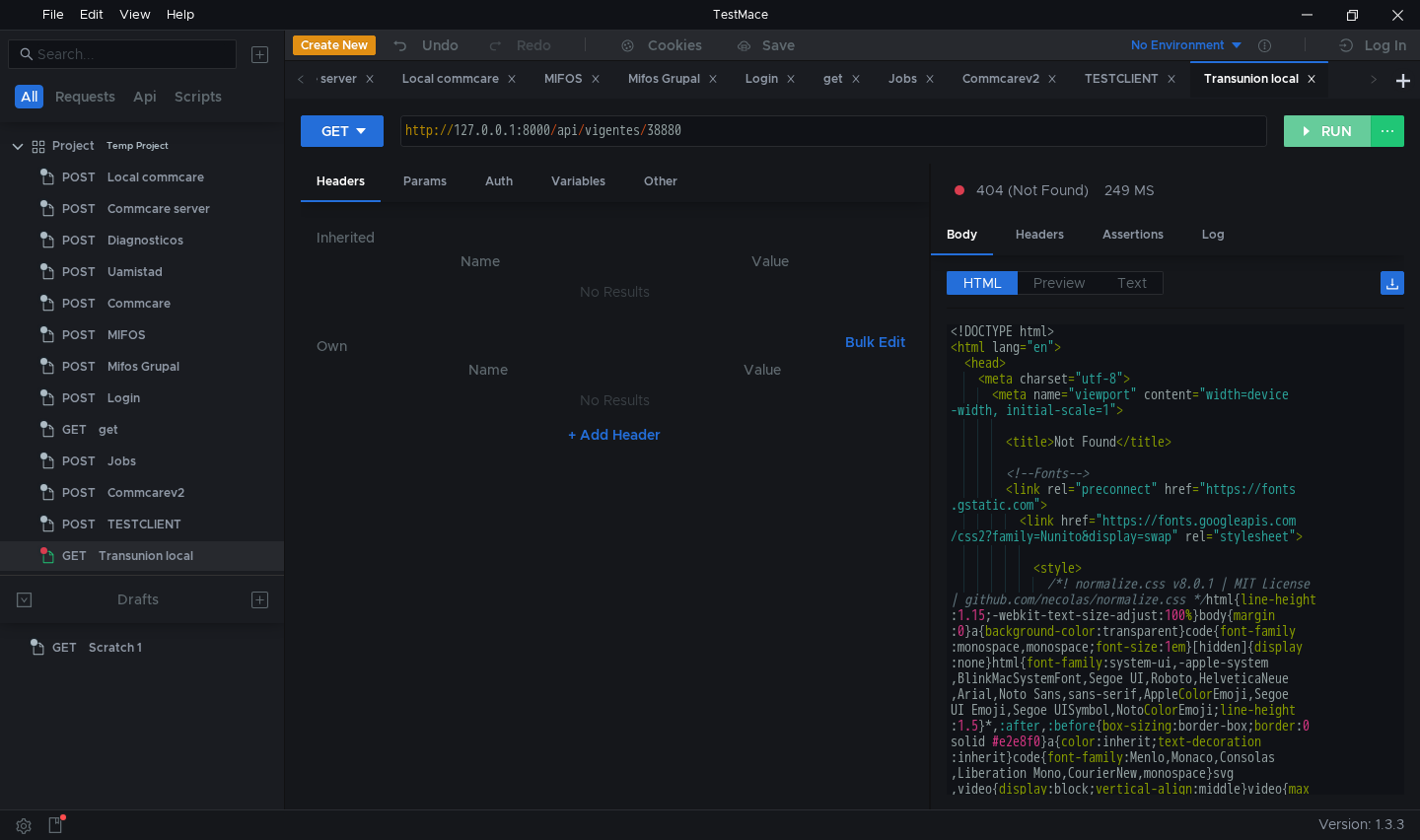 click on "RUN" 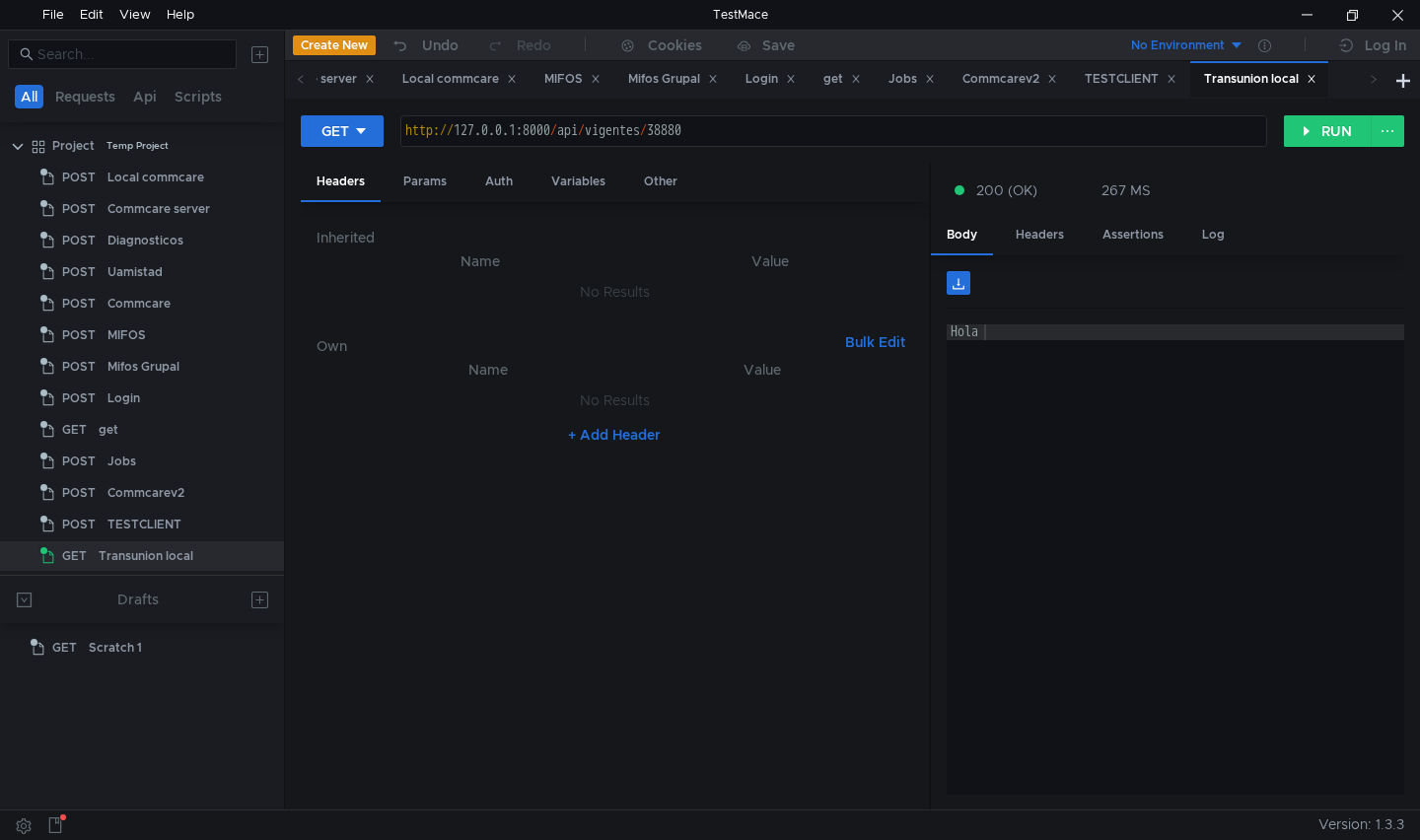 type on "Hola" 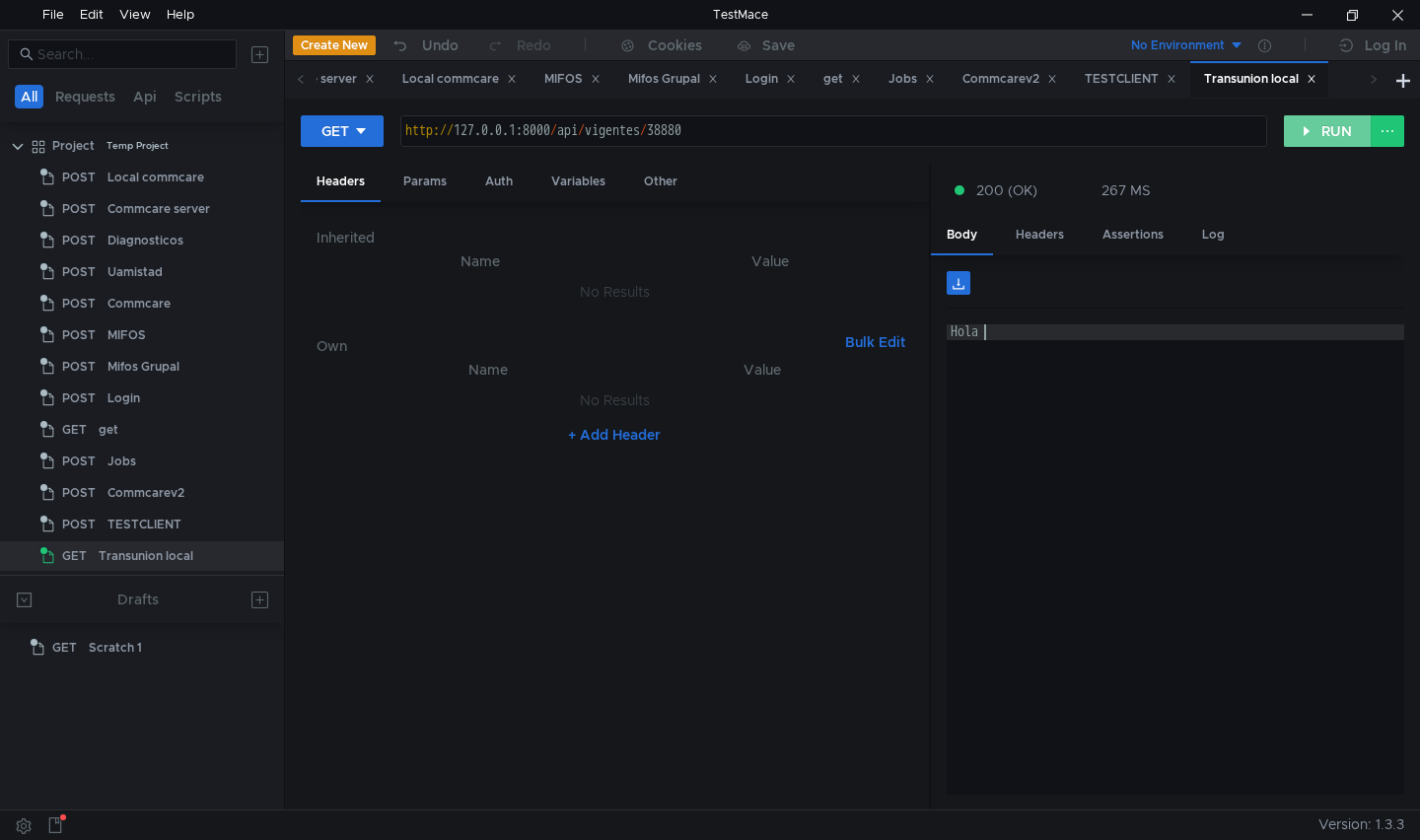 click on "RUN" 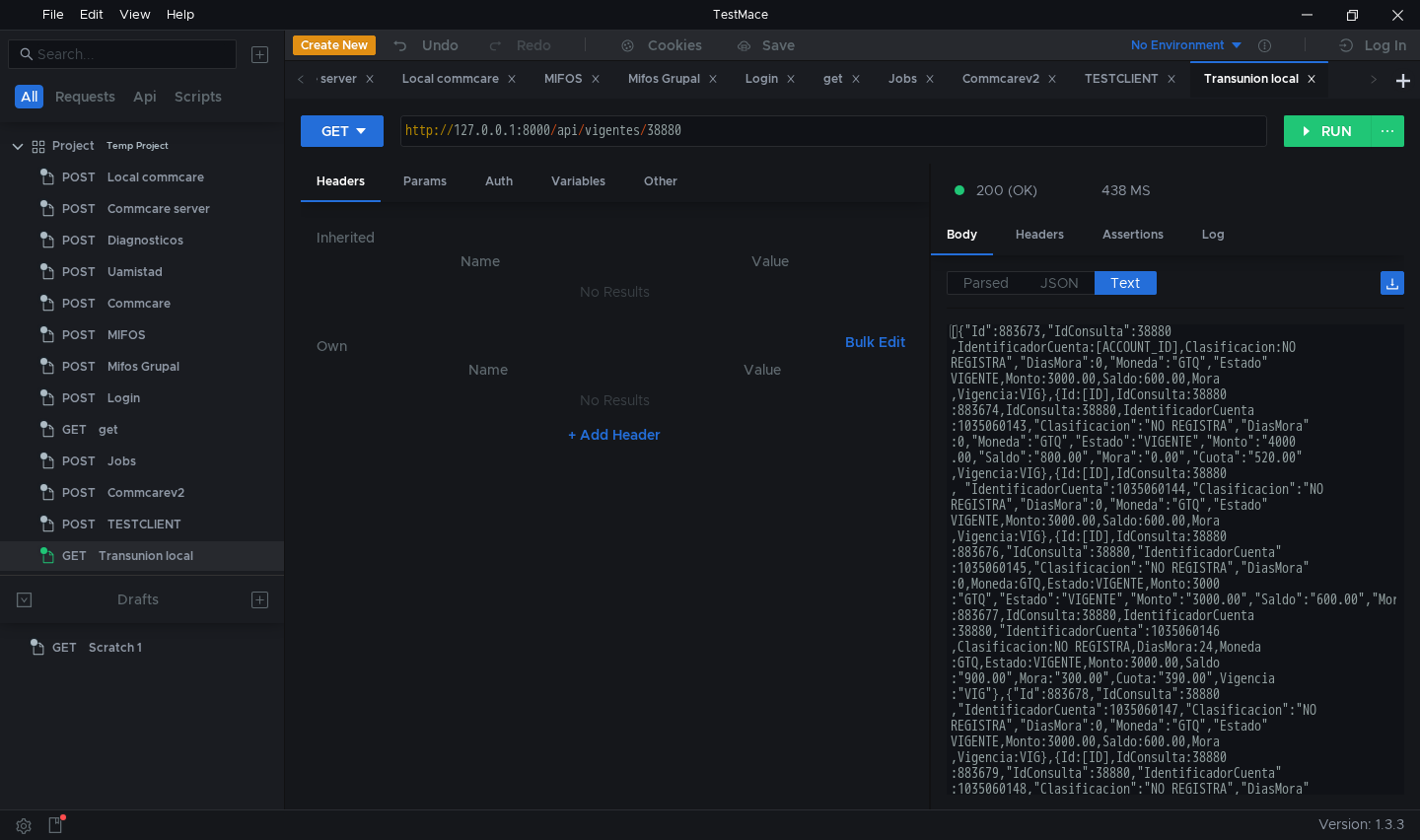 scroll, scrollTop: 192, scrollLeft: 0, axis: vertical 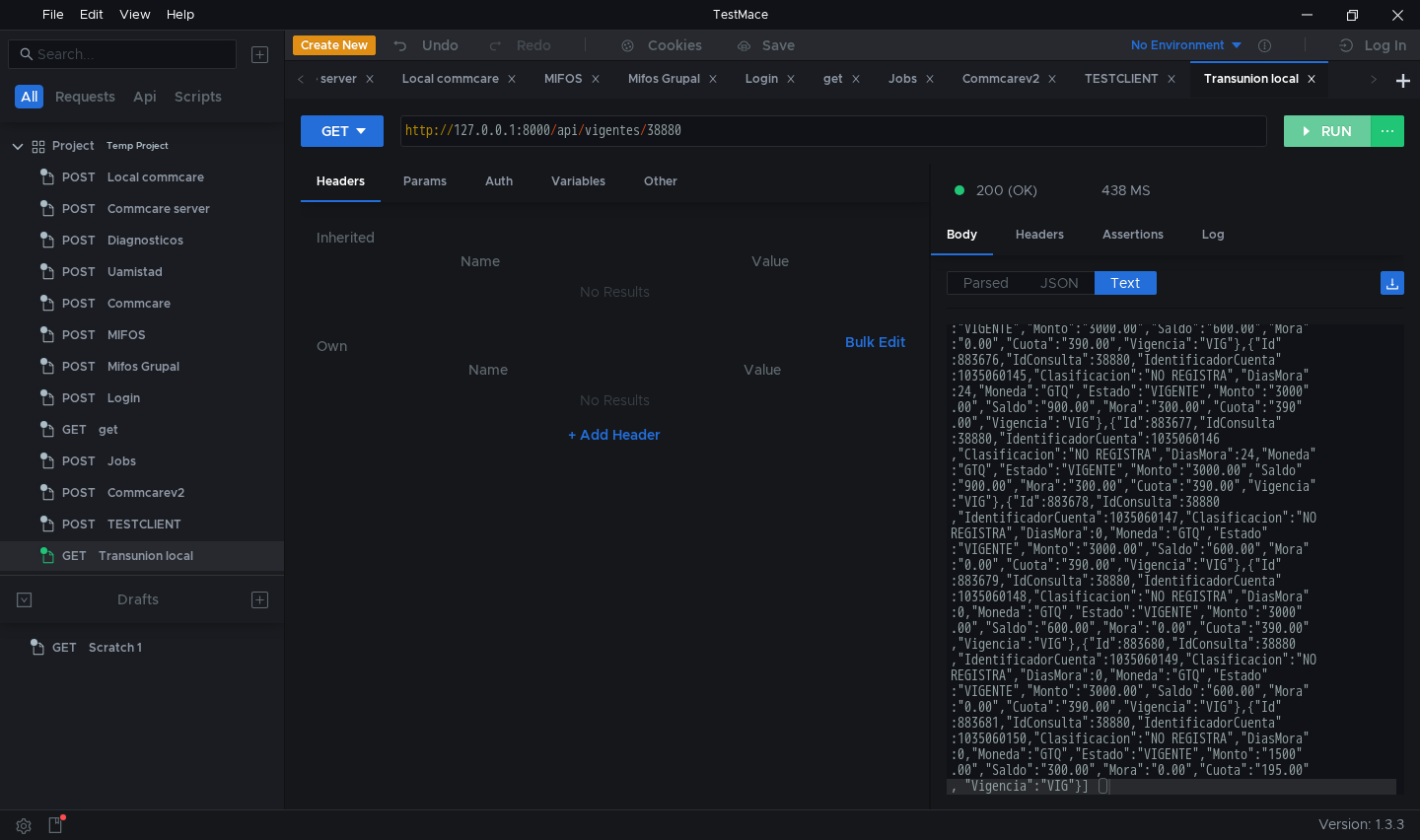 click on "RUN" 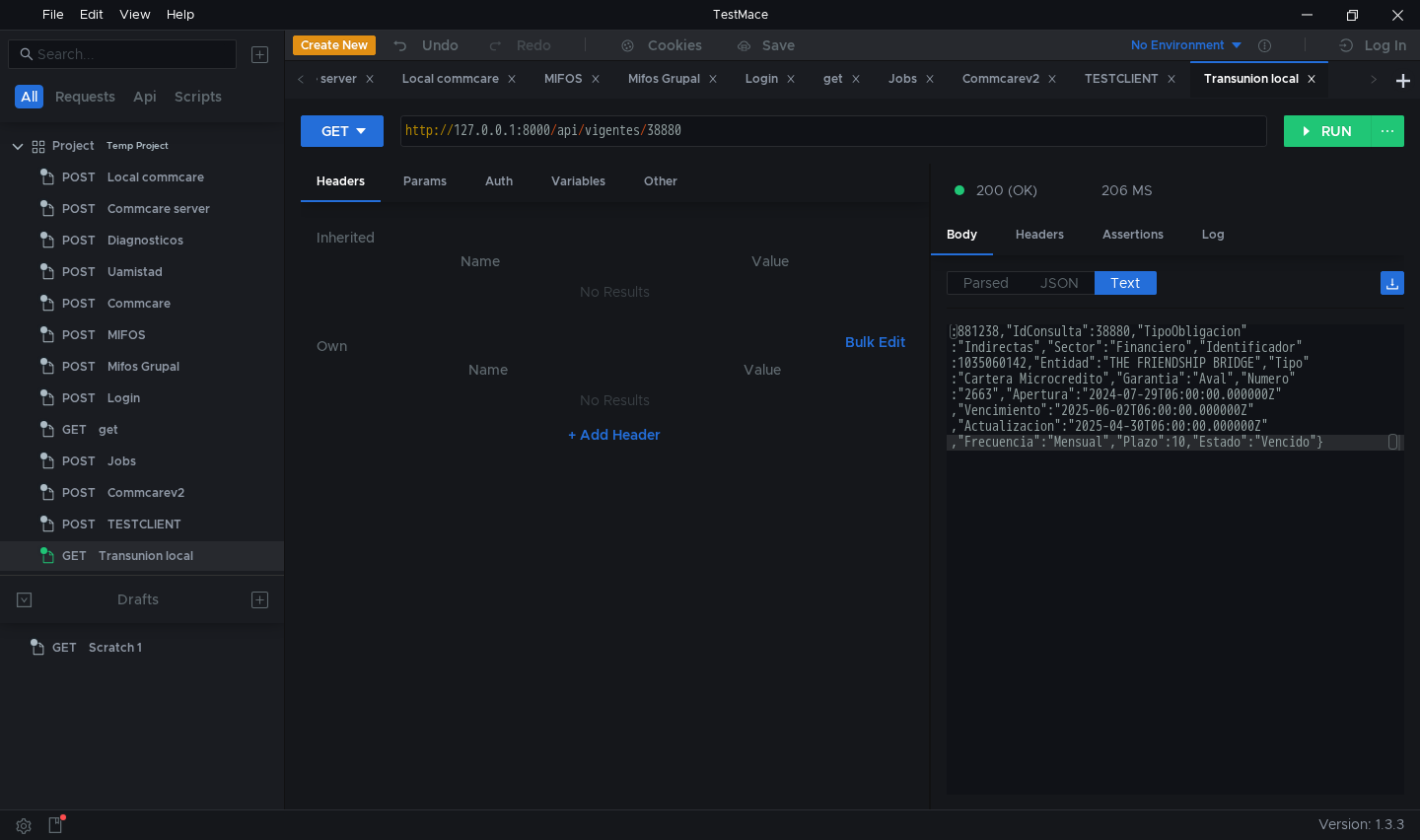click on "{"Id":881238,"IdConsulta":38880,"TipoObligacion" :"Indirectas","Sector":"Financiero","Identificador" :1035060142,"Entidad":"THE FRIENDSHIP BRIDGE","Tipo" :"Cartera Microcredito","Garantia":"Aval","Numero" :"2663","Apertura":"2024-07-29T06:00:00.000000Z" ,"Vencimiento":"2025-06-02T06:00:00.000000Z" ,"Actualizacion":"2025-04-30T06:00:00.000000Z" ,"Frecuencia":"Mensual","Plazo":10,"Estado":"Vencido"}" 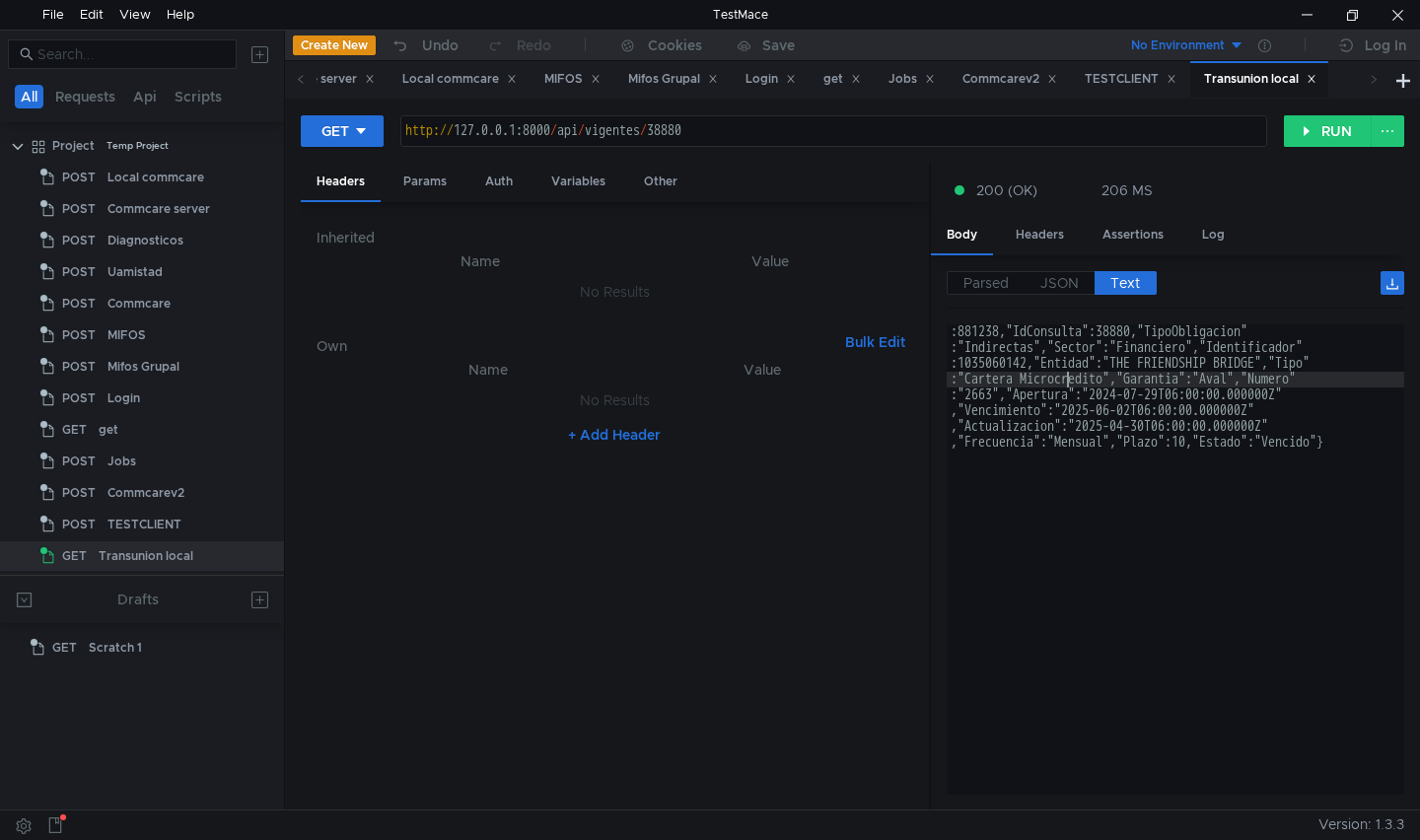 click on "{"Id":881238,"IdConsulta":38880,"TipoObligacion" :"Indirectas","Sector":"Financiero","Identificador" :1035060142,"Entidad":"THE FRIENDSHIP BRIDGE","Tipo" :"Cartera Microcredito","Garantia":"Aval","Numero" :"2663","Apertura":"2024-07-29T06:00:00.000000Z" ,"Vencimiento":"2025-06-02T06:00:00.000000Z" ,"Actualizacion":"2025-04-30T06:00:00.000000Z" ,"Frecuencia":"Mensual","Plazo":10,"Estado":"Vencido"}" 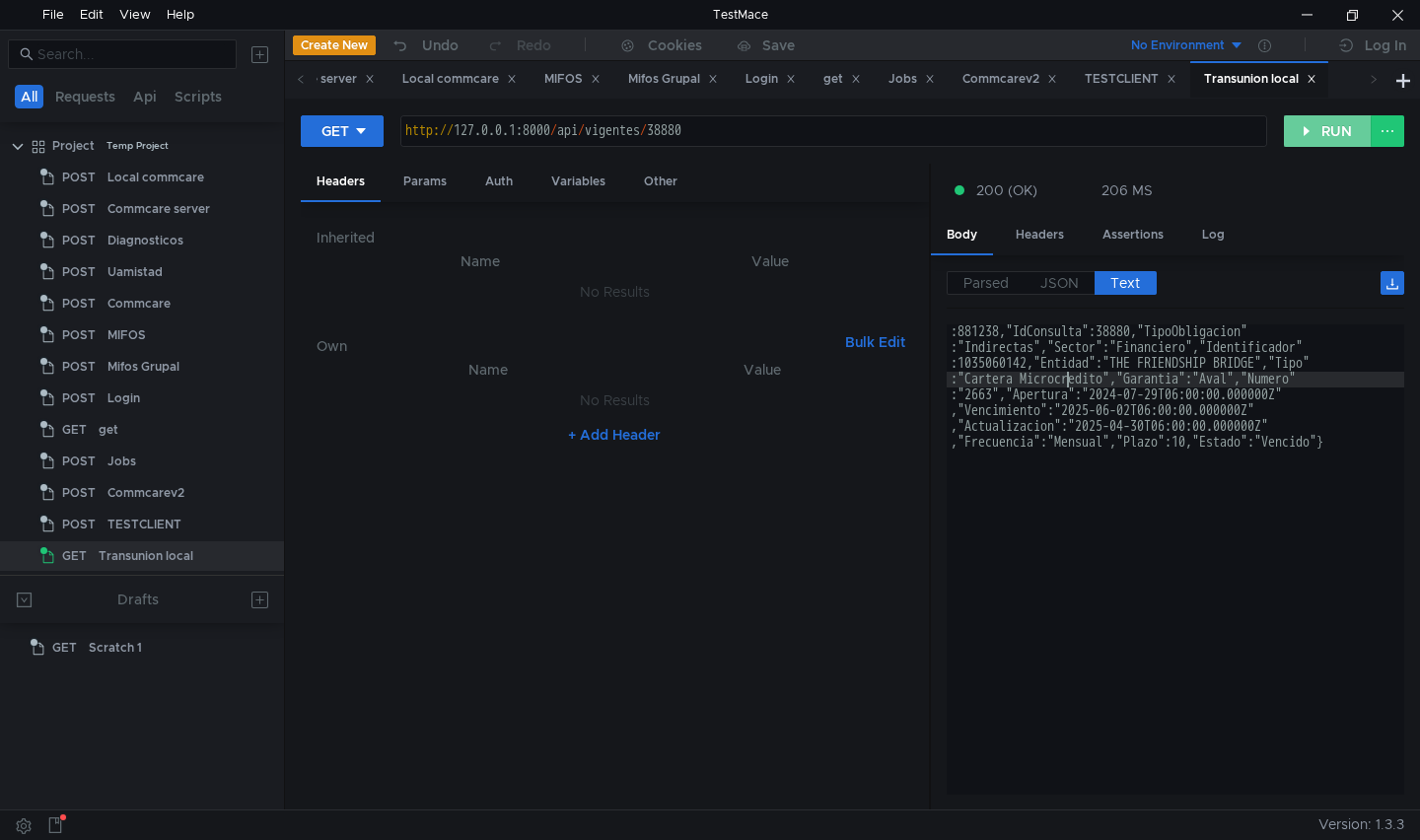 click on "RUN" 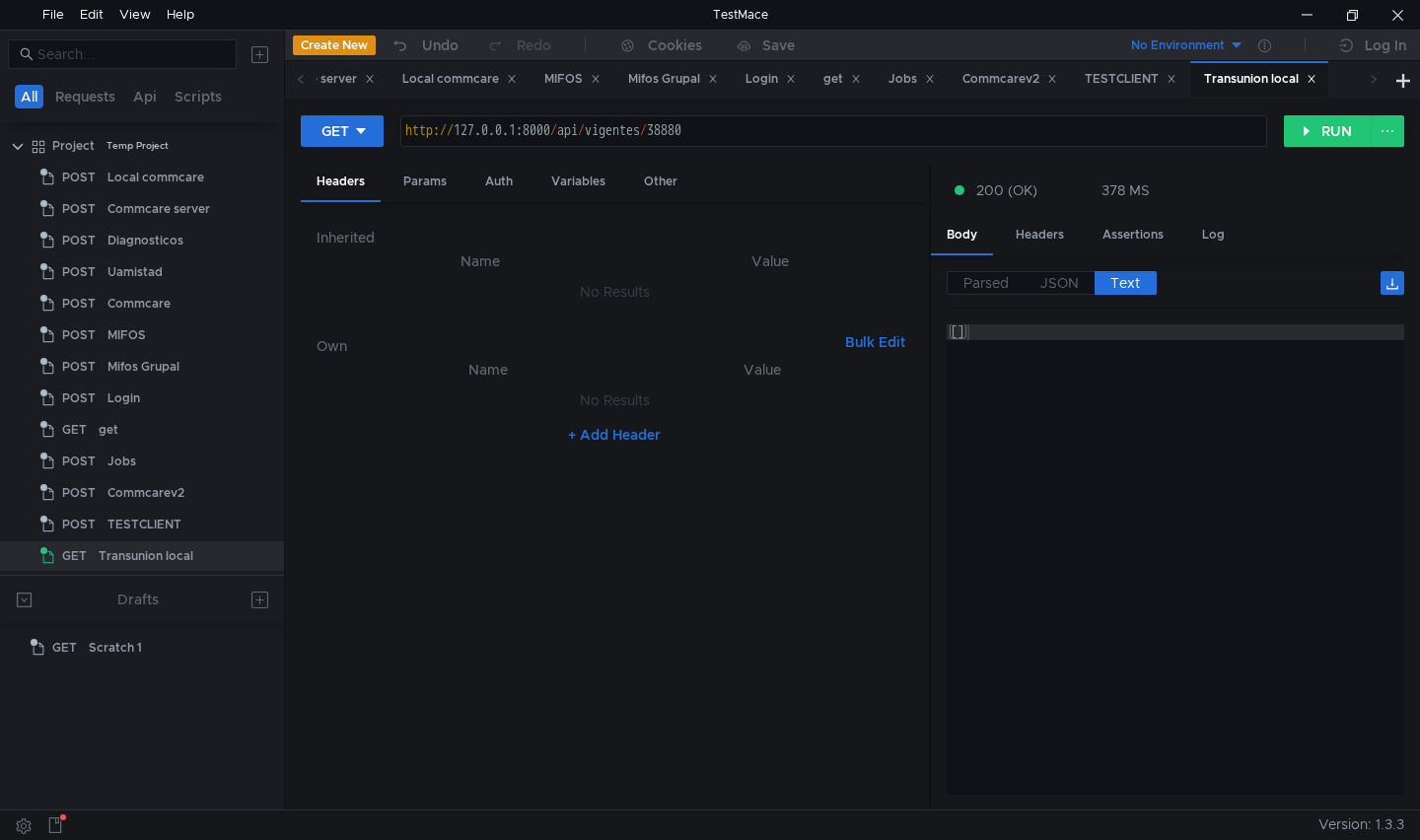 click on "[]" 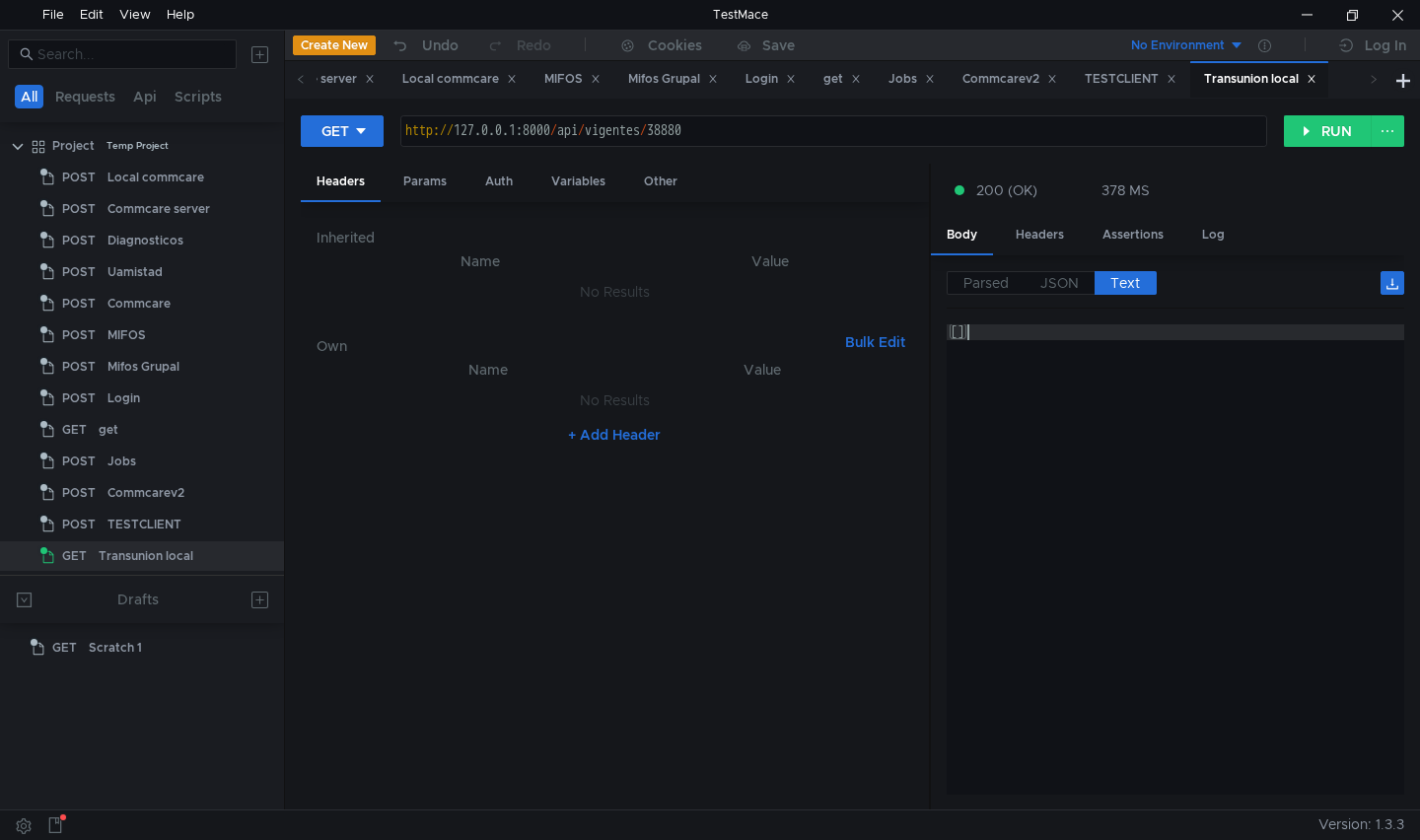 click on "[]" 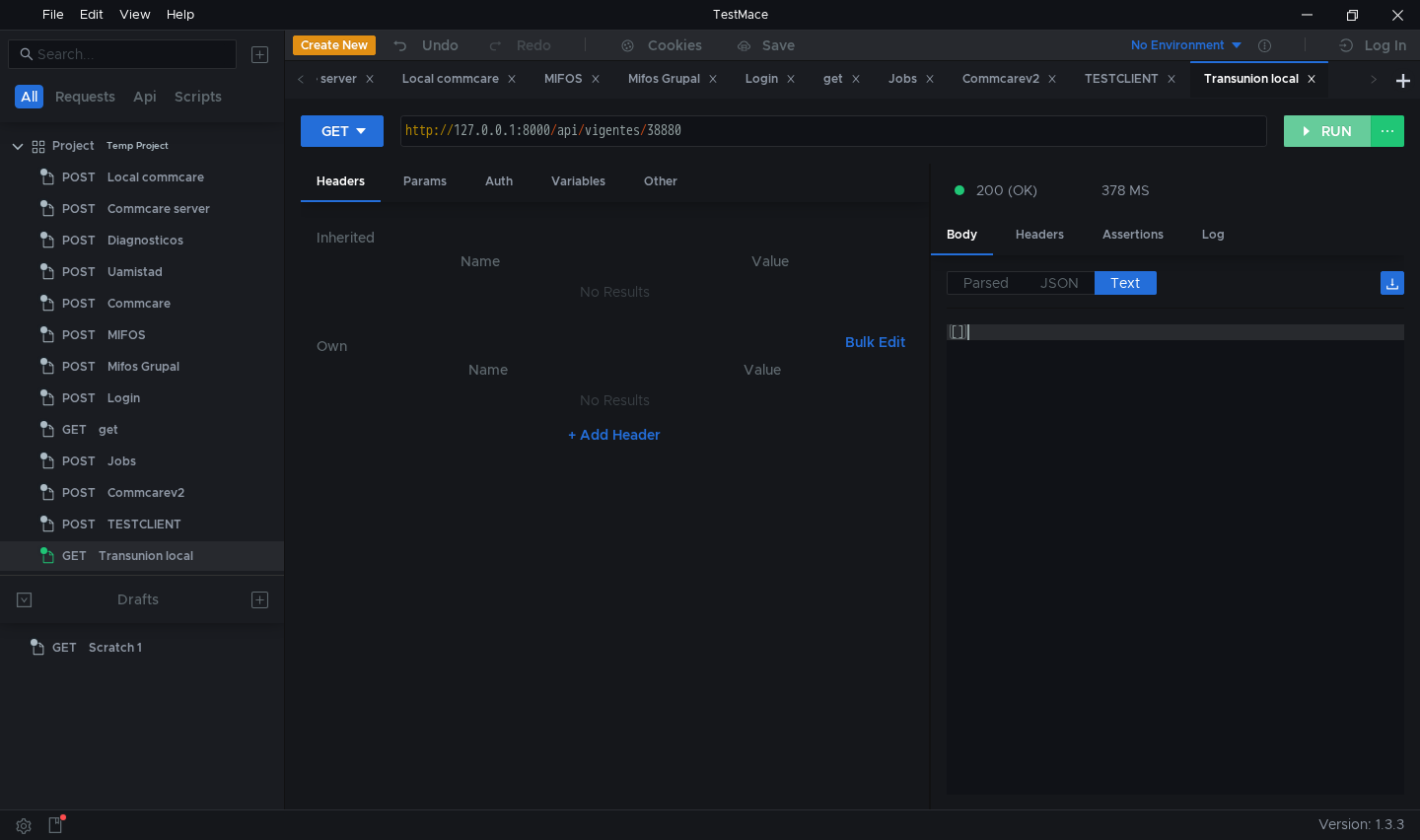 click on "RUN" 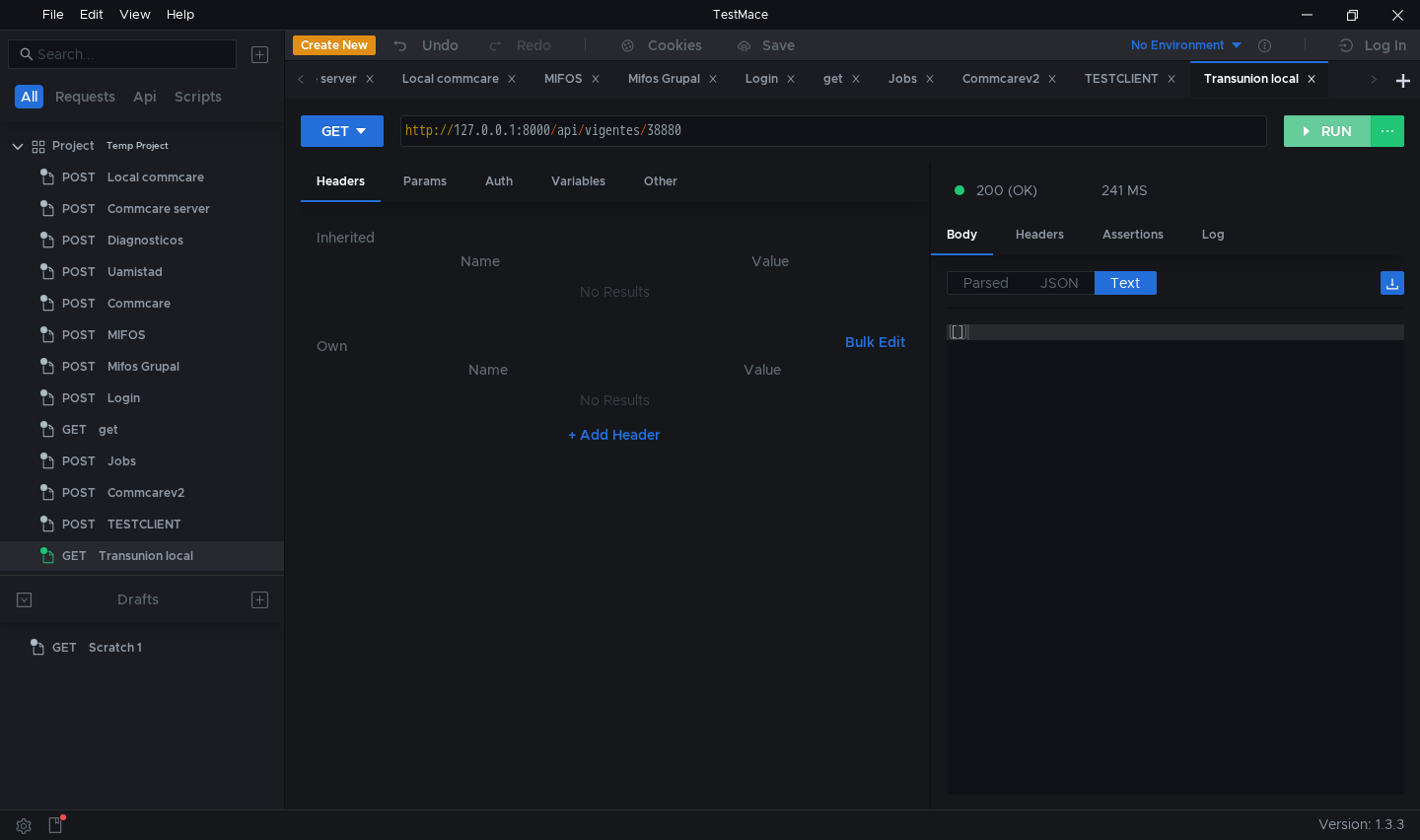 click on "RUN" 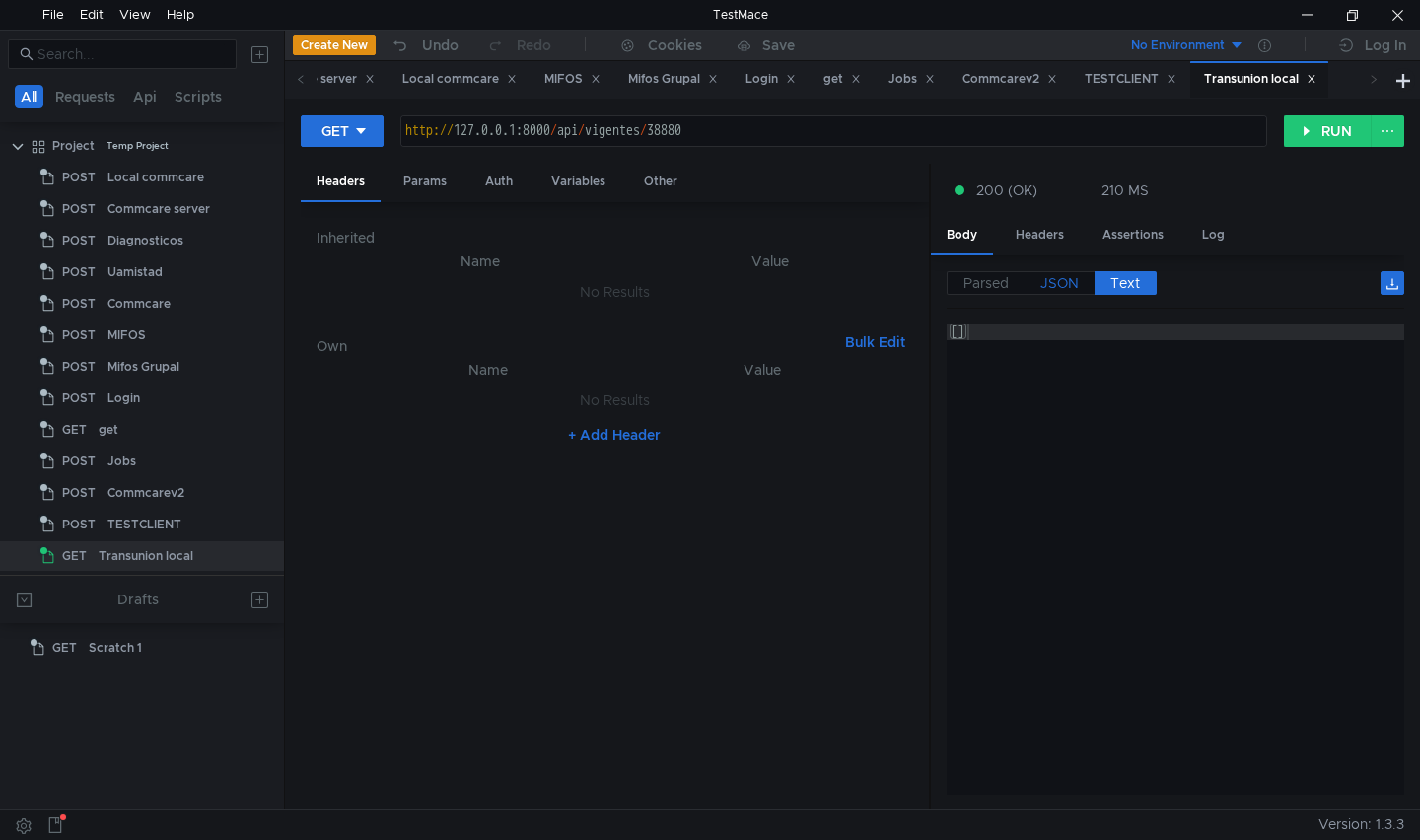 click on "JSON" at bounding box center (1059, 283) 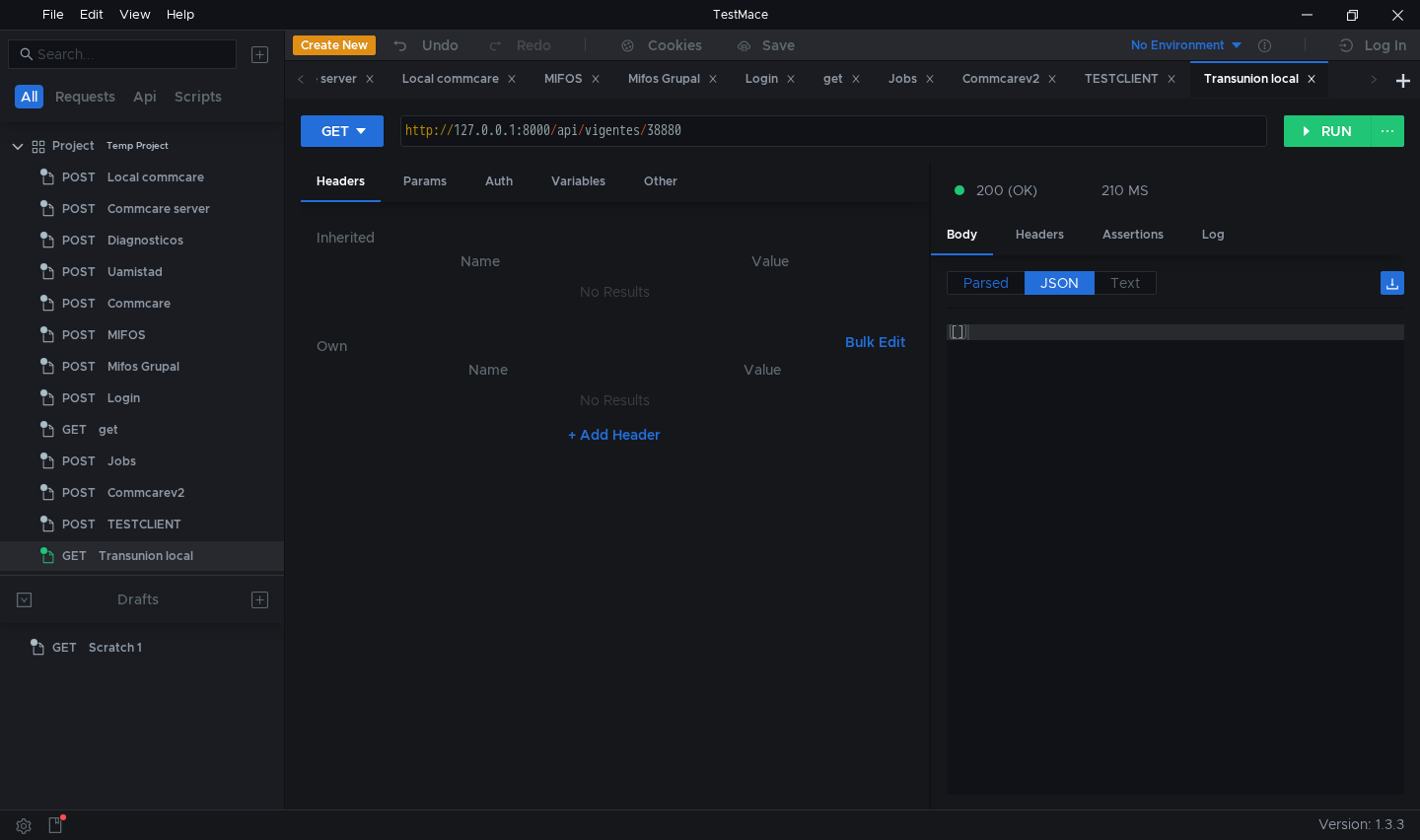 click on "Parsed" at bounding box center (986, 283) 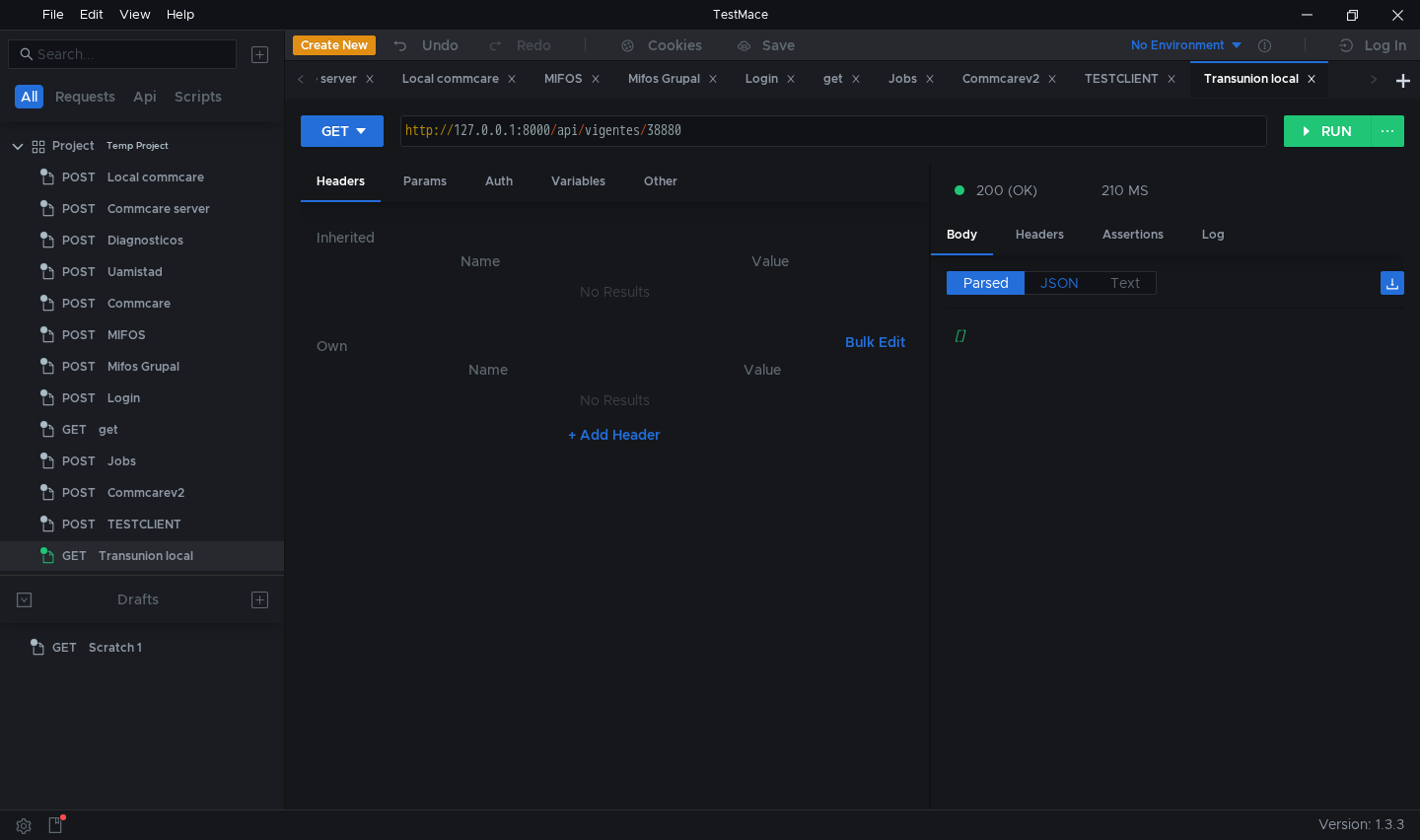 click on "JSON" at bounding box center (1059, 283) 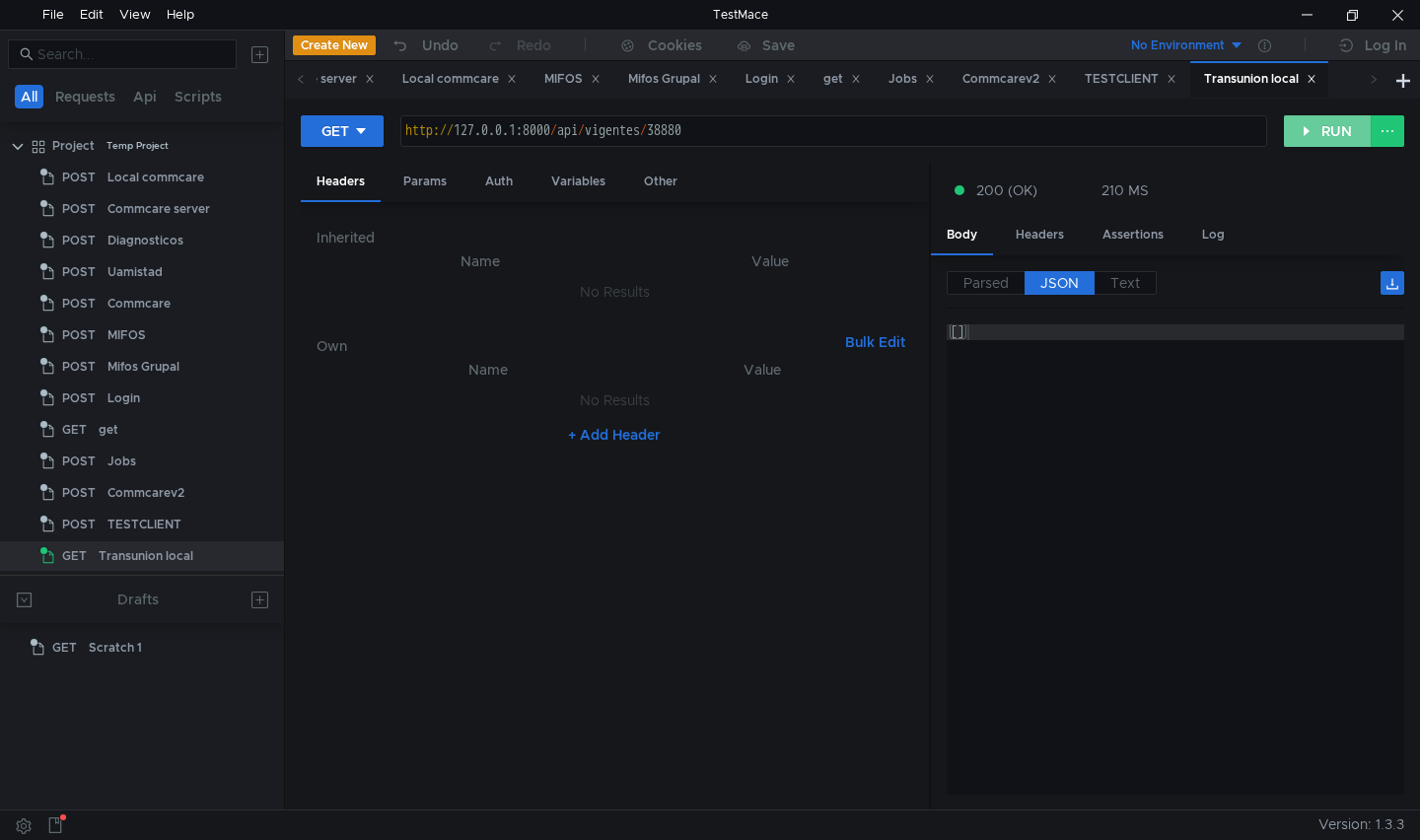 click on "RUN" 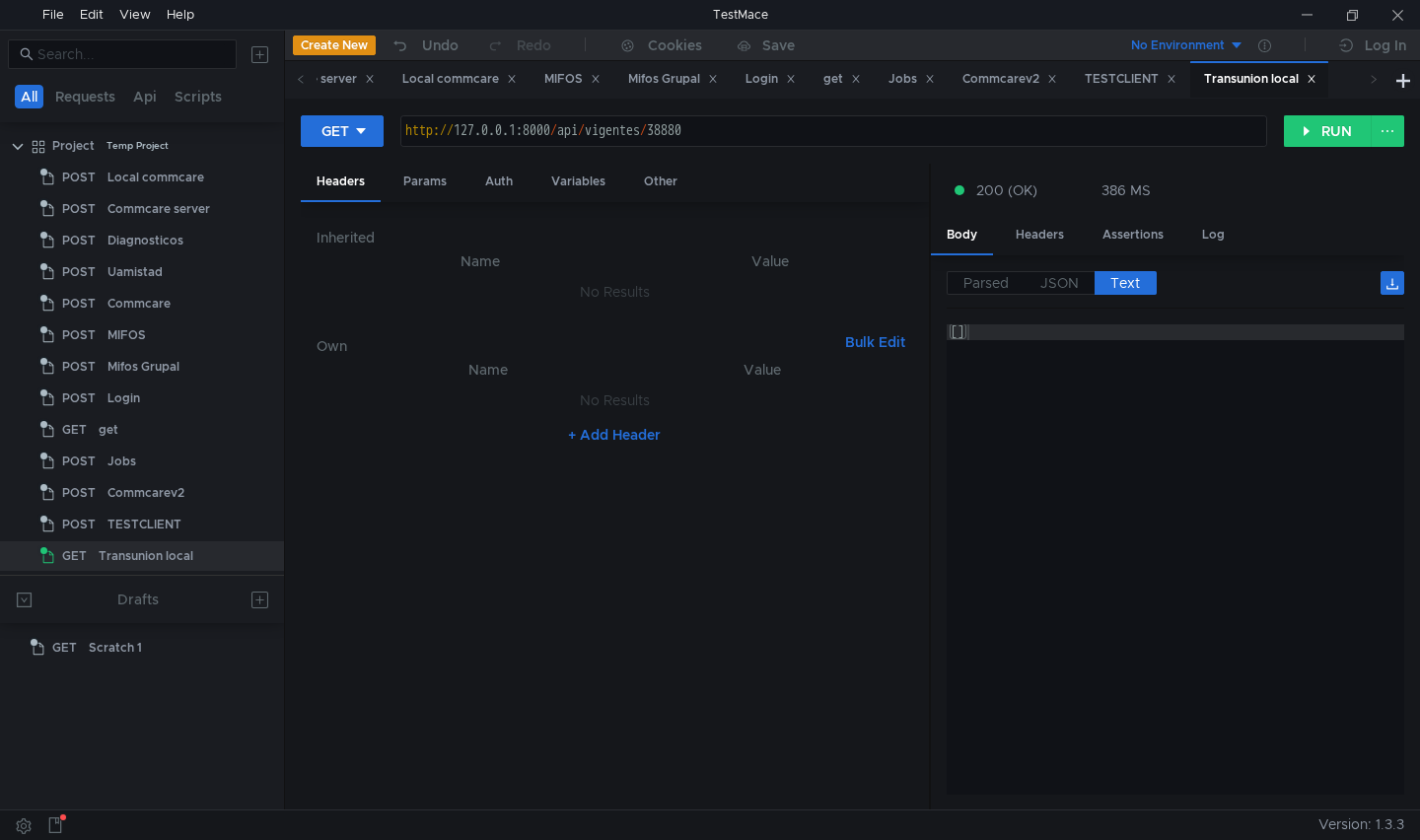 drag, startPoint x: 767, startPoint y: 134, endPoint x: 823, endPoint y: 136, distance: 56.035703 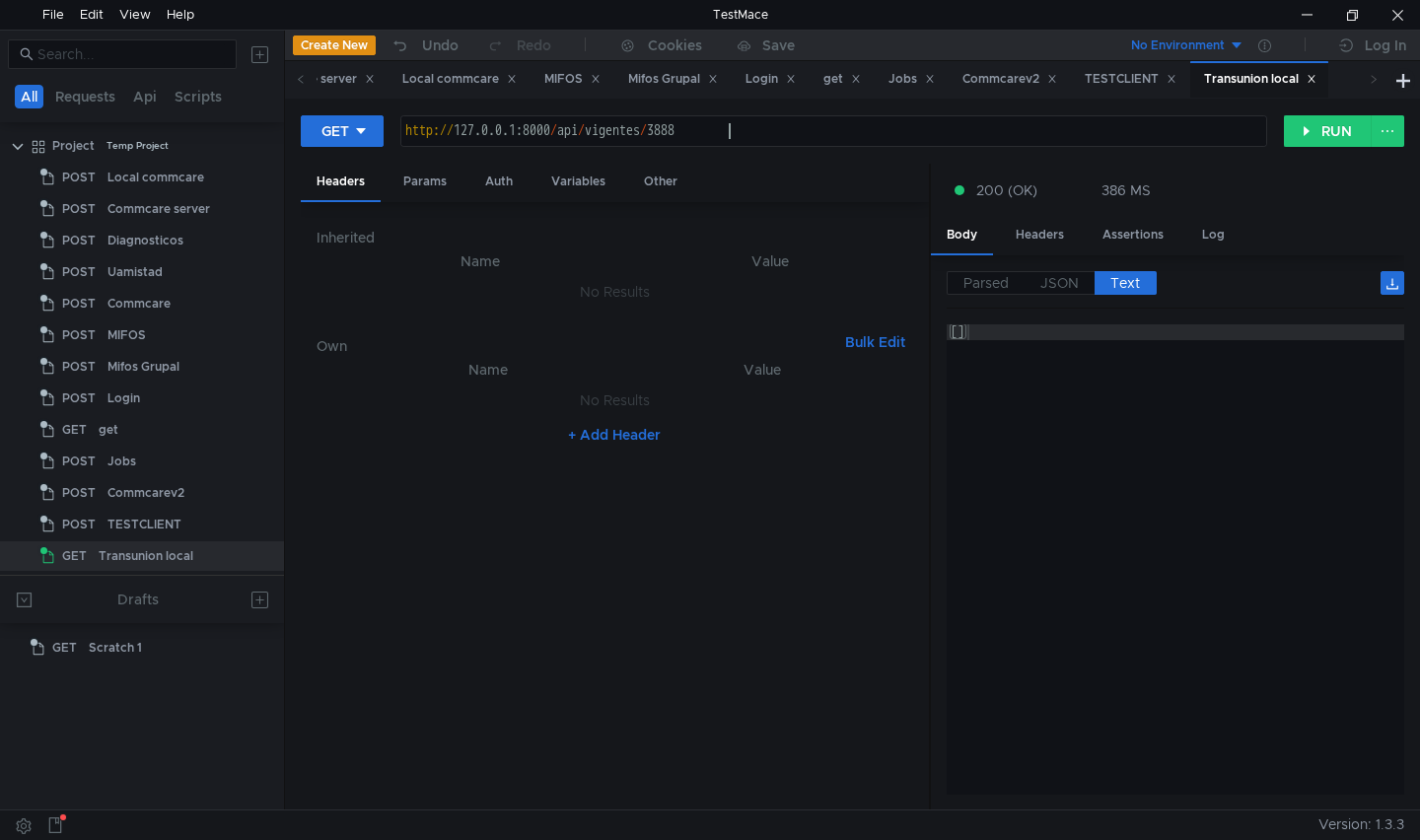scroll, scrollTop: 0, scrollLeft: 23, axis: horizontal 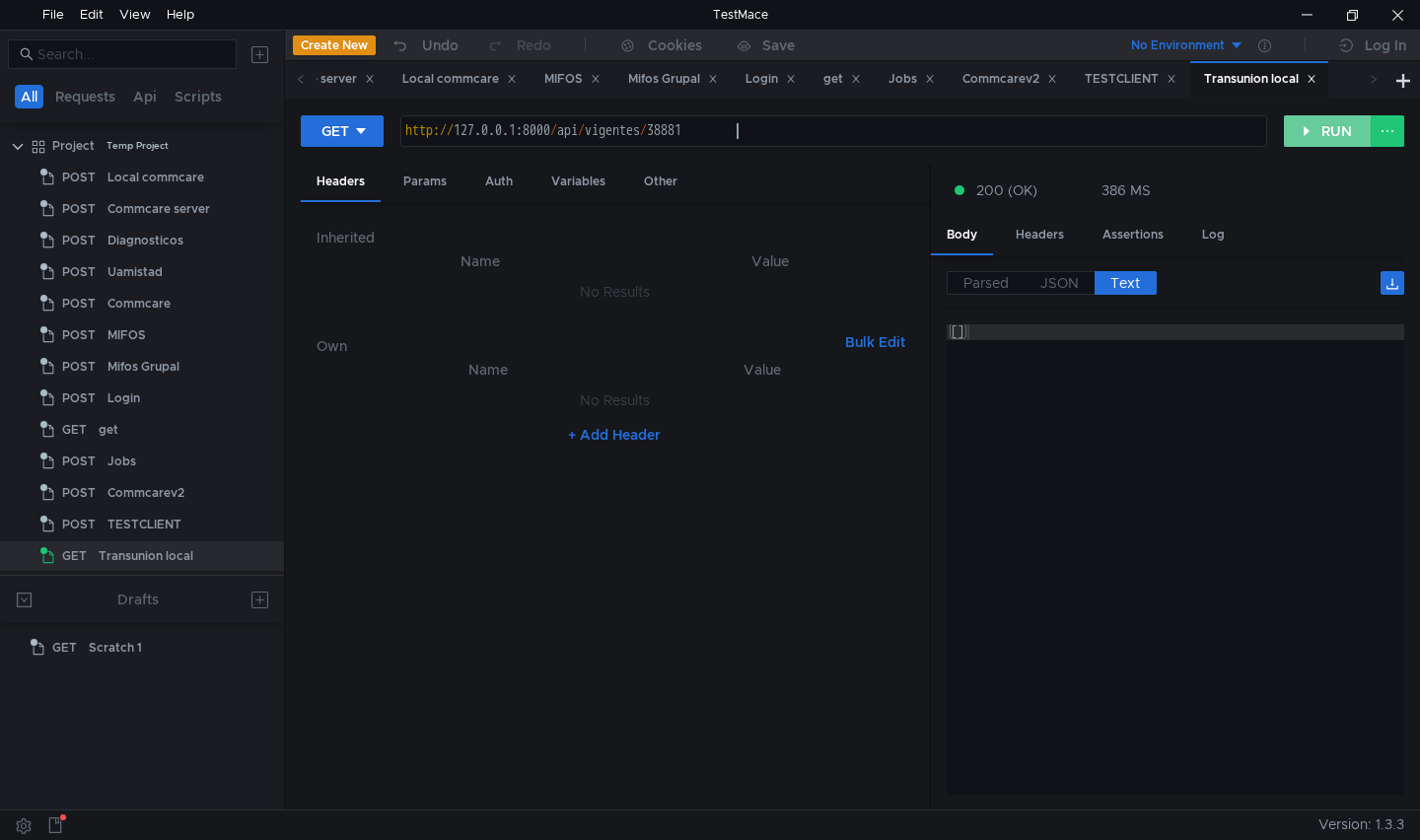 type on "http://127.0.0.1:8000/api/vigentes/38881" 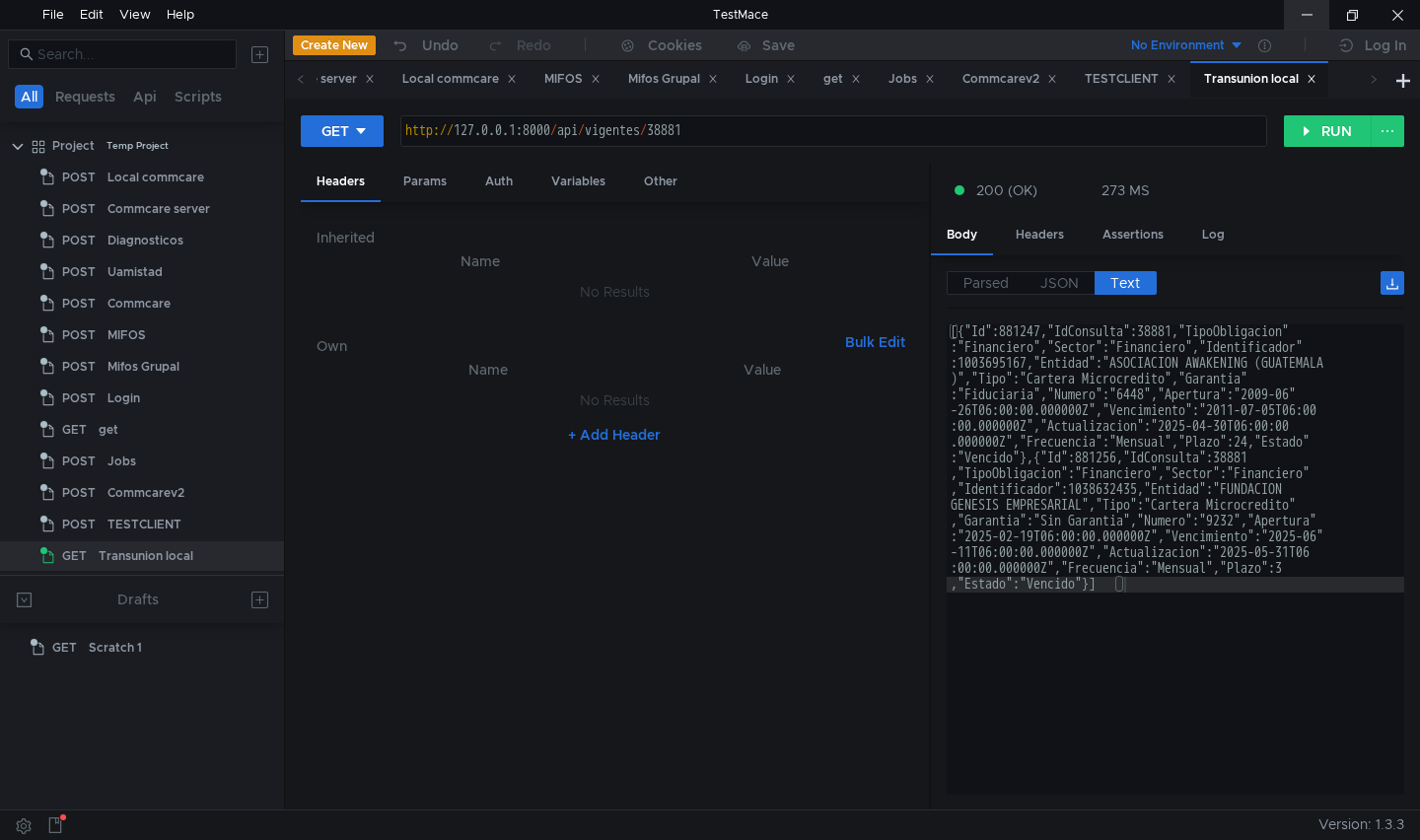 click at bounding box center (1307, 15) 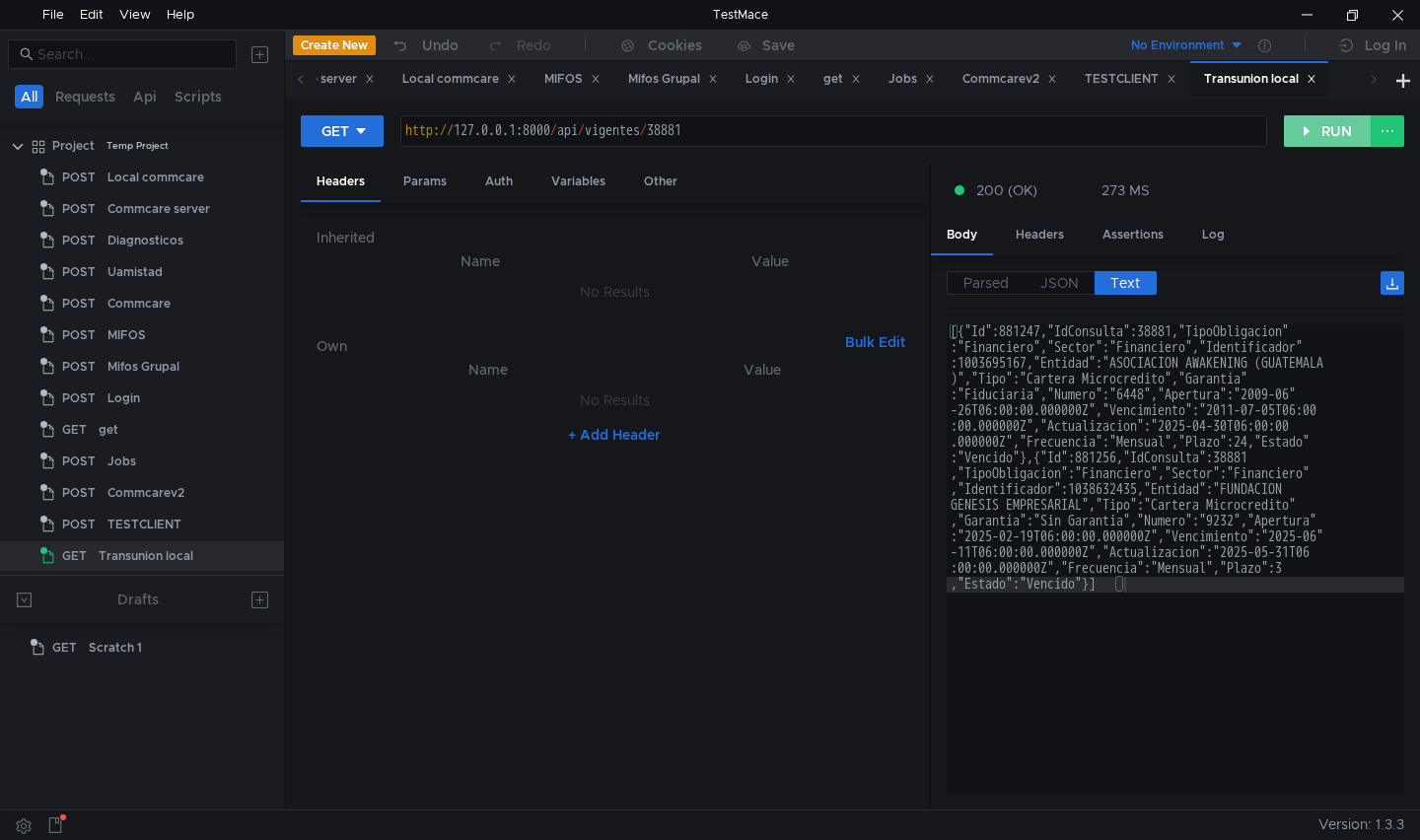 click on "RUN" 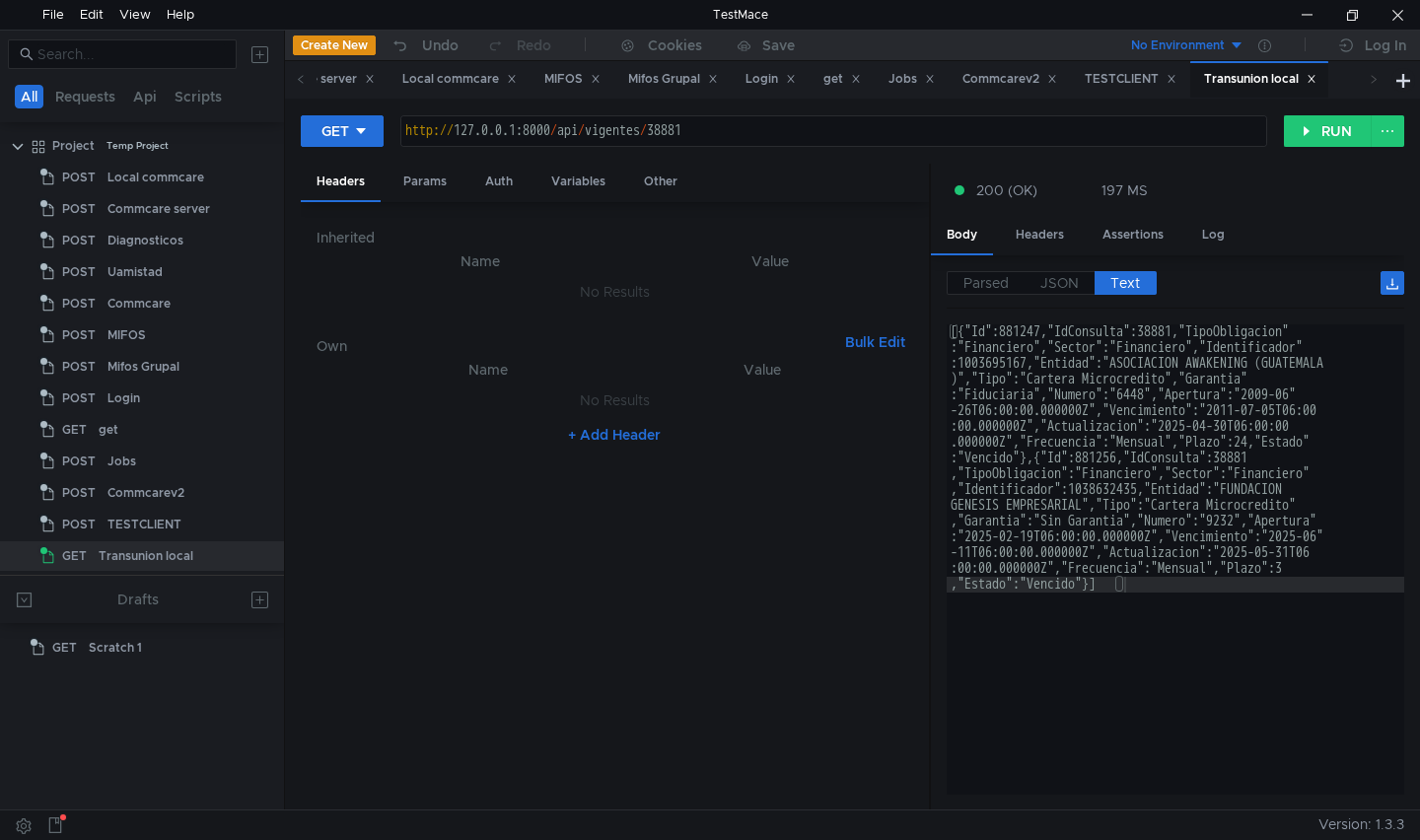 type on "[{"Id":881247,"IdConsulta":38881,"TipoObligacion":"Financiero","Sector":"Financiero","Identificador":1003695167,"Entidad":"ASOCIACION AWAKENING (GUATEMALA)","Tipo":"Cartera Microcredito","Garantia":"Fiduciaria","Numero":"6448","Apertura":"2009-06-26T06:00:00.000000Z","Vencimiento":"2011-07-05T06:00:00.000000Z","Actualizacion":"2025-04-30T06:00:00.000000Z","Frecuencia":"Mensual","Plazo":24,"Estado"" 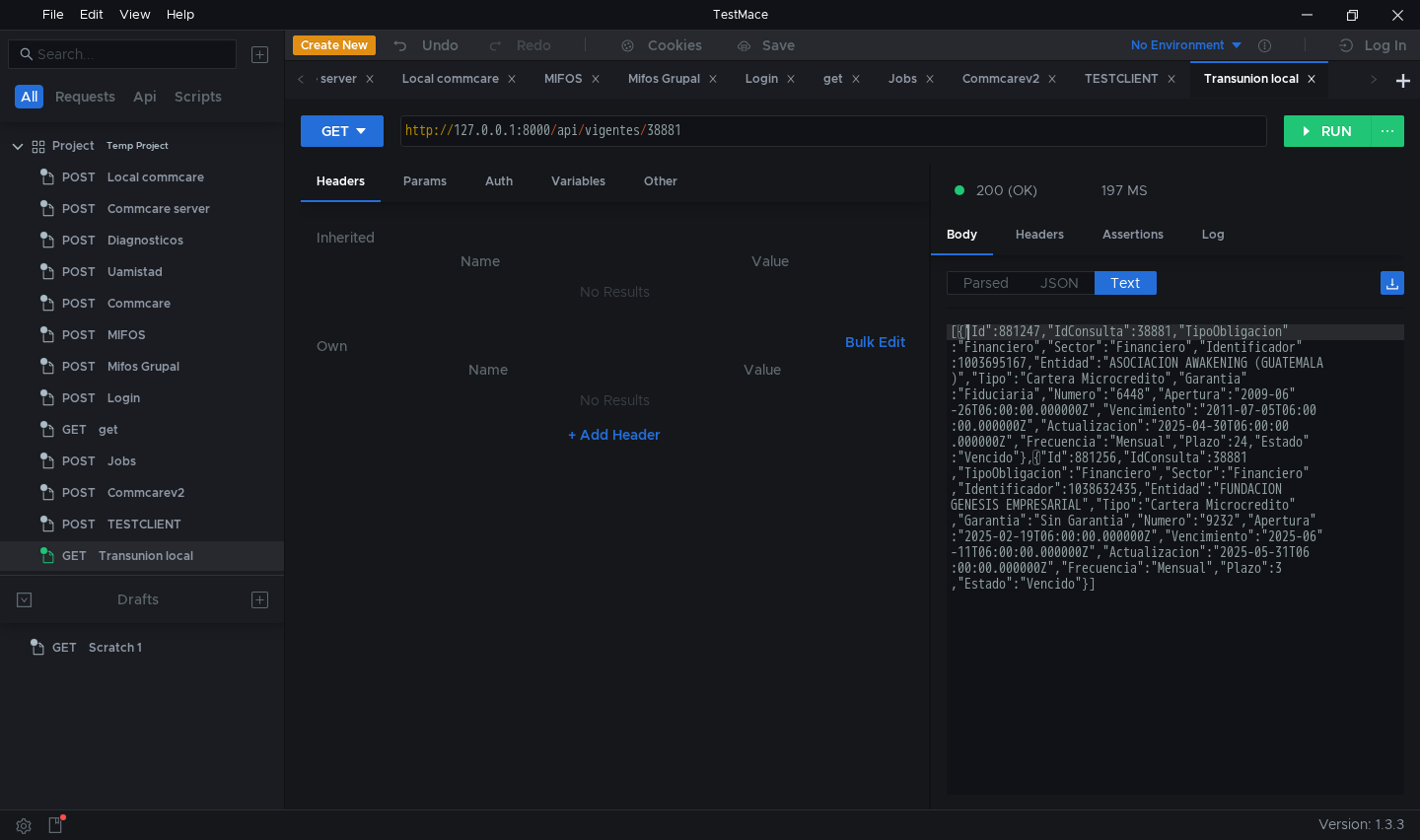 drag, startPoint x: 978, startPoint y: 329, endPoint x: 1037, endPoint y: 341, distance: 60.207973 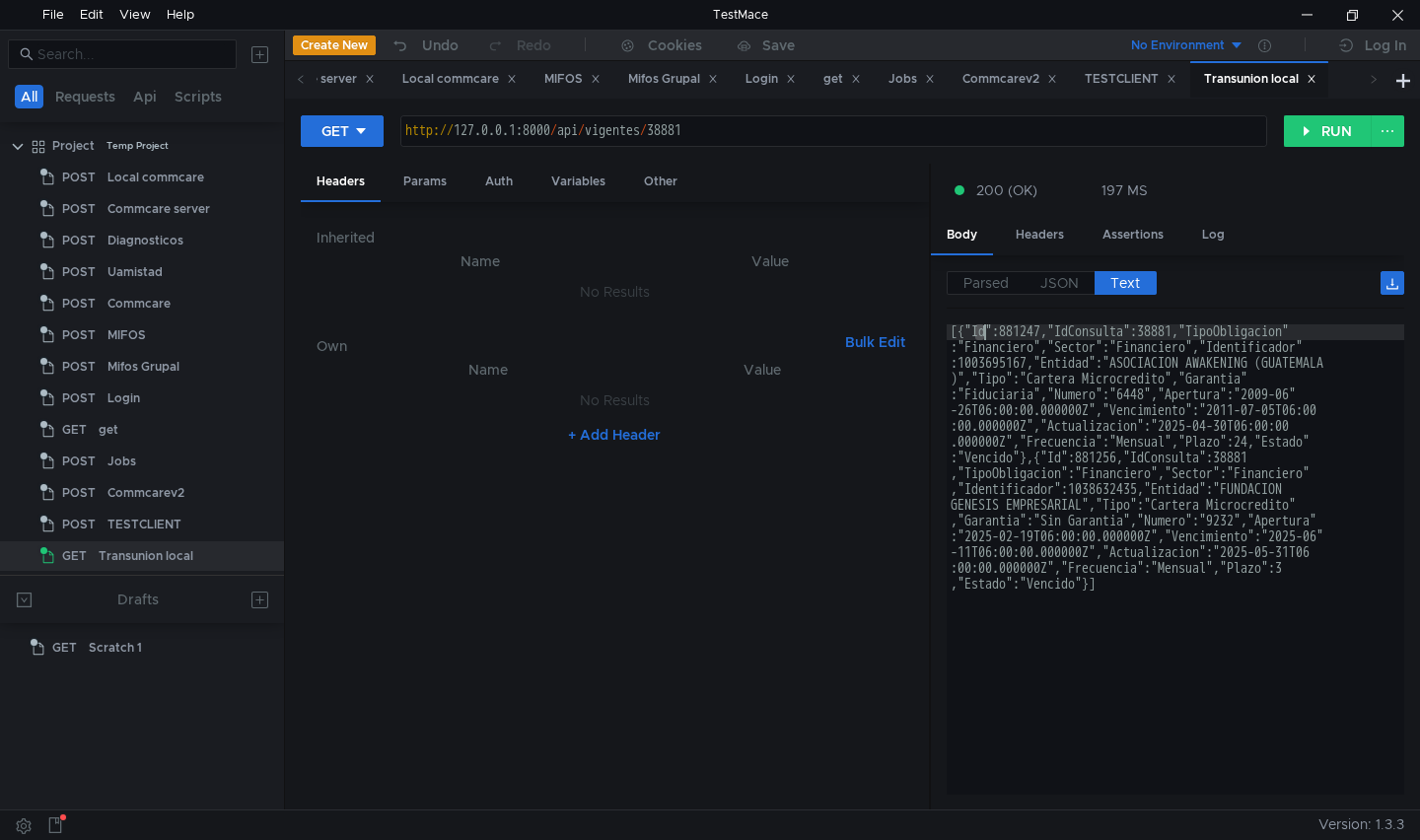 click on "[{"Id":881247,"IdConsulta":38881,"TipoObligacion" :"Financiero","Sector":"Financiero","Identificador" :1003695167,"Entidad":"ASOCIACION AWAKENING (GUATEMALA )","Tipo":"Cartera Microcredito","Garantia" :"Fiduciaria","Numero":"6448","Apertura":"2009-06 -26T06:00:00.000000Z","Vencimiento":"2011-07-05T06:00 :00.000000Z","Actualizacion":"2025-04-30T06:00:00 .000000Z","Frecuencia":"Mensual","Plazo":24,"Estado" :"Vencido"},{"Id":881256,"IdConsulta":38881 ,"TipoObligacion":"Financiero","Sector":"Financiero" ,"Identificador":1038632435,"Entidad":"FUNDACION  GENESIS EMPRESARIAL","Tipo":"Cartera Microcredito" ,"Garantia":"Sin Garantia","Numero":"9232","Apertura" :"2025-02-19T06:00:00.000000Z","Vencimiento":"2025-06 -11T06:00:00.000000Z","Actualizacion":"2025-05-31T06 :00:00.000000Z","Frecuencia":"Mensual","Plazo":3 ,"Estado":"Vencido"}]" 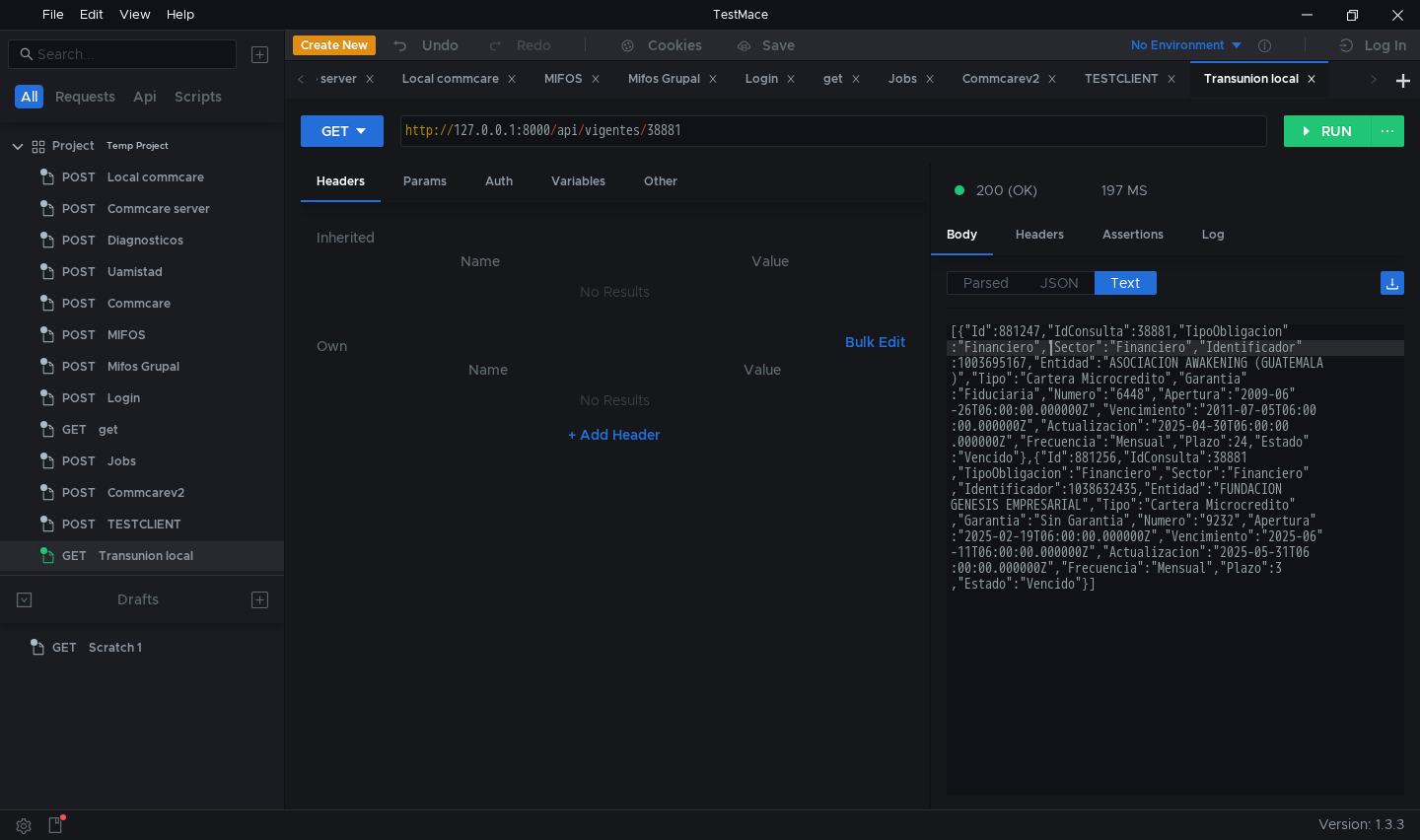 drag, startPoint x: 1060, startPoint y: 390, endPoint x: 1067, endPoint y: 471, distance: 81.30191 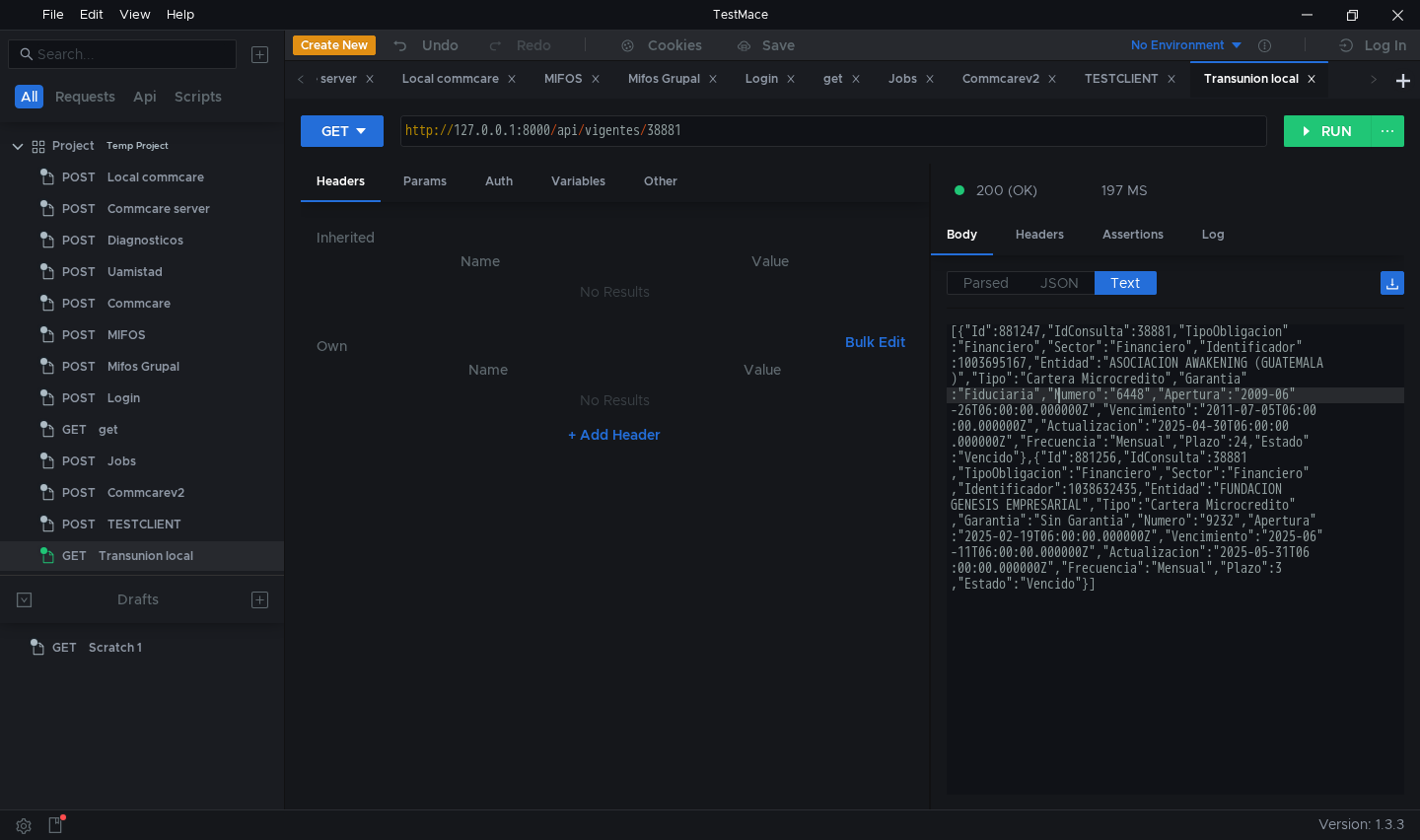 drag, startPoint x: 1075, startPoint y: 523, endPoint x: 1075, endPoint y: 537, distance: 14 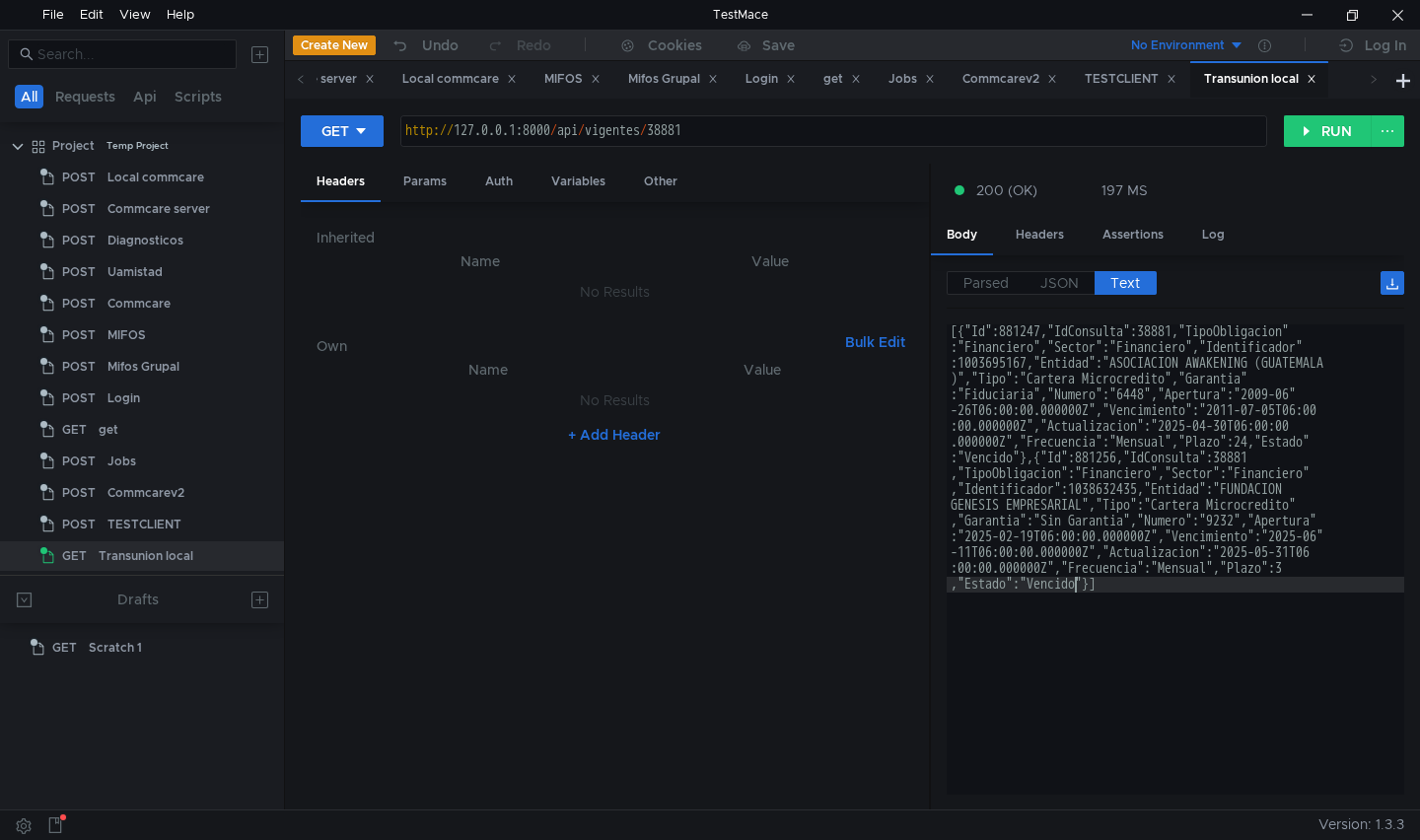 drag, startPoint x: 1072, startPoint y: 589, endPoint x: 1083, endPoint y: 599, distance: 14.866069 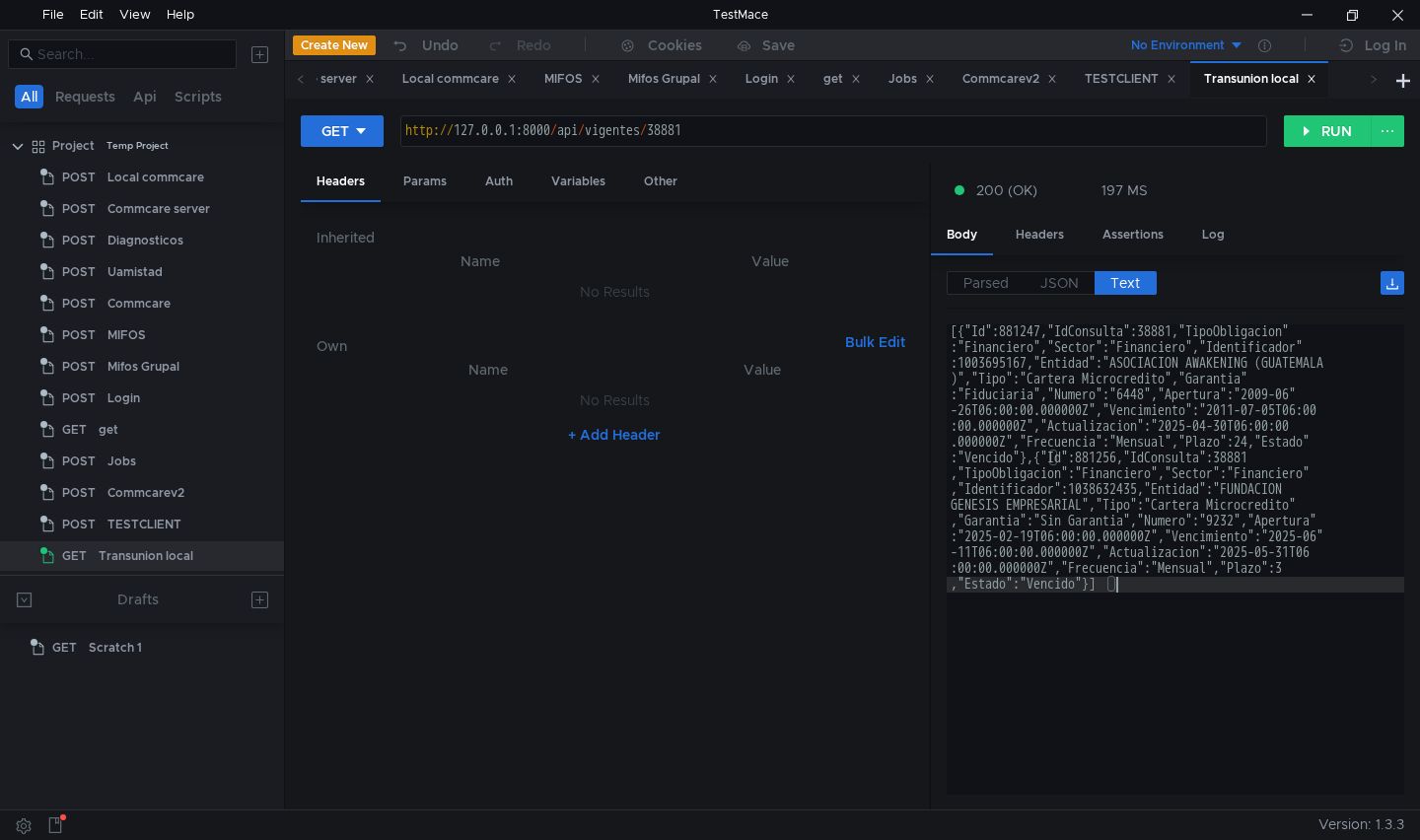 click on "[{"Id":881247,"IdConsulta":38881,"TipoObligacion" :"Financiero","Sector":"Financiero","Identificador" :1003695167,"Entidad":"ASOCIACION AWAKENING (GUATEMALA )","Tipo":"Cartera Microcredito","Garantia" :"Fiduciaria","Numero":"6448","Apertura":"2009-06 -26T06:00:00.000000Z","Vencimiento":"2011-07-05T06:00 :00.000000Z","Actualizacion":"2025-04-30T06:00:00 .000000Z","Frecuencia":"Mensual","Plazo":24,"Estado" :"Vencido"},{"Id":881256,"IdConsulta":38881 ,"TipoObligacion":"Financiero","Sector":"Financiero" ,"Identificador":1038632435,"Entidad":"FUNDACION  GENESIS EMPRESARIAL","Tipo":"Cartera Microcredito" ,"Garantia":"Sin Garantia","Numero":"9232","Apertura" :"2025-02-19T06:00:00.000000Z","Vencimiento":"2025-06 -11T06:00:00.000000Z","Actualizacion":"2025-05-31T06 :00:00.000000Z","Frecuencia":"Mensual","Plazo":3 ,"Estado":"Vencido"}]" 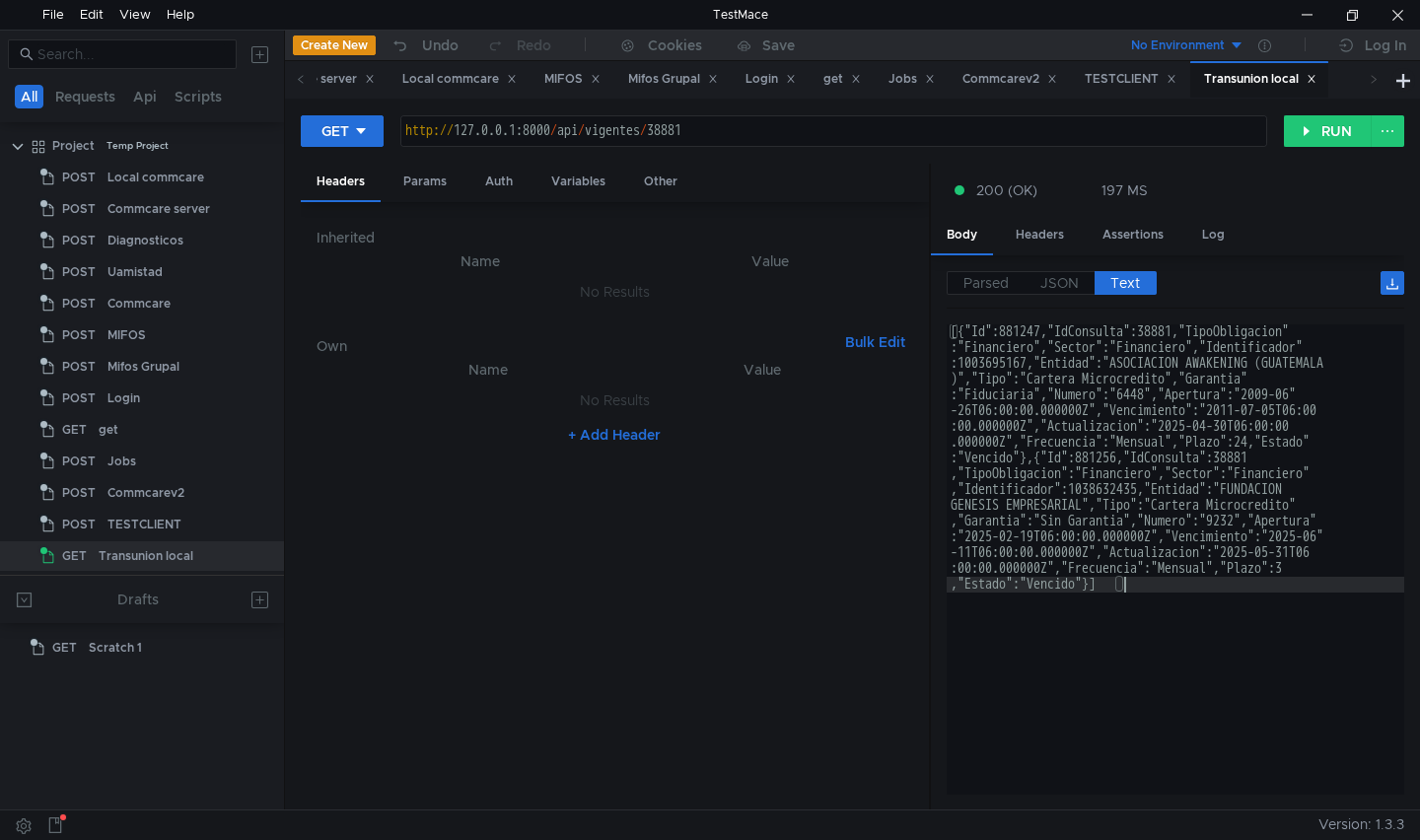 click on "[{"Id":881247,"IdConsulta":38881,"TipoObligacion" :"Financiero","Sector":"Financiero","Identificador" :1003695167,"Entidad":"ASOCIACION AWAKENING (GUATEMALA )","Tipo":"Cartera Microcredito","Garantia" :"Fiduciaria","Numero":"6448","Apertura":"2009-06 -26T06:00:00.000000Z","Vencimiento":"2011-07-05T06:00 :00.000000Z","Actualizacion":"2025-04-30T06:00:00 .000000Z","Frecuencia":"Mensual","Plazo":24,"Estado" :"Vencido"},{"Id":881256,"IdConsulta":38881 ,"TipoObligacion":"Financiero","Sector":"Financiero" ,"Identificador":1038632435,"Entidad":"FUNDACION  GENESIS EMPRESARIAL","Tipo":"Cartera Microcredito" ,"Garantia":"Sin Garantia","Numero":"9232","Apertura" :"2025-02-19T06:00:00.000000Z","Vencimiento":"2025-06 -11T06:00:00.000000Z","Actualizacion":"2025-05-31T06 :00:00.000000Z","Frecuencia":"Mensual","Plazo":3 ,"Estado":"Vencido"}]" 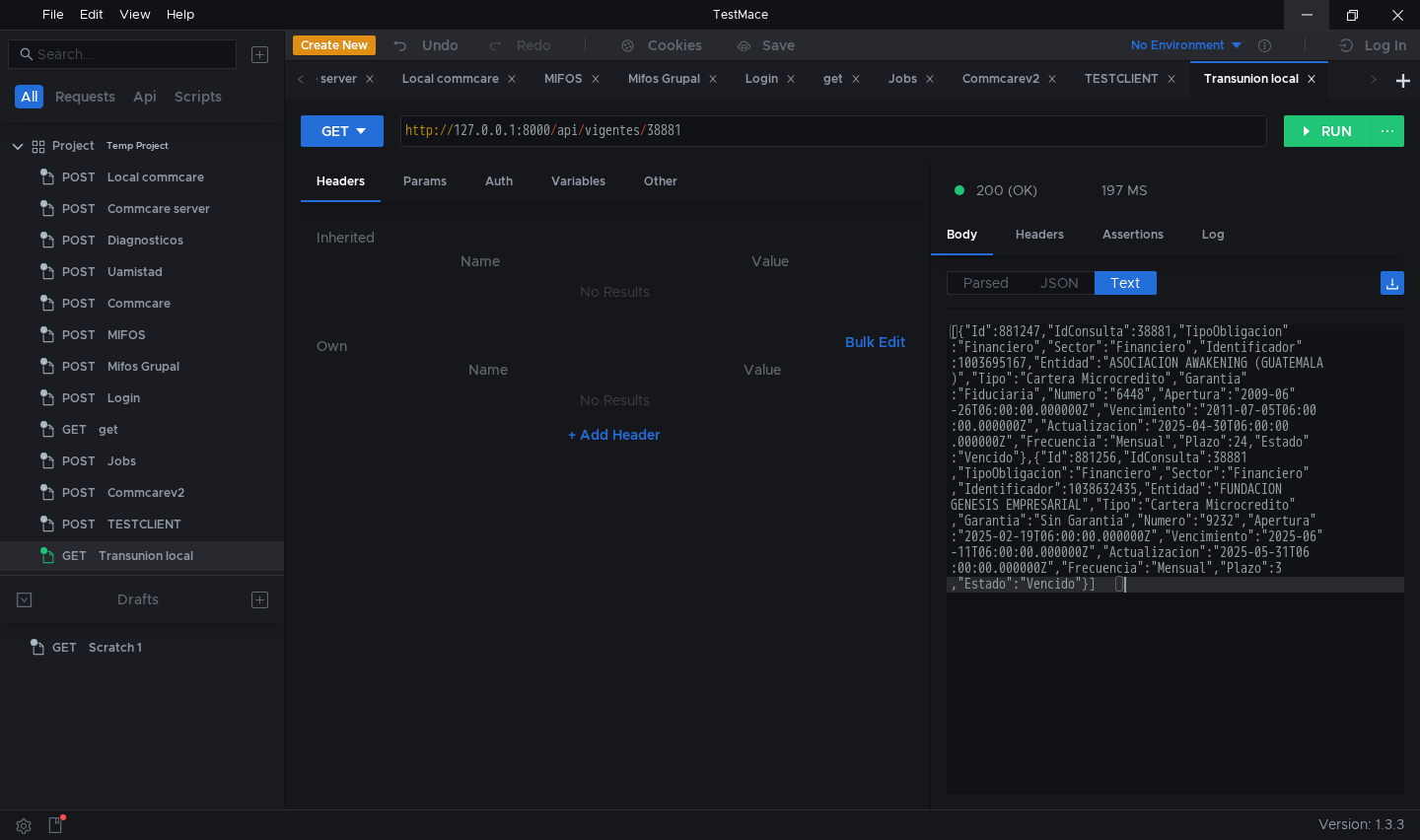 click at bounding box center [1307, 15] 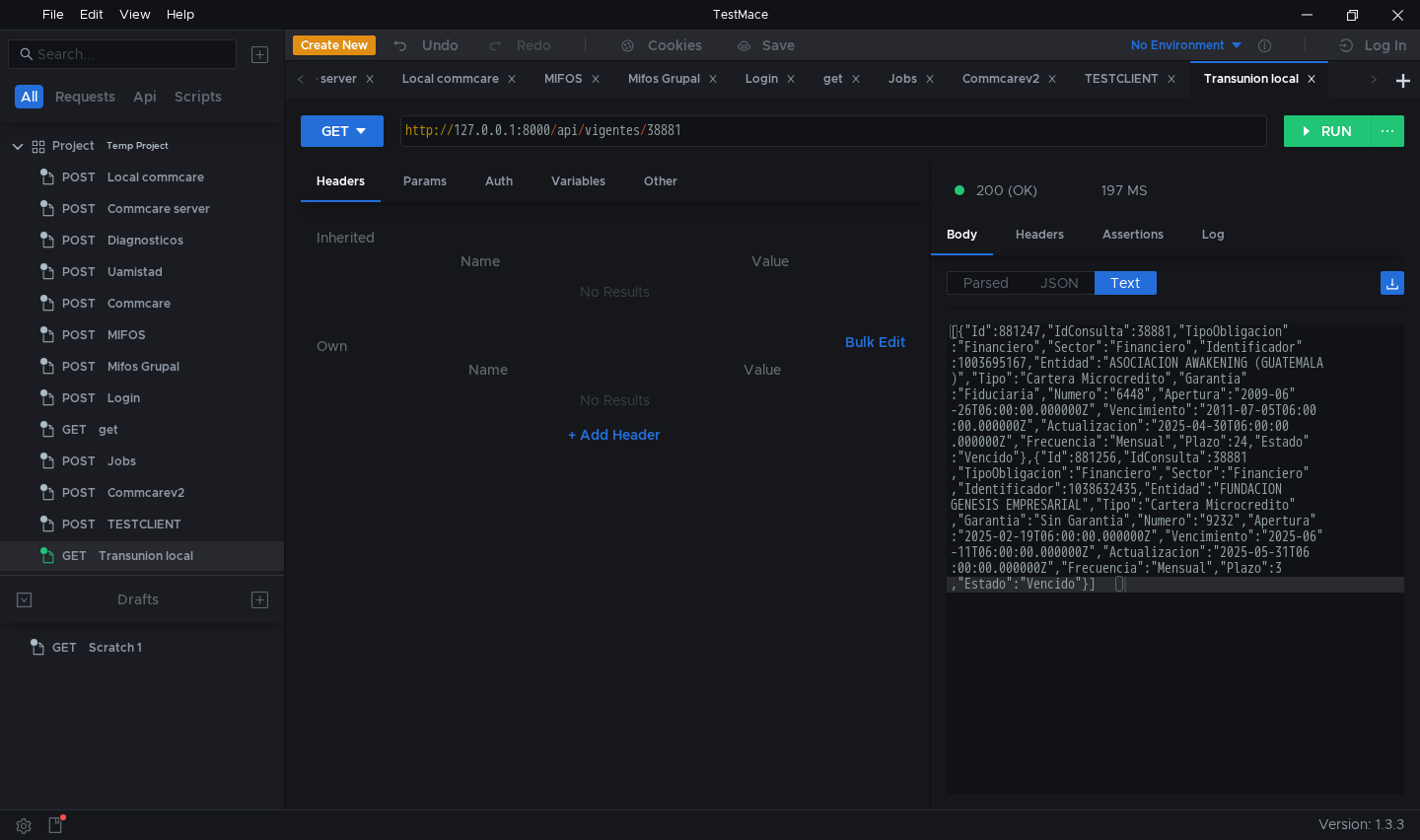 drag, startPoint x: 1356, startPoint y: 357, endPoint x: 1255, endPoint y: 380, distance: 103.58571 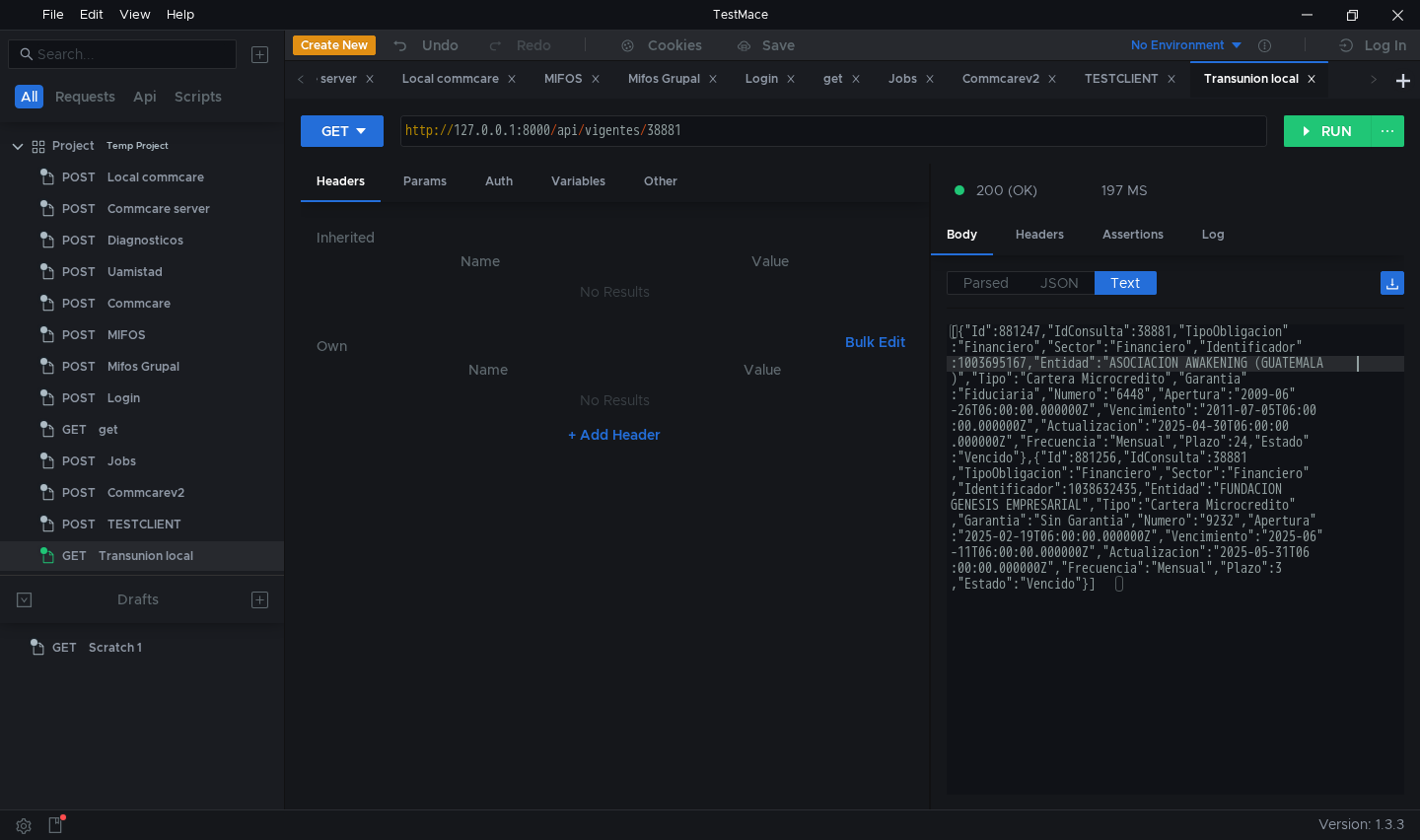 type on "[{"Id":881247,"IdConsulta":38881,"TipoObligacion":"Financiero","Sector":"Financiero","Identificador":1003695167,"Entidad":"ASOCIACION AWAKENING (GUATEMALA)","Tipo":"Cartera Microcredito","Garantia":"Fiduciaria","Numero":"6448","Apertura":"2009-06-26T06:00:00.000000Z","Vencimiento":"2011-07-05T06:00:00.000000Z","Actualizacion":"2025-04-30T06:00:00.000000Z","Frecuencia":"Mensual","Plazo":24,"Estado"" 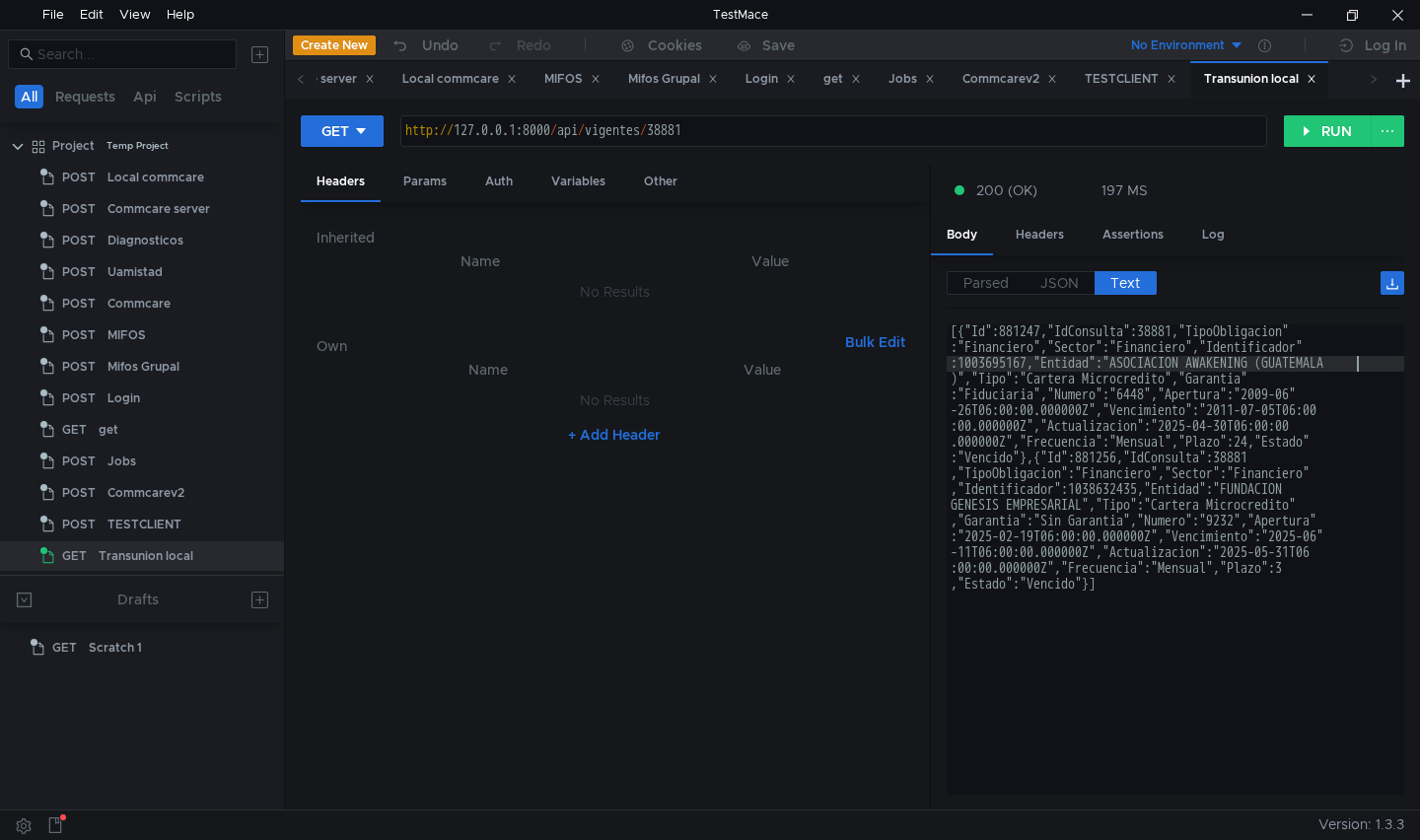 drag, startPoint x: 1220, startPoint y: 379, endPoint x: 1164, endPoint y: 383, distance: 56.14268 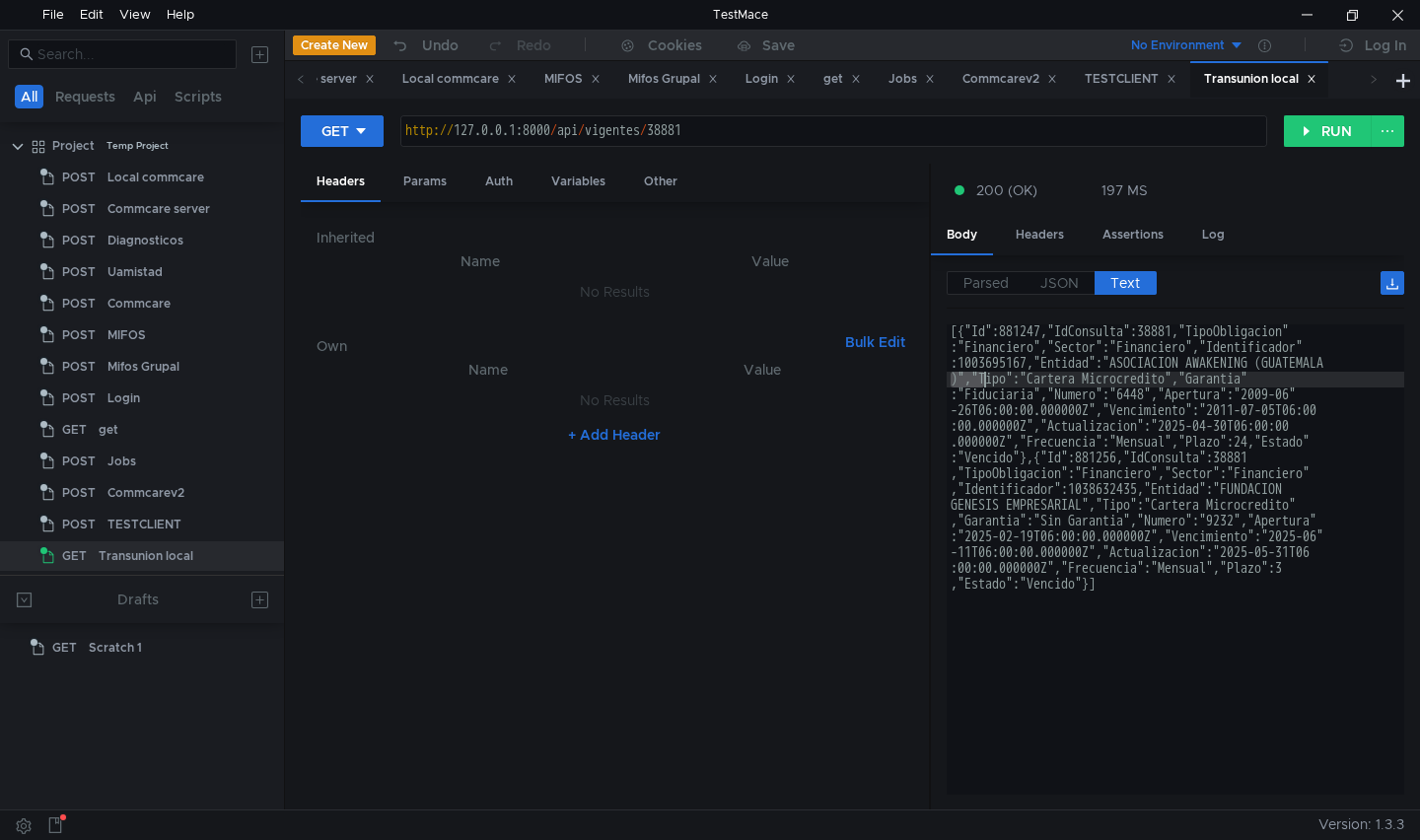 drag, startPoint x: 951, startPoint y: 378, endPoint x: 999, endPoint y: 380, distance: 48.0416 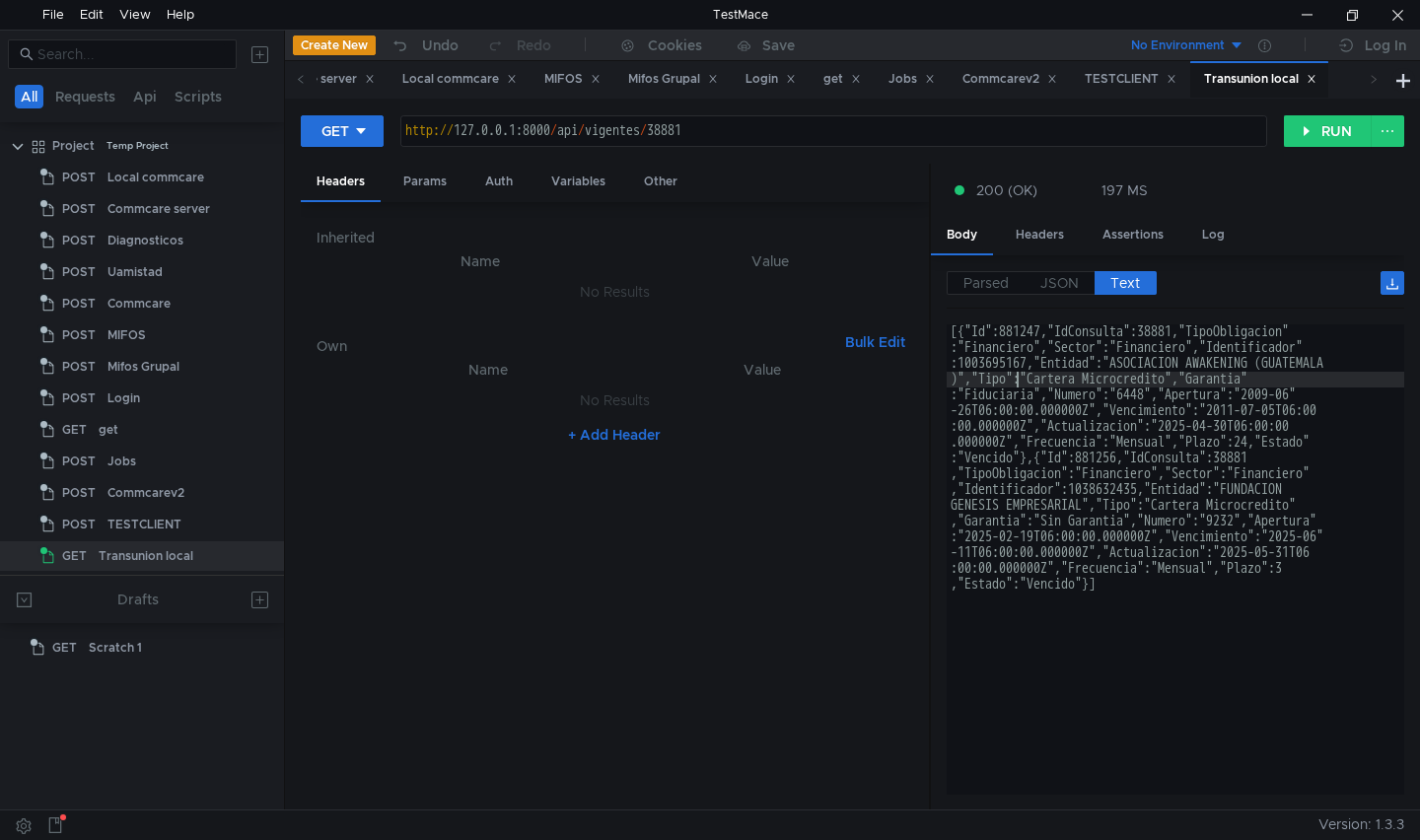 click on "[{"Id":881247,"IdConsulta":38881,"TipoObligacion" :"Financiero","Sector":"Financiero","Identificador" :1003695167,"Entidad":"ASOCIACION AWAKENING (GUATEMALA )","Tipo":"Cartera Microcredito","Garantia" :"Fiduciaria","Numero":"6448","Apertura":"2009-06 -26T06:00:00.000000Z","Vencimiento":"2011-07-05T06:00 :00.000000Z","Actualizacion":"2025-04-30T06:00:00 .000000Z","Frecuencia":"Mensual","Plazo":24,"Estado" :"Vencido"},{"Id":881256,"IdConsulta":38881 ,"TipoObligacion":"Financiero","Sector":"Financiero" ,"Identificador":1038632435,"Entidad":"FUNDACION  GENESIS EMPRESARIAL","Tipo":"Cartera Microcredito" ,"Garantia":"Sin Garantia","Numero":"9232","Apertura" :"2025-02-19T06:00:00.000000Z","Vencimiento":"2025-06 -11T06:00:00.000000Z","Actualizacion":"2025-05-31T06 :00:00.000000Z","Frecuencia":"Mensual","Plazo":3 ,"Estado":"Vencido"}]" 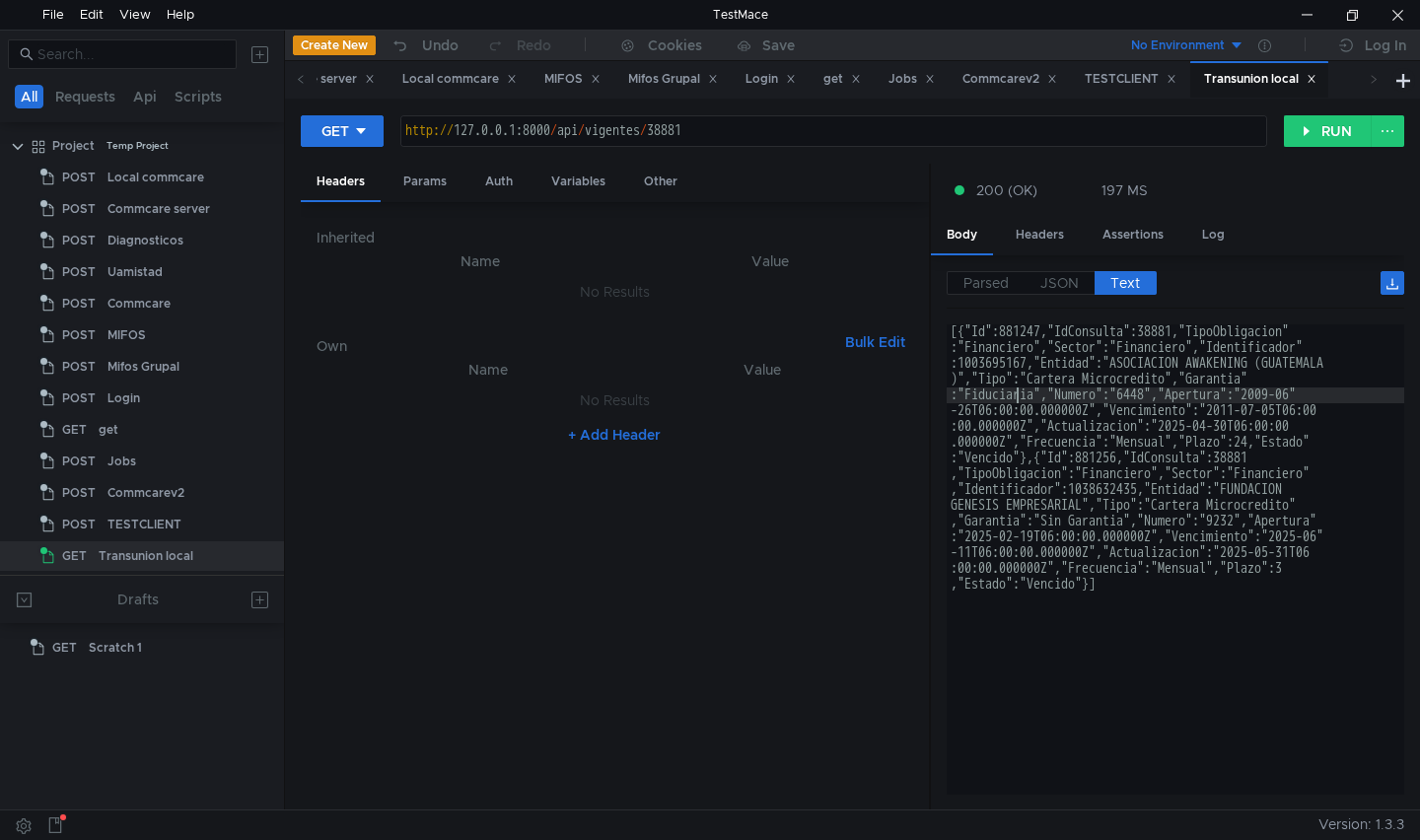 click on "[{"Id":881247,"IdConsulta":38881,"TipoObligacion" :"Financiero","Sector":"Financiero","Identificador" :1003695167,"Entidad":"ASOCIACION AWAKENING (GUATEMALA )","Tipo":"Cartera Microcredito","Garantia" :"Fiduciaria","Numero":"6448","Apertura":"2009-06 -26T06:00:00.000000Z","Vencimiento":"2011-07-05T06:00 :00.000000Z","Actualizacion":"2025-04-30T06:00:00 .000000Z","Frecuencia":"Mensual","Plazo":24,"Estado" :"Vencido"},{"Id":881256,"IdConsulta":38881 ,"TipoObligacion":"Financiero","Sector":"Financiero" ,"Identificador":1038632435,"Entidad":"FUNDACION  GENESIS EMPRESARIAL","Tipo":"Cartera Microcredito" ,"Garantia":"Sin Garantia","Numero":"9232","Apertura" :"2025-02-19T06:00:00.000000Z","Vencimiento":"2025-06 -11T06:00:00.000000Z","Actualizacion":"2025-05-31T06 :00:00.000000Z","Frecuencia":"Mensual","Plazo":3 ,"Estado":"Vencido"}]" 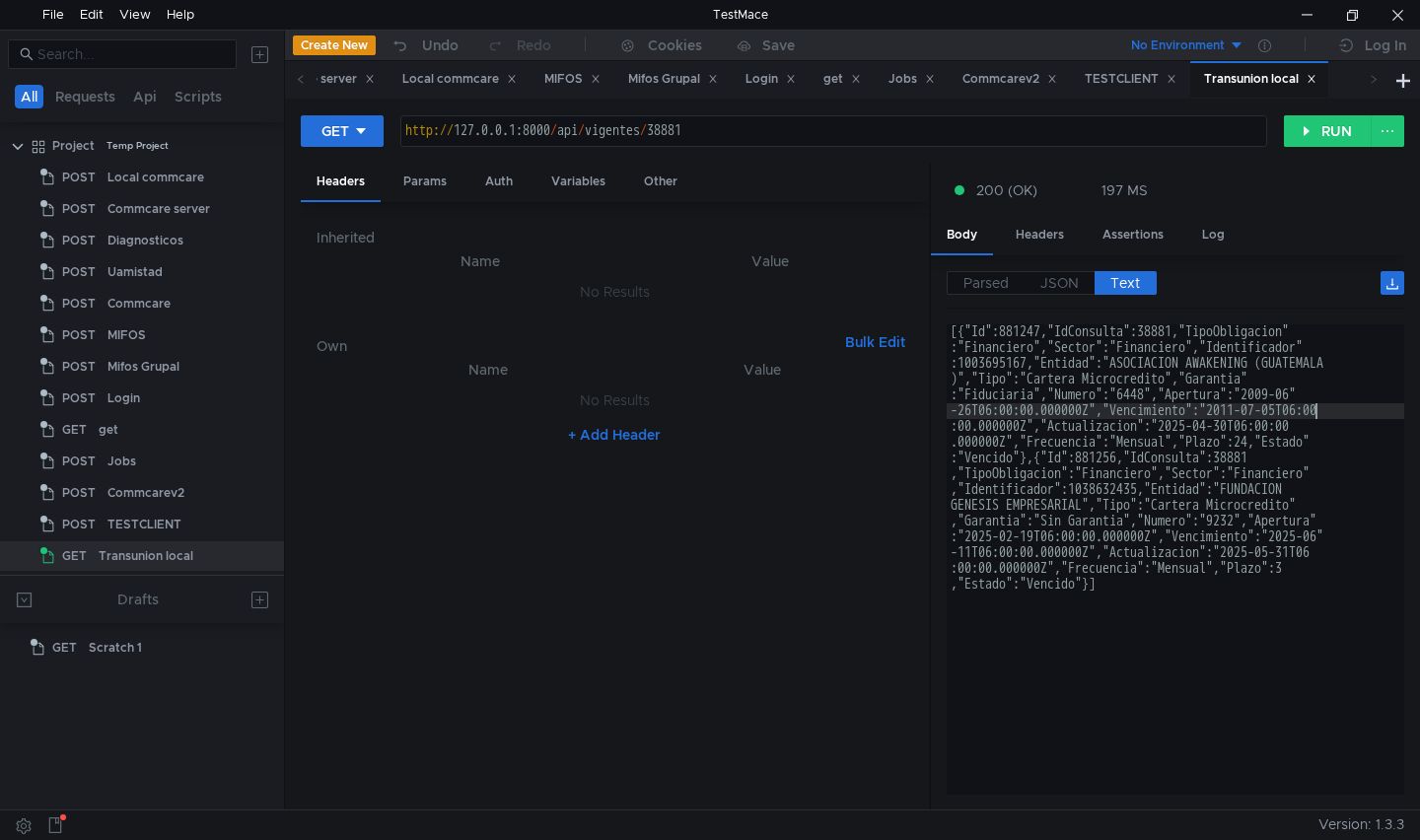 click on "[{"Id":881247,"IdConsulta":38881,"TipoObligacion" :"Financiero","Sector":"Financiero","Identificador" :1003695167,"Entidad":"ASOCIACION AWAKENING (GUATEMALA )","Tipo":"Cartera Microcredito","Garantia" :"Fiduciaria","Numero":"6448","Apertura":"2009-06 -26T06:00:00.000000Z","Vencimiento":"2011-07-05T06:00 :00.000000Z","Actualizacion":"2025-04-30T06:00:00 .000000Z","Frecuencia":"Mensual","Plazo":24,"Estado" :"Vencido"},{"Id":881256,"IdConsulta":38881 ,"TipoObligacion":"Financiero","Sector":"Financiero" ,"Identificador":1038632435,"Entidad":"FUNDACION  GENESIS EMPRESARIAL","Tipo":"Cartera Microcredito" ,"Garantia":"Sin Garantia","Numero":"9232","Apertura" :"2025-02-19T06:00:00.000000Z","Vencimiento":"2025-06 -11T06:00:00.000000Z","Actualizacion":"2025-05-31T06 :00:00.000000Z","Frecuencia":"Mensual","Plazo":3 ,"Estado":"Vencido"}]" 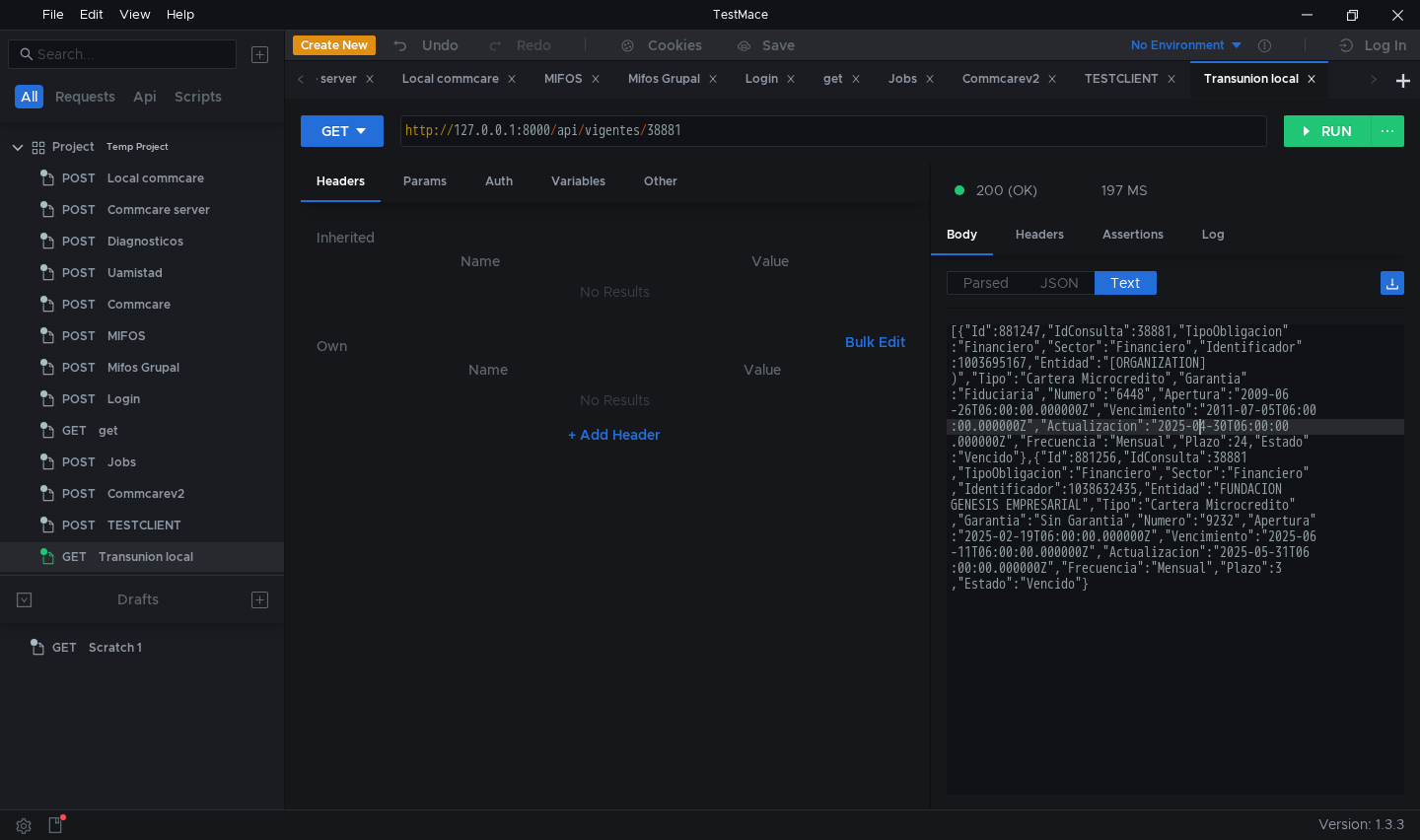 scroll, scrollTop: 0, scrollLeft: 0, axis: both 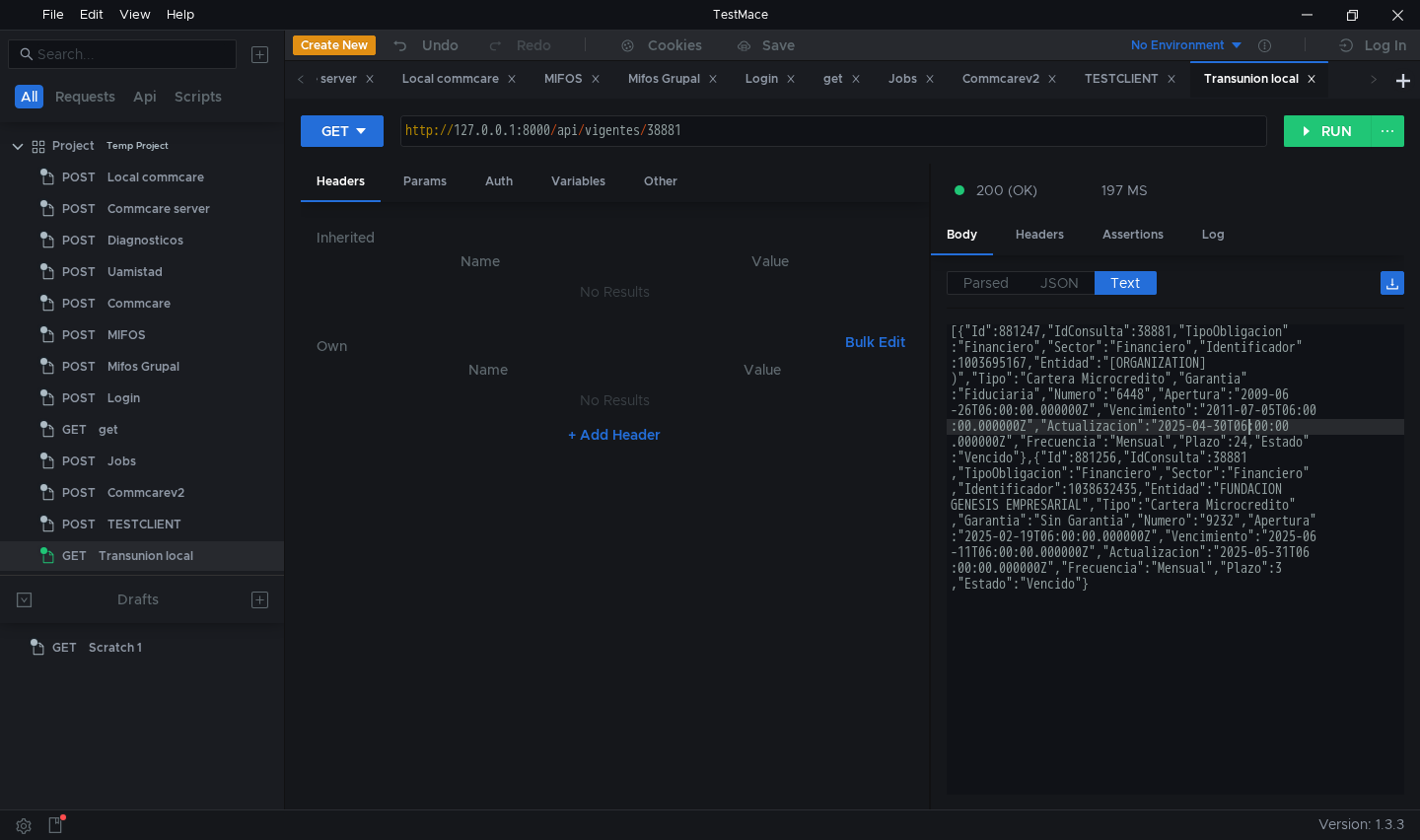 click on ":1003695167,"Entidad":"ASOCIACION AWAKENING (GUATEMALA )","Tipo":"Cartera Microcredito","Garantia" :"Fiduciaria","Numero":"6448","Apertura":"2009-06 -26T06:00:00.000000Z","Vencimiento":"2011-07-05T06:00 :00.000000Z","Actualizacion":"2025-04-30T06:00:00 .000000Z","Frecuencia":"Mensual","Plazo":24,"Estado" :"Vencido"},{"Id":881256,"IdConsulta":38881 ,"TipoObligacion":"Financiero","Sector":"Financiero" ,"Identificador":1038632435,"Entidad":"FUNDACION  GENESIS EMPRESARIAL","Tipo":"Cartera Microcredito" ,"Garantia":"Sin Garantia","Numero":"9232","Apertura" :"2025-02-19T06:00:00.000000Z","Vencimiento":"2025-06 -11T06:00:00.000000Z","Actualizacion":"2025-05-31T06 :00:00.000000Z","Frecuencia":"Mensual","Plazo":3 ,"Estado":"Vencido"}" 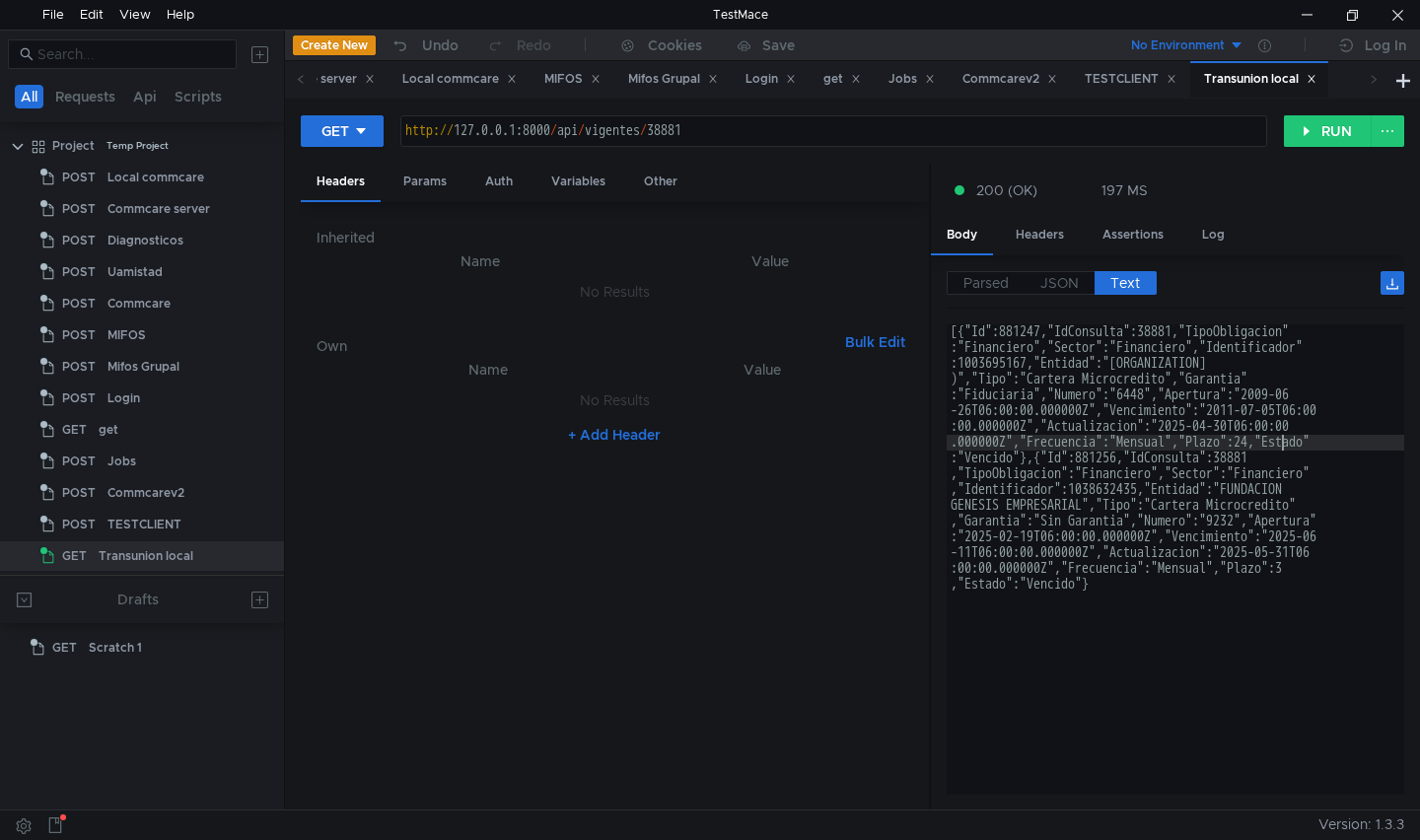 click on ":1003695167,"Entidad":"ASOCIACION AWAKENING (GUATEMALA )","Tipo":"Cartera Microcredito","Garantia" :"Fiduciaria","Numero":"6448","Apertura":"2009-06 -26T06:00:00.000000Z","Vencimiento":"2011-07-05T06:00 :00.000000Z","Actualizacion":"2025-04-30T06:00:00 .000000Z","Frecuencia":"Mensual","Plazo":24,"Estado" :"Vencido"},{"Id":881256,"IdConsulta":38881 ,"TipoObligacion":"Financiero","Sector":"Financiero" ,"Identificador":1038632435,"Entidad":"FUNDACION  GENESIS EMPRESARIAL","Tipo":"Cartera Microcredito" ,"Garantia":"Sin Garantia","Numero":"9232","Apertura" :"2025-02-19T06:00:00.000000Z","Vencimiento":"2025-06 -11T06:00:00.000000Z","Actualizacion":"2025-05-31T06 :00:00.000000Z","Frecuencia":"Mensual","Plazo":3 ,"Estado":"Vencido"}" 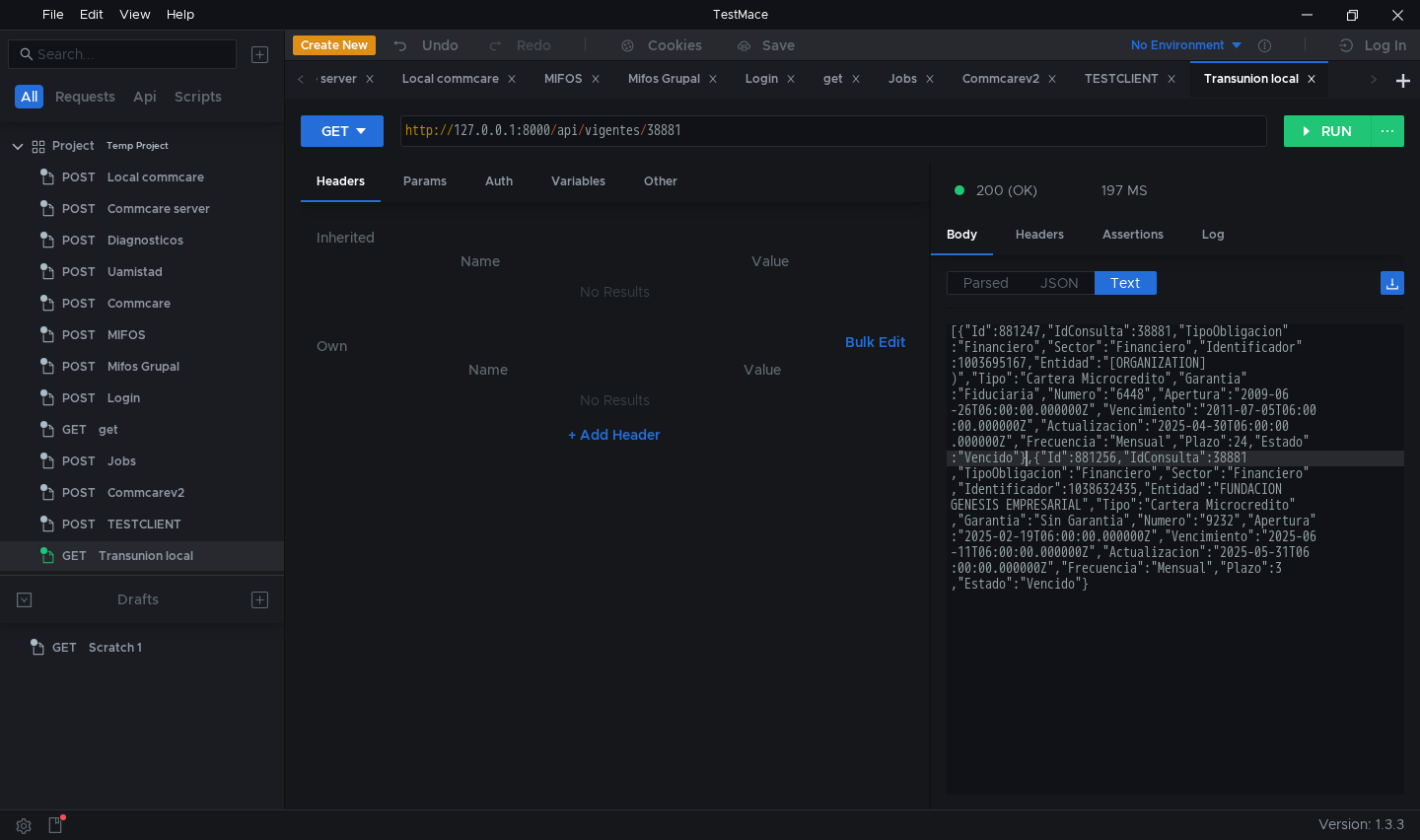 click on "[{"Id":881247,"IdConsulta":38881,"TipoObligacion" :"Financiero","Sector":"Financiero","Identificador" :1003695167,"Entidad":"ASOCIACION AWAKENING (GUATEMALA )","Tipo":"Cartera Microcredito","Garantia" :"Fiduciaria","Numero":"6448","Apertura":"2009-06 -26T06:00:00.000000Z","Vencimiento":"2011-07-05T06:00 :00.000000Z","Actualizacion":"2025-04-30T06:00:00 .000000Z","Frecuencia":"Mensual","Plazo":24,"Estado" :"Vencido"},{"Id":881256,"IdConsulta":38881 ,"TipoObligacion":"Financiero","Sector":"Financiero" ,"Identificador":1038632435,"Entidad":"FUNDACION  GENESIS EMPRESARIAL","Tipo":"Cartera Microcredito" ,"Garantia":"Sin Garantia","Numero":"9232","Apertura" :"2025-02-19T06:00:00.000000Z","Vencimiento":"2025-06 -11T06:00:00.000000Z","Actualizacion":"2025-05-31T06 :00:00.000000Z","Frecuencia":"Mensual","Plazo":3 ,"Estado":"Vencido"}]" 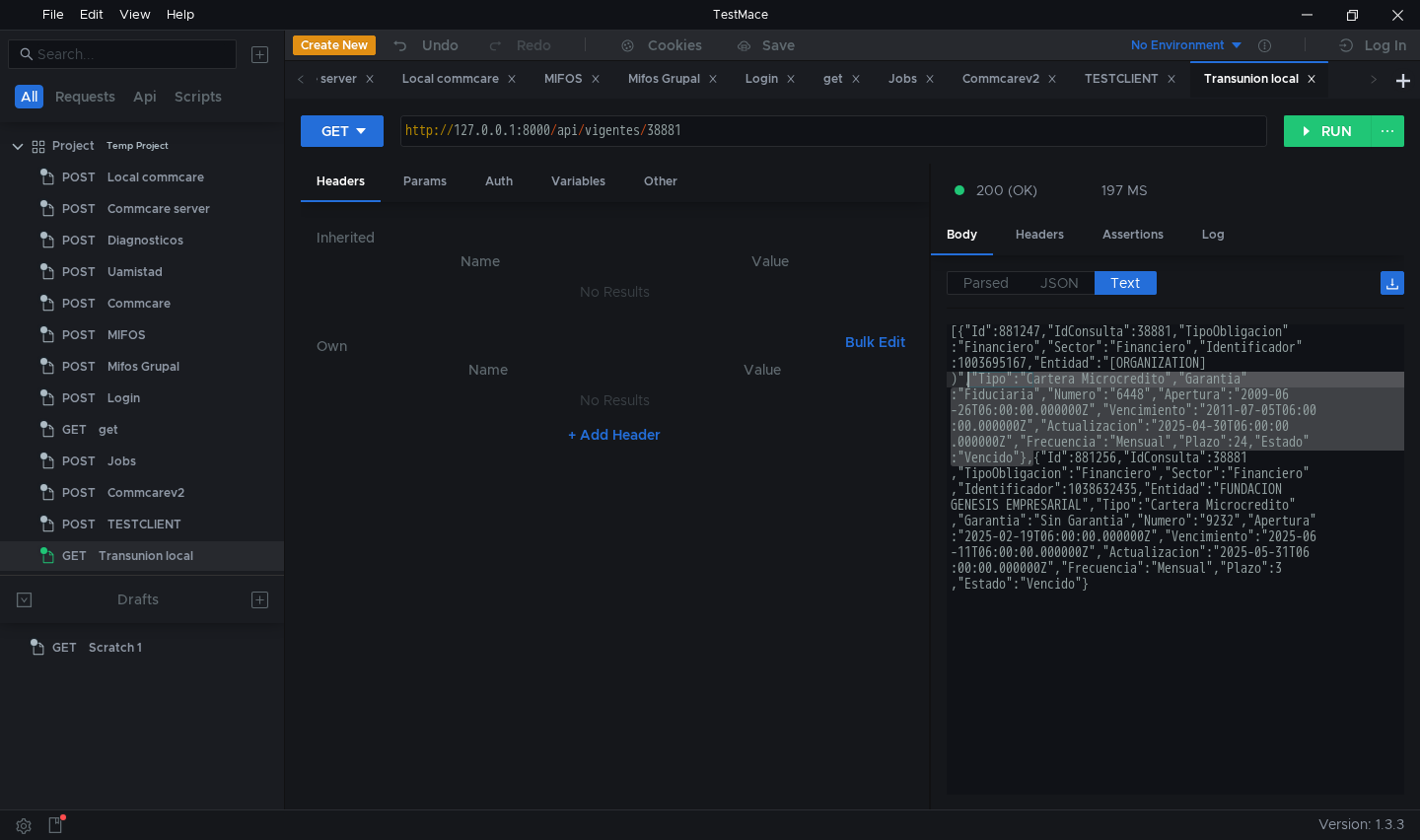 drag, startPoint x: 1036, startPoint y: 457, endPoint x: 997, endPoint y: 410, distance: 61.074 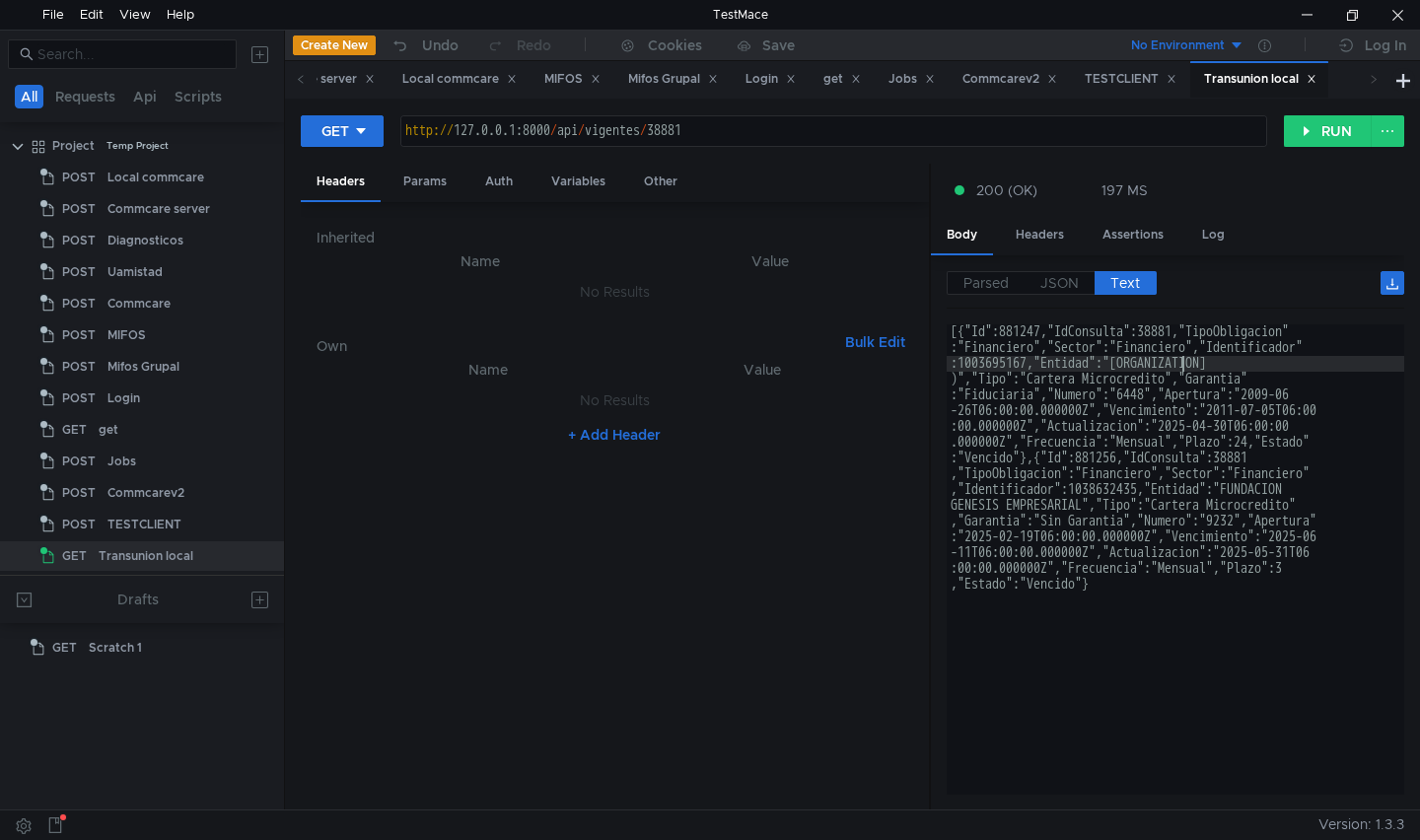 click on "[{"Id":881247,"IdConsulta":38881,"TipoObligacion" :"Financiero","Sector":"Financiero","Identificador" :1003695167,"Entidad":"ASOCIACION AWAKENING (GUATEMALA )","Tipo":"Cartera Microcredito","Garantia" :"Fiduciaria","Numero":"6448","Apertura":"2009-06 -26T06:00:00.000000Z","Vencimiento":"2011-07-05T06:00 :00.000000Z","Actualizacion":"2025-04-30T06:00:00 .000000Z","Frecuencia":"Mensual","Plazo":24,"Estado" :"Vencido"},{"Id":881256,"IdConsulta":38881 ,"TipoObligacion":"Financiero","Sector":"Financiero" ,"Identificador":1038632435,"Entidad":"FUNDACION  GENESIS EMPRESARIAL","Tipo":"Cartera Microcredito" ,"Garantia":"Sin Garantia","Numero":"9232","Apertura" :"2025-02-19T06:00:00.000000Z","Vencimiento":"2025-06 -11T06:00:00.000000Z","Actualizacion":"2025-05-31T06 :00:00.000000Z","Frecuencia":"Mensual","Plazo":3 ,"Estado":"Vencido"}]" 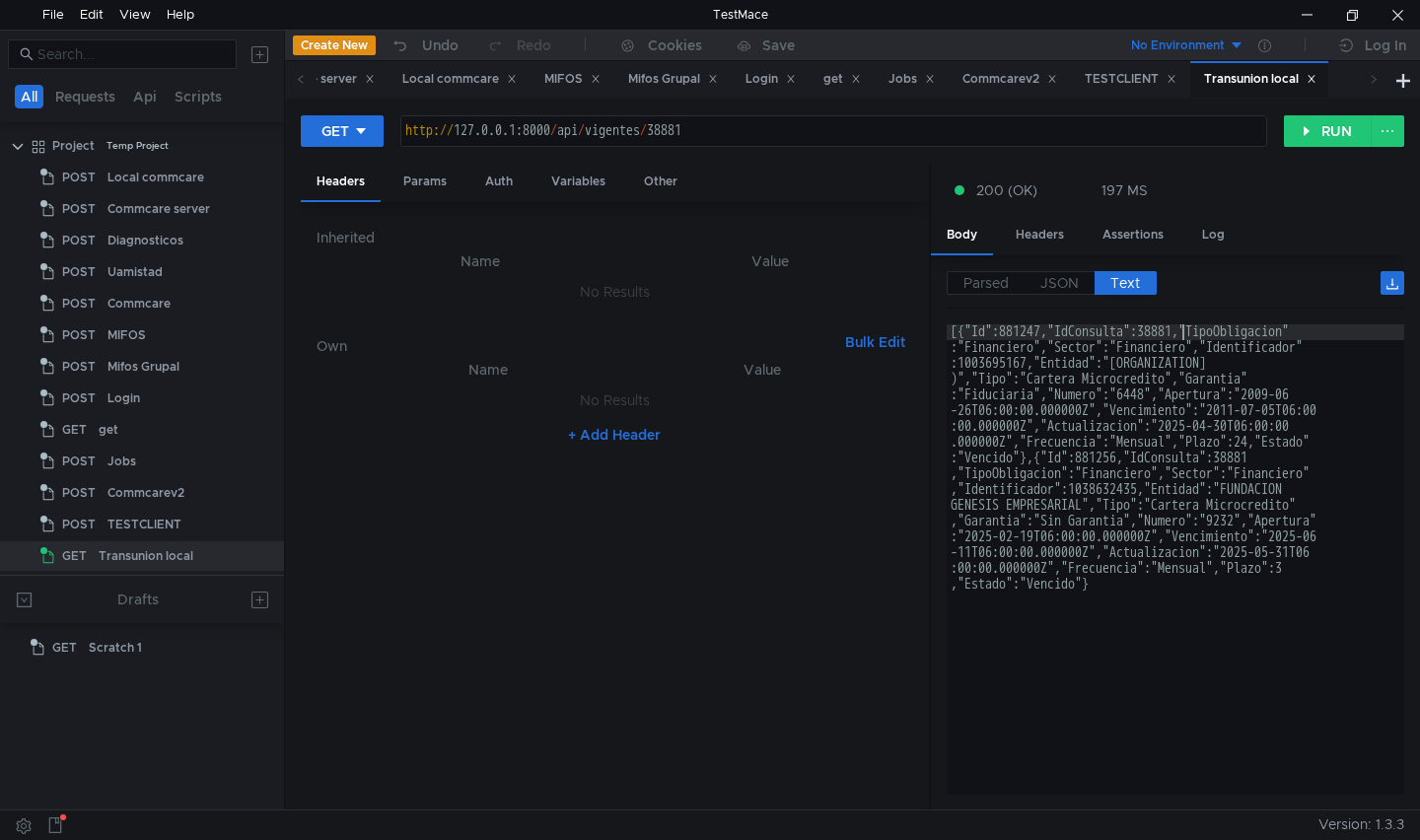 click on "[{"Id":881247,"IdConsulta":38881,"TipoObligacion" :"Financiero","Sector":"Financiero","Identificador" :1003695167,"Entidad":"ASOCIACION AWAKENING (GUATEMALA )","Tipo":"Cartera Microcredito","Garantia" :"Fiduciaria","Numero":"6448","Apertura":"2009-06 -26T06:00:00.000000Z","Vencimiento":"2011-07-05T06:00 :00.000000Z","Actualizacion":"2025-04-30T06:00:00 .000000Z","Frecuencia":"Mensual","Plazo":24,"Estado" :"Vencido"},{"Id":881256,"IdConsulta":38881 ,"TipoObligacion":"Financiero","Sector":"Financiero" ,"Identificador":1038632435,"Entidad":"FUNDACION  GENESIS EMPRESARIAL","Tipo":"Cartera Microcredito" ,"Garantia":"Sin Garantia","Numero":"9232","Apertura" :"2025-02-19T06:00:00.000000Z","Vencimiento":"2025-06 -11T06:00:00.000000Z","Actualizacion":"2025-05-31T06 :00:00.000000Z","Frecuencia":"Mensual","Plazo":3 ,"Estado":"Vencido"}]" 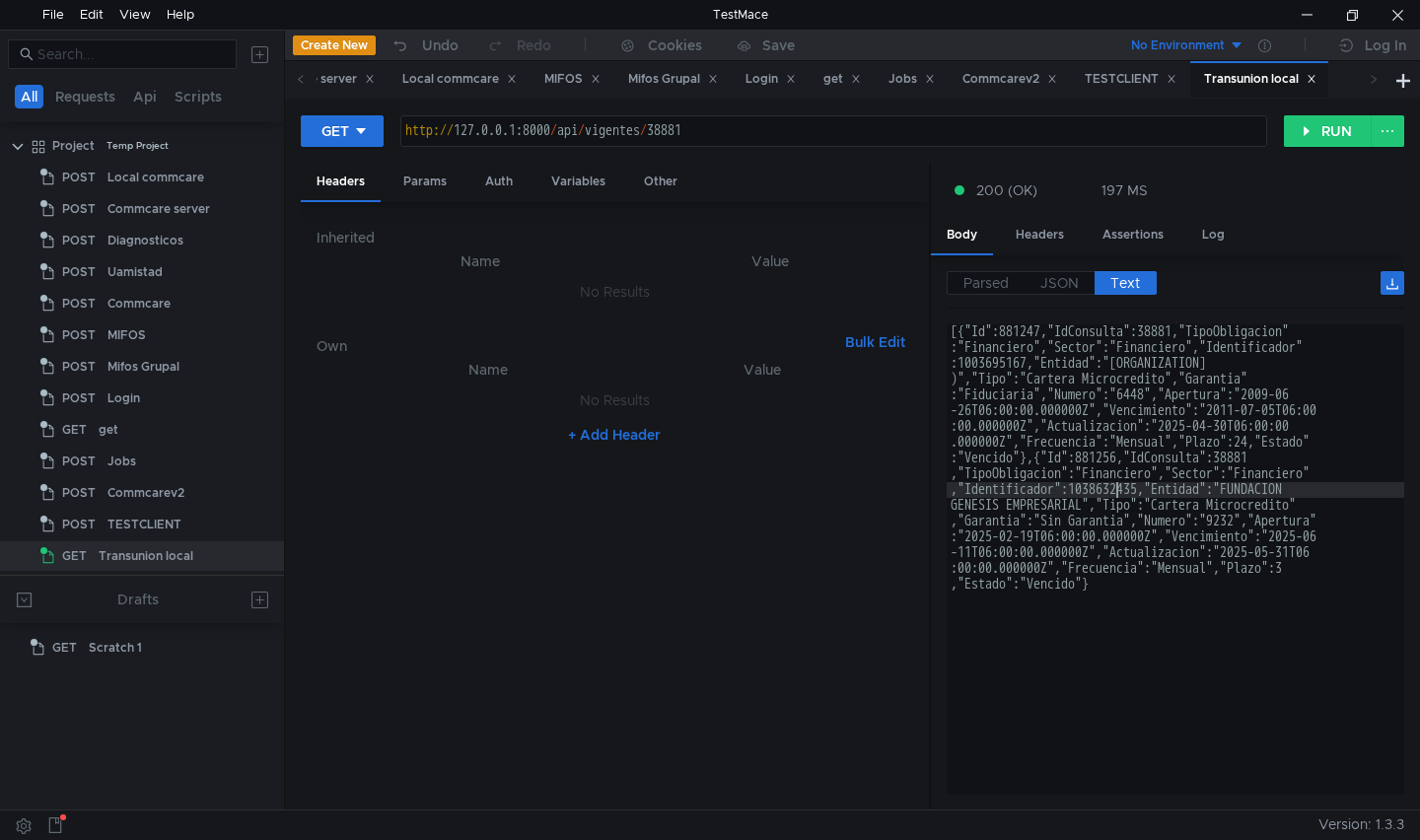 click on "[{"Id":881247,"IdConsulta":38881,"TipoObligacion" :"Financiero","Sector":"Financiero","Identificador" :1003695167,"Entidad":"ASOCIACION AWAKENING (GUATEMALA )","Tipo":"Cartera Microcredito","Garantia" :"Fiduciaria","Numero":"6448","Apertura":"2009-06 -26T06:00:00.000000Z","Vencimiento":"2011-07-05T06:00 :00.000000Z","Actualizacion":"2025-04-30T06:00:00 .000000Z","Frecuencia":"Mensual","Plazo":24,"Estado" :"Vencido"},{"Id":881256,"IdConsulta":38881 ,"TipoObligacion":"Financiero","Sector":"Financiero" ,"Identificador":1038632435,"Entidad":"FUNDACION  GENESIS EMPRESARIAL","Tipo":"Cartera Microcredito" ,"Garantia":"Sin Garantia","Numero":"9232","Apertura" :"2025-02-19T06:00:00.000000Z","Vencimiento":"2025-06 -11T06:00:00.000000Z","Actualizacion":"2025-05-31T06 :00:00.000000Z","Frecuencia":"Mensual","Plazo":3 ,"Estado":"Vencido"}]" 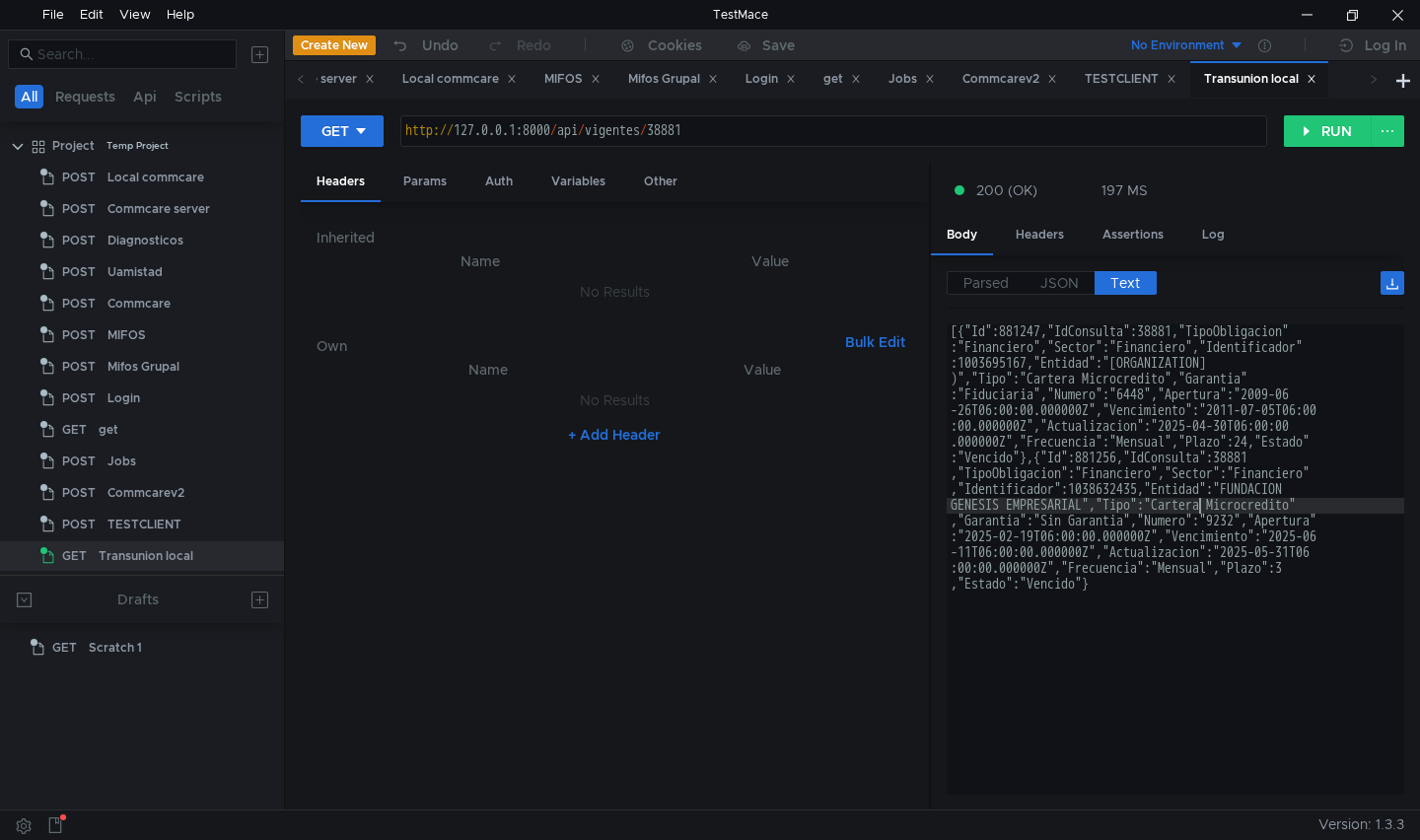 click on "[{"Id":881247,"IdConsulta":38881,"TipoObligacion" :"Financiero","Sector":"Financiero","Identificador" :1003695167,"Entidad":"ASOCIACION AWAKENING (GUATEMALA )","Tipo":"Cartera Microcredito","Garantia" :"Fiduciaria","Numero":"6448","Apertura":"2009-06 -26T06:00:00.000000Z","Vencimiento":"2011-07-05T06:00 :00.000000Z","Actualizacion":"2025-04-30T06:00:00 .000000Z","Frecuencia":"Mensual","Plazo":24,"Estado" :"Vencido"},{"Id":881256,"IdConsulta":38881 ,"TipoObligacion":"Financiero","Sector":"Financiero" ,"Identificador":1038632435,"Entidad":"FUNDACION  GENESIS EMPRESARIAL","Tipo":"Cartera Microcredito" ,"Garantia":"Sin Garantia","Numero":"9232","Apertura" :"2025-02-19T06:00:00.000000Z","Vencimiento":"2025-06 -11T06:00:00.000000Z","Actualizacion":"2025-05-31T06 :00:00.000000Z","Frecuencia":"Mensual","Plazo":3 ,"Estado":"Vencido"}]" 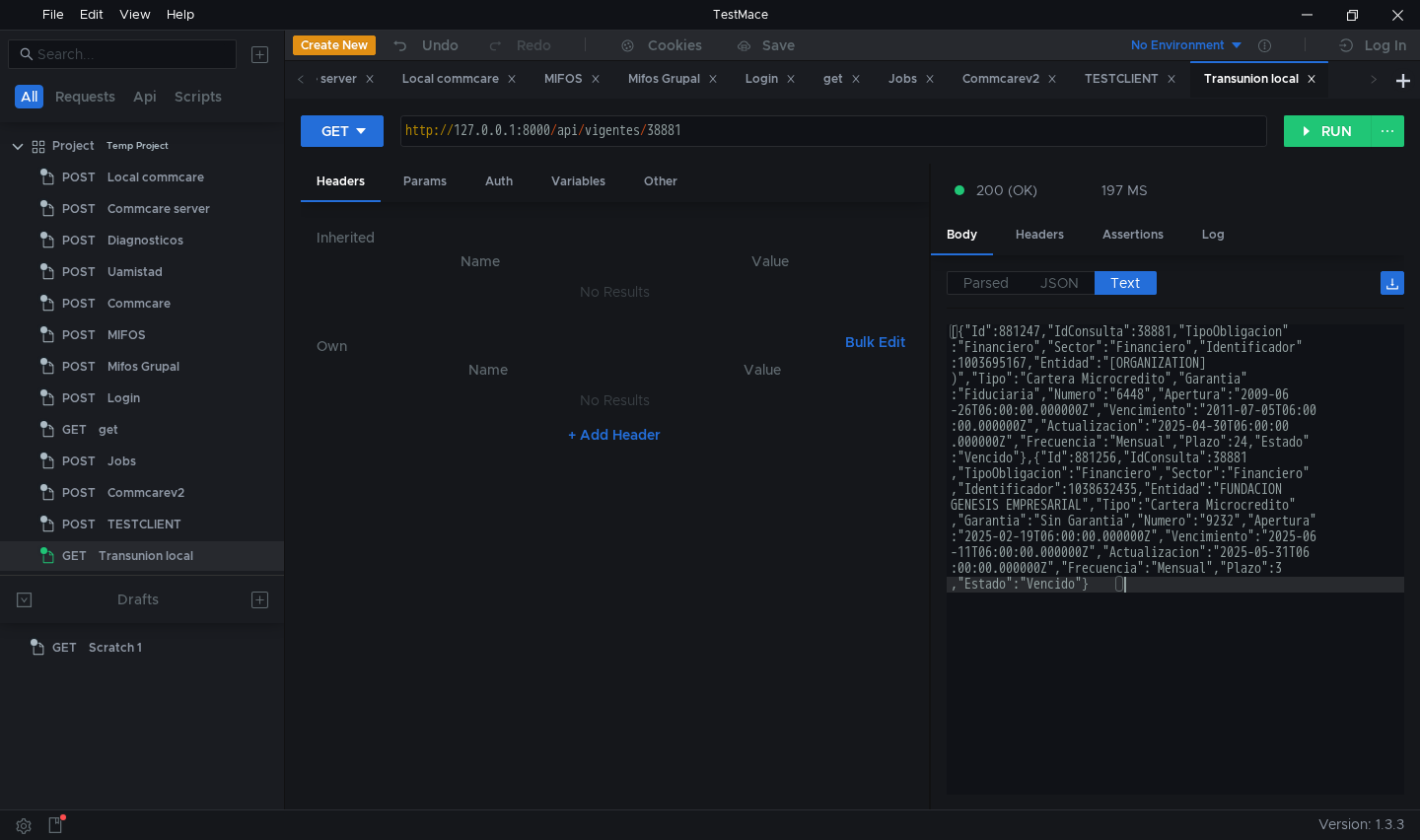 click on "[{"Id":881247,"IdConsulta":38881,"TipoObligacion" :"Financiero","Sector":"Financiero","Identificador" :1003695167,"Entidad":"ASOCIACION AWAKENING (GUATEMALA )","Tipo":"Cartera Microcredito","Garantia" :"Fiduciaria","Numero":"6448","Apertura":"2009-06 -26T06:00:00.000000Z","Vencimiento":"2011-07-05T06:00 :00.000000Z","Actualizacion":"2025-04-30T06:00:00 .000000Z","Frecuencia":"Mensual","Plazo":24,"Estado" :"Vencido"},{"Id":881256,"IdConsulta":38881 ,"TipoObligacion":"Financiero","Sector":"Financiero" ,"Identificador":1038632435,"Entidad":"FUNDACION  GENESIS EMPRESARIAL","Tipo":"Cartera Microcredito" ,"Garantia":"Sin Garantia","Numero":"9232","Apertura" :"2025-02-19T06:00:00.000000Z","Vencimiento":"2025-06 -11T06:00:00.000000Z","Actualizacion":"2025-05-31T06 :00:00.000000Z","Frecuencia":"Mensual","Plazo":3 ,"Estado":"Vencido"}]" 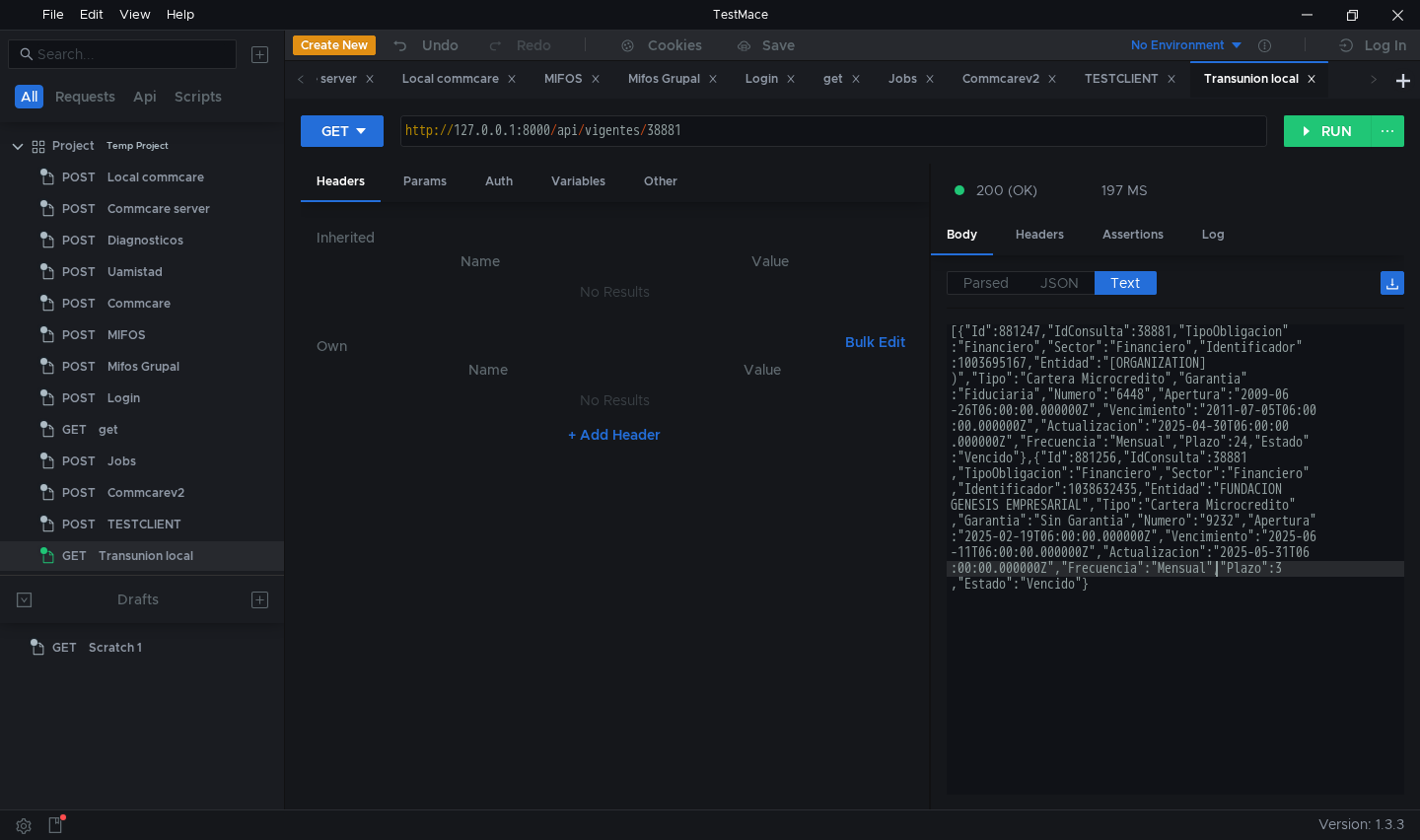click on "[{"Id":881247,"IdConsulta":38881,"TipoObligacion" :"Financiero","Sector":"Financiero","Identificador" :1003695167,"Entidad":"ASOCIACION AWAKENING (GUATEMALA )","Tipo":"Cartera Microcredito","Garantia" :"Fiduciaria","Numero":"6448","Apertura":"2009-06 -26T06:00:00.000000Z","Vencimiento":"2011-07-05T06:00 :00.000000Z","Actualizacion":"2025-04-30T06:00:00 .000000Z","Frecuencia":"Mensual","Plazo":24,"Estado" :"Vencido"},{"Id":881256,"IdConsulta":38881 ,"TipoObligacion":"Financiero","Sector":"Financiero" ,"Identificador":1038632435,"Entidad":"FUNDACION  GENESIS EMPRESARIAL","Tipo":"Cartera Microcredito" ,"Garantia":"Sin Garantia","Numero":"9232","Apertura" :"2025-02-19T06:00:00.000000Z","Vencimiento":"2025-06 -11T06:00:00.000000Z","Actualizacion":"2025-05-31T06 :00:00.000000Z","Frecuencia":"Mensual","Plazo":3 ,"Estado":"Vencido"}]" 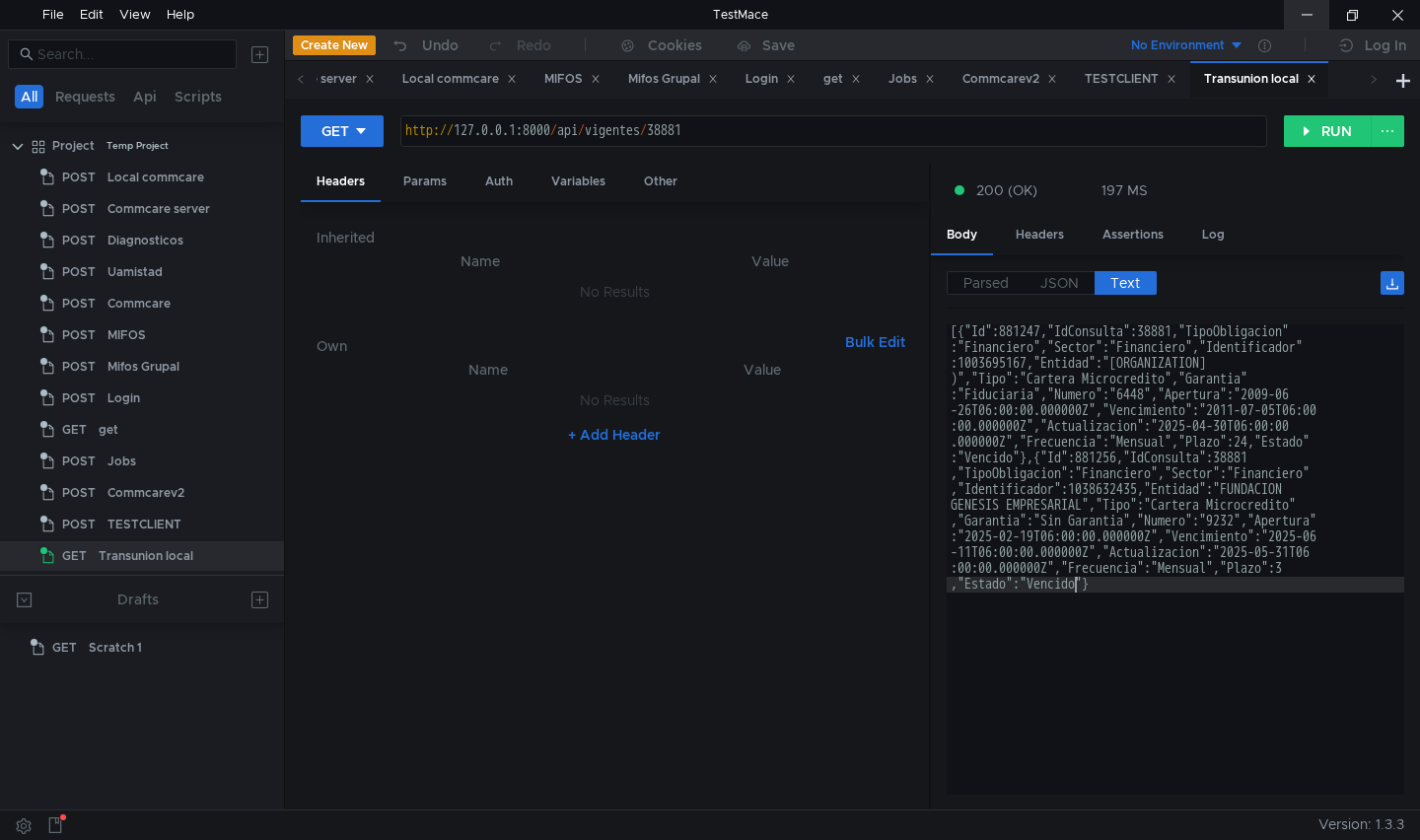 click at bounding box center [1307, 15] 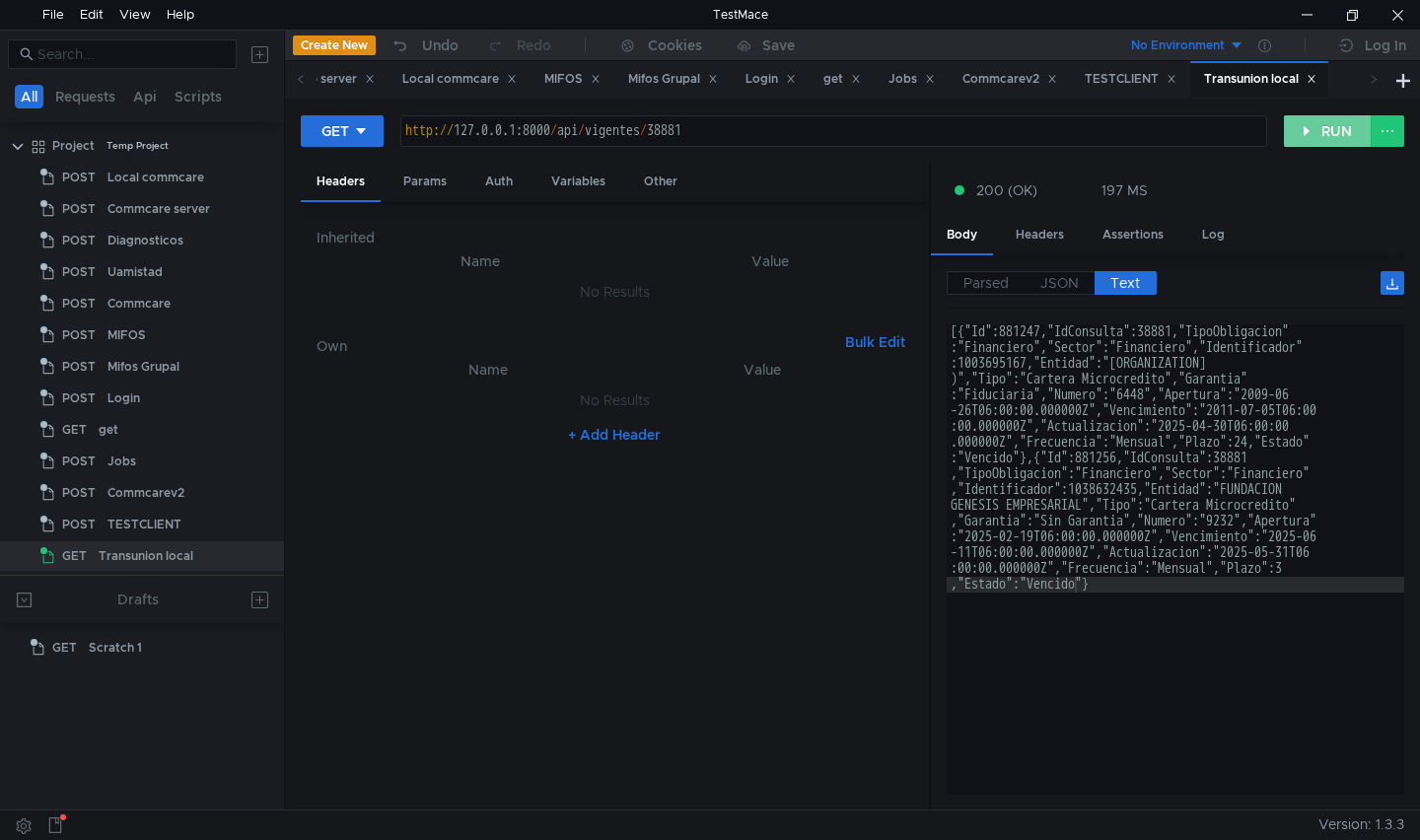 click on "RUN" 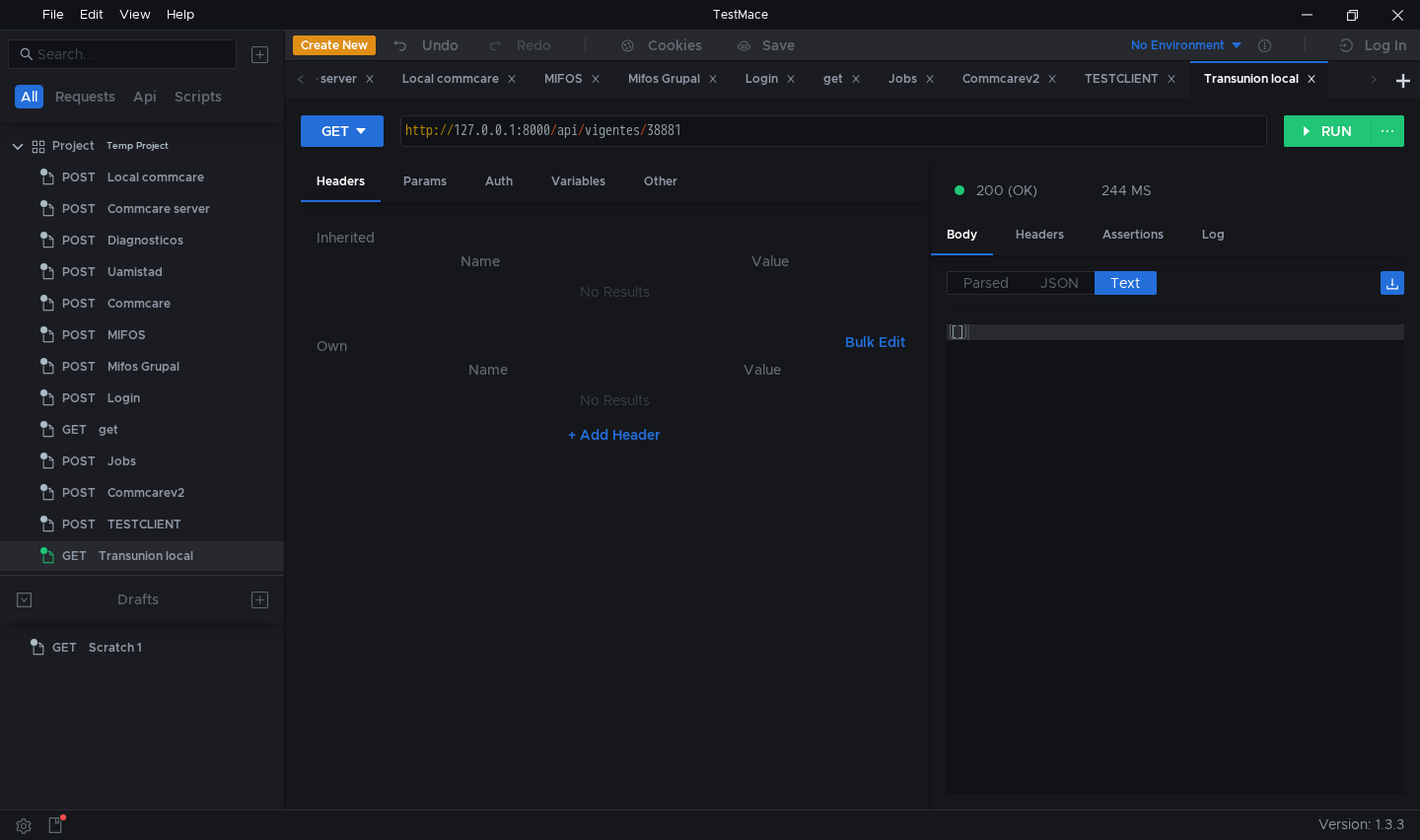 click on "[]" 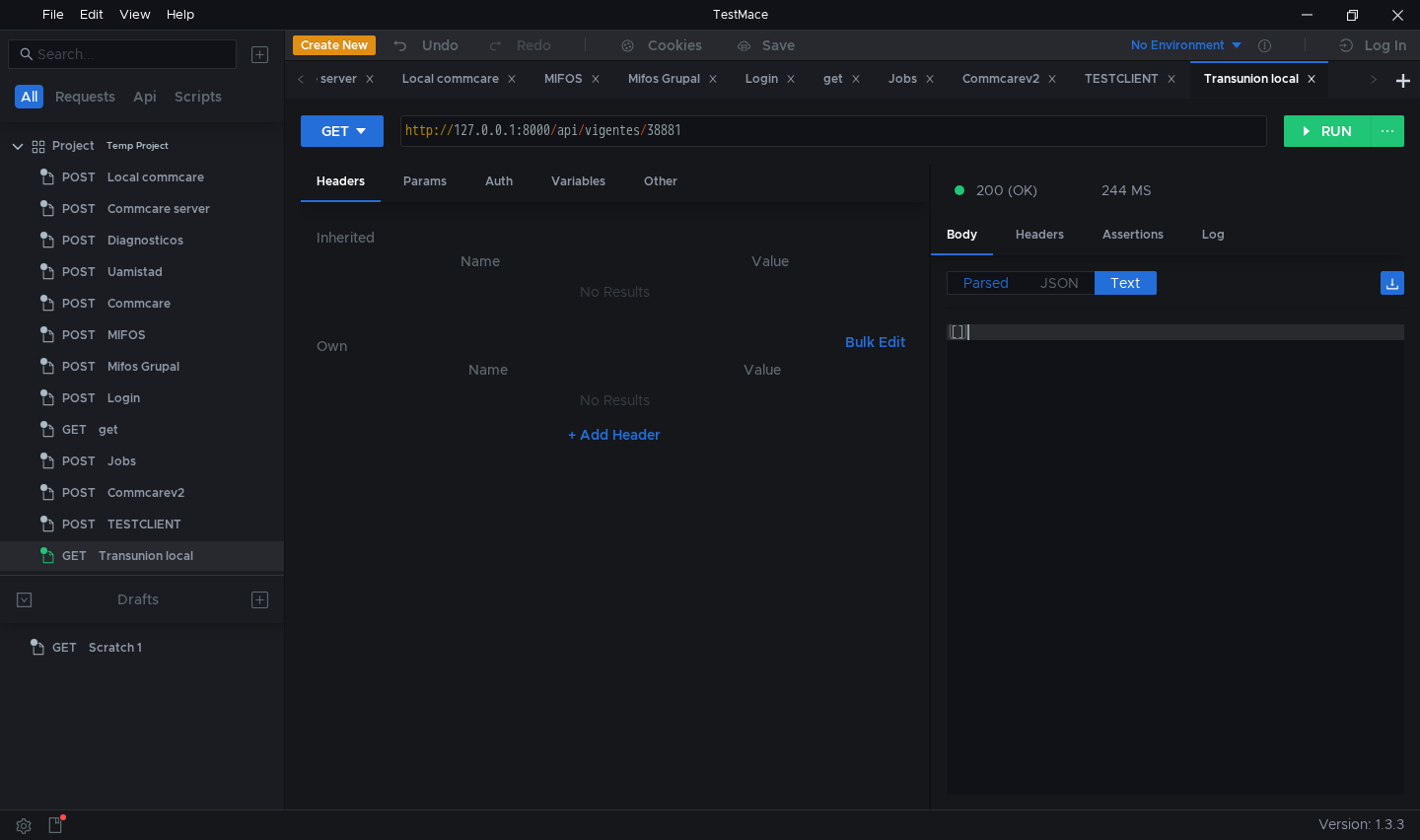 click on "Parsed" at bounding box center (986, 283) 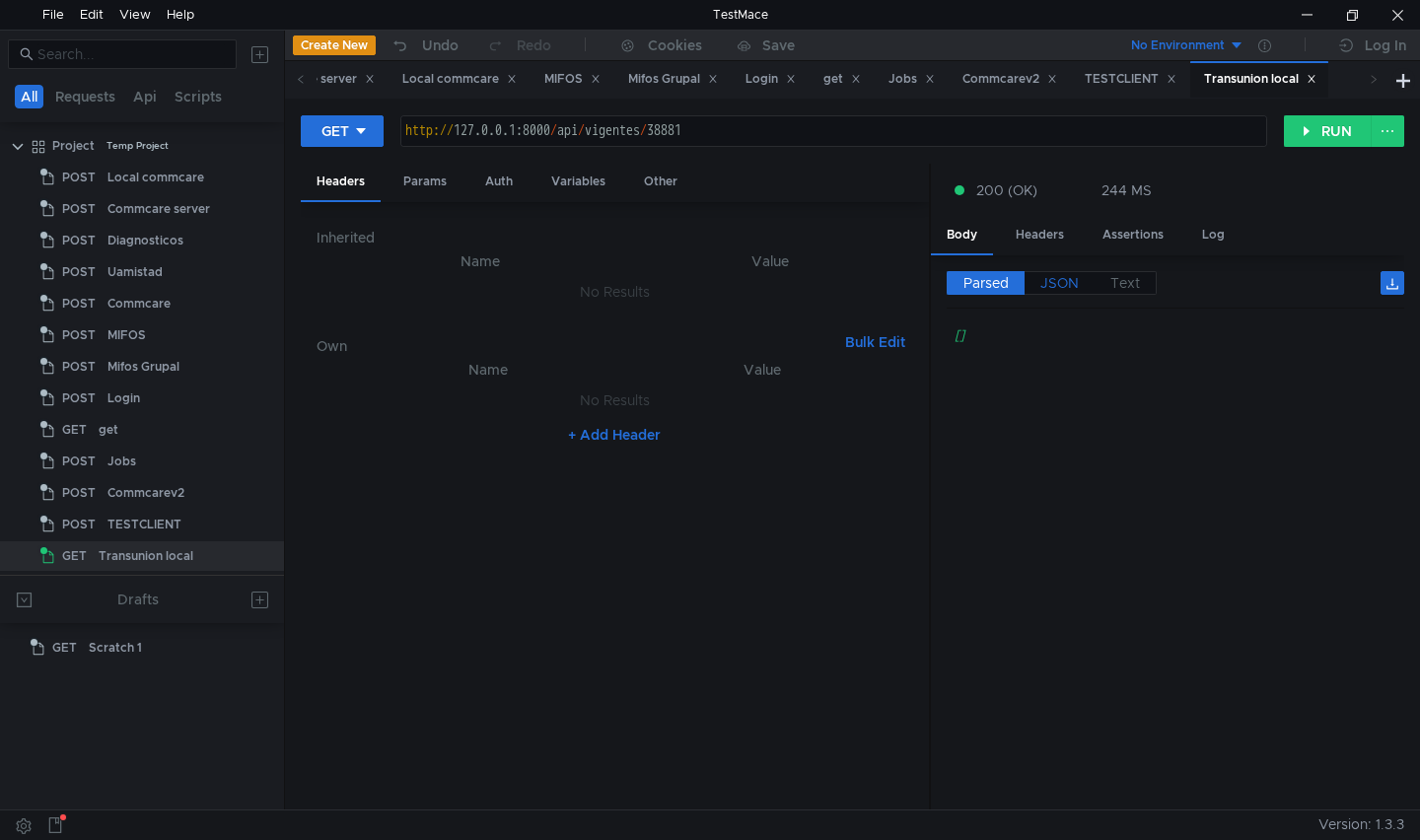 click on "JSON" at bounding box center [1059, 283] 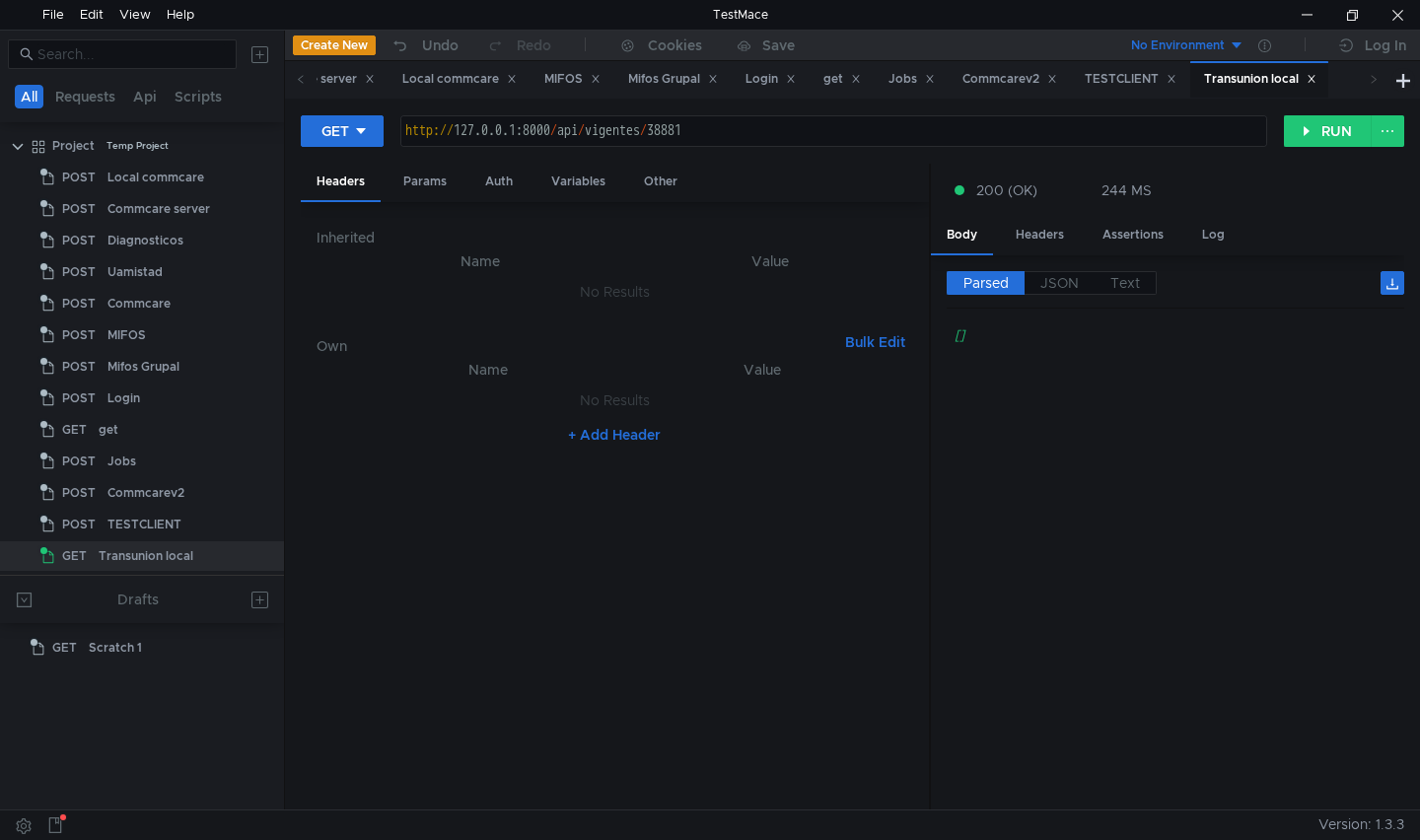 click on "Parsed" at bounding box center [986, 283] 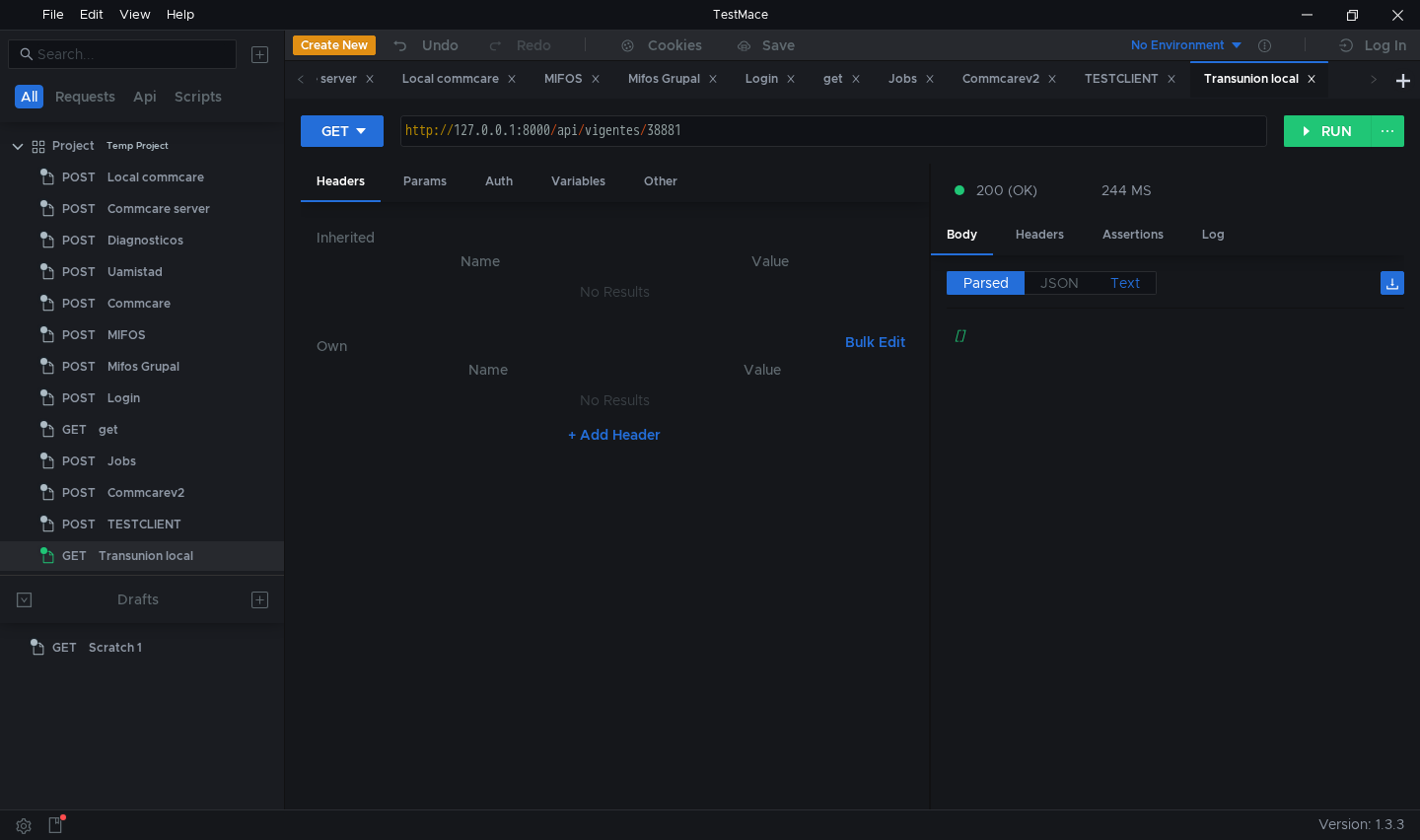 click on "Text" at bounding box center (1125, 283) 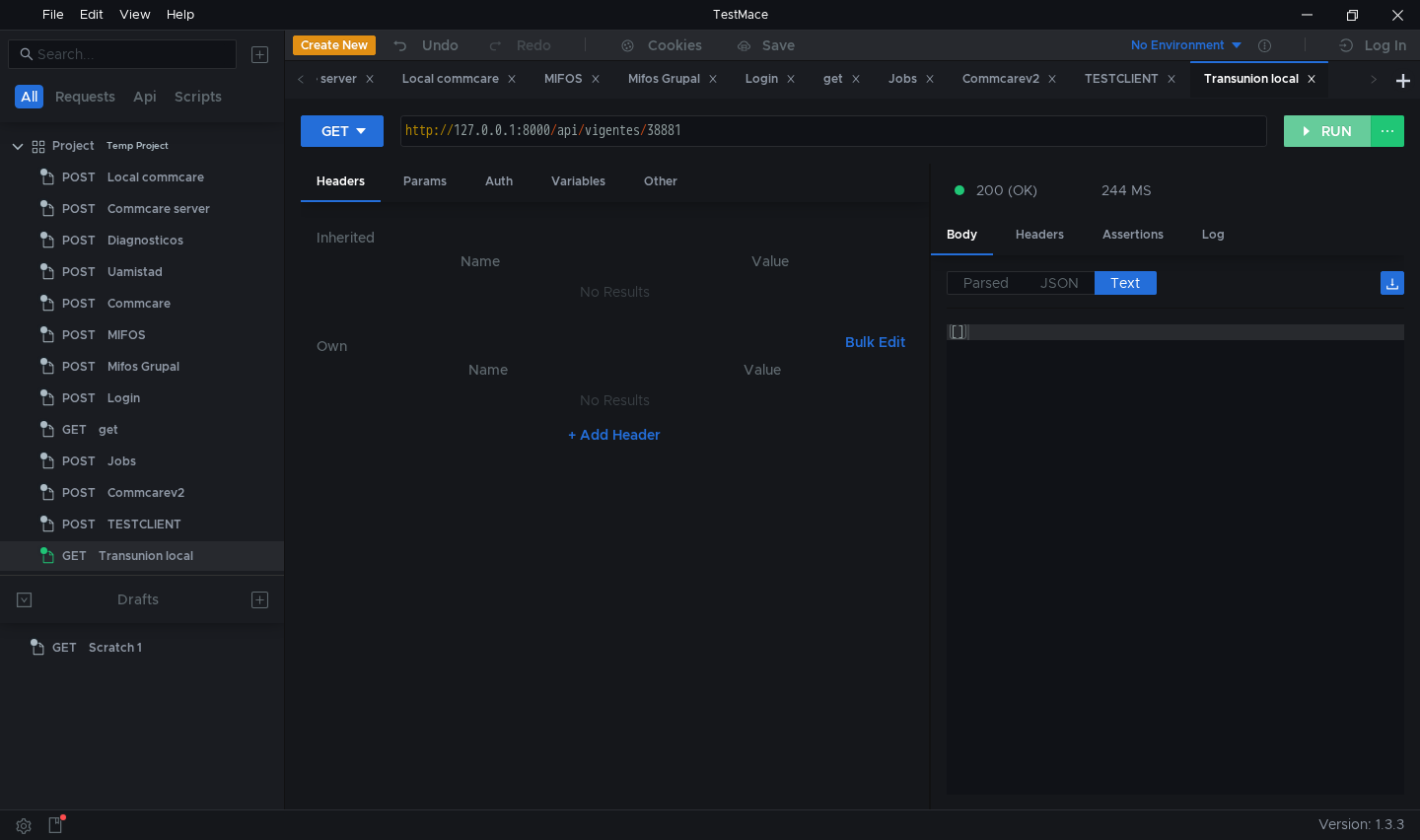 click on "RUN" 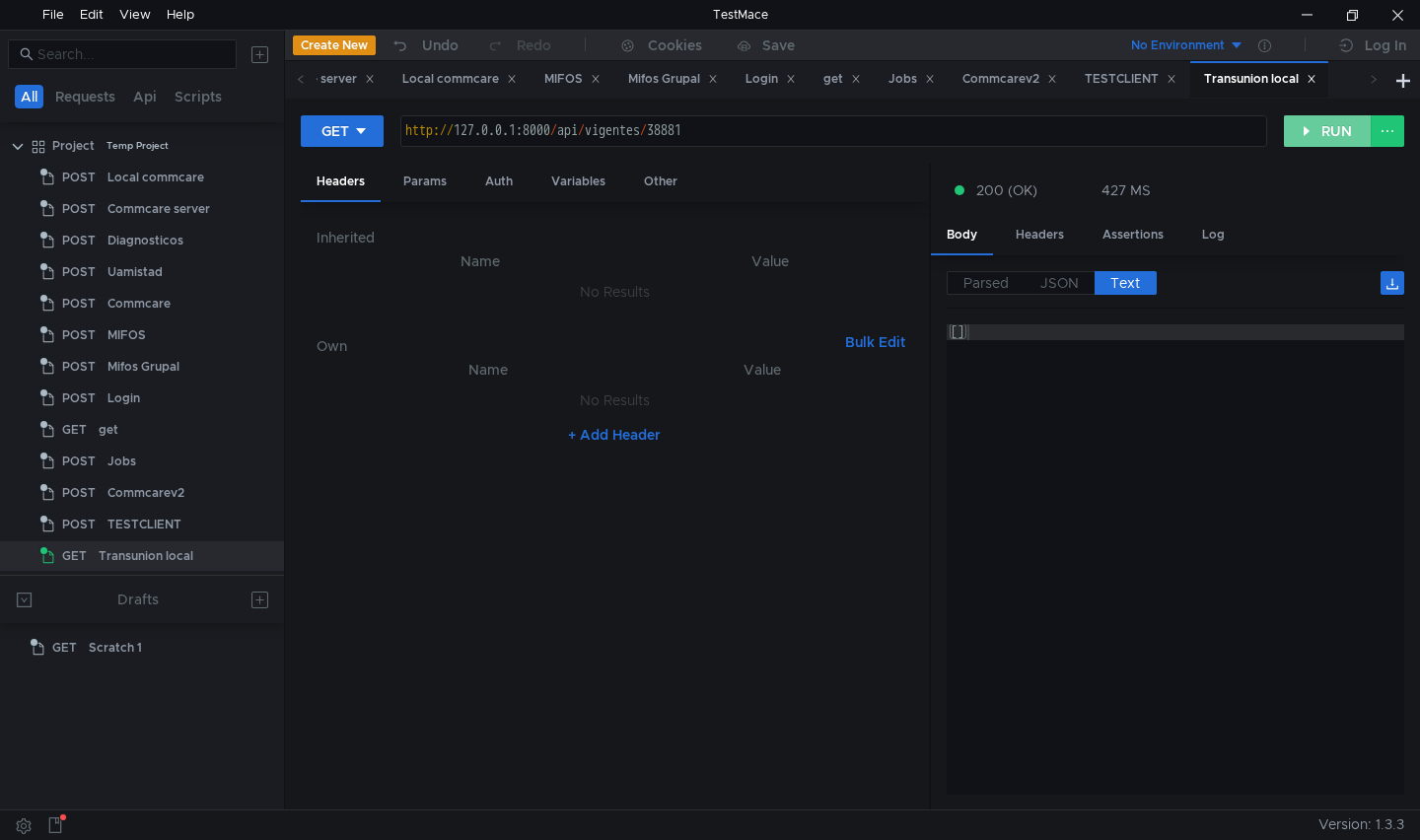click on "RUN" 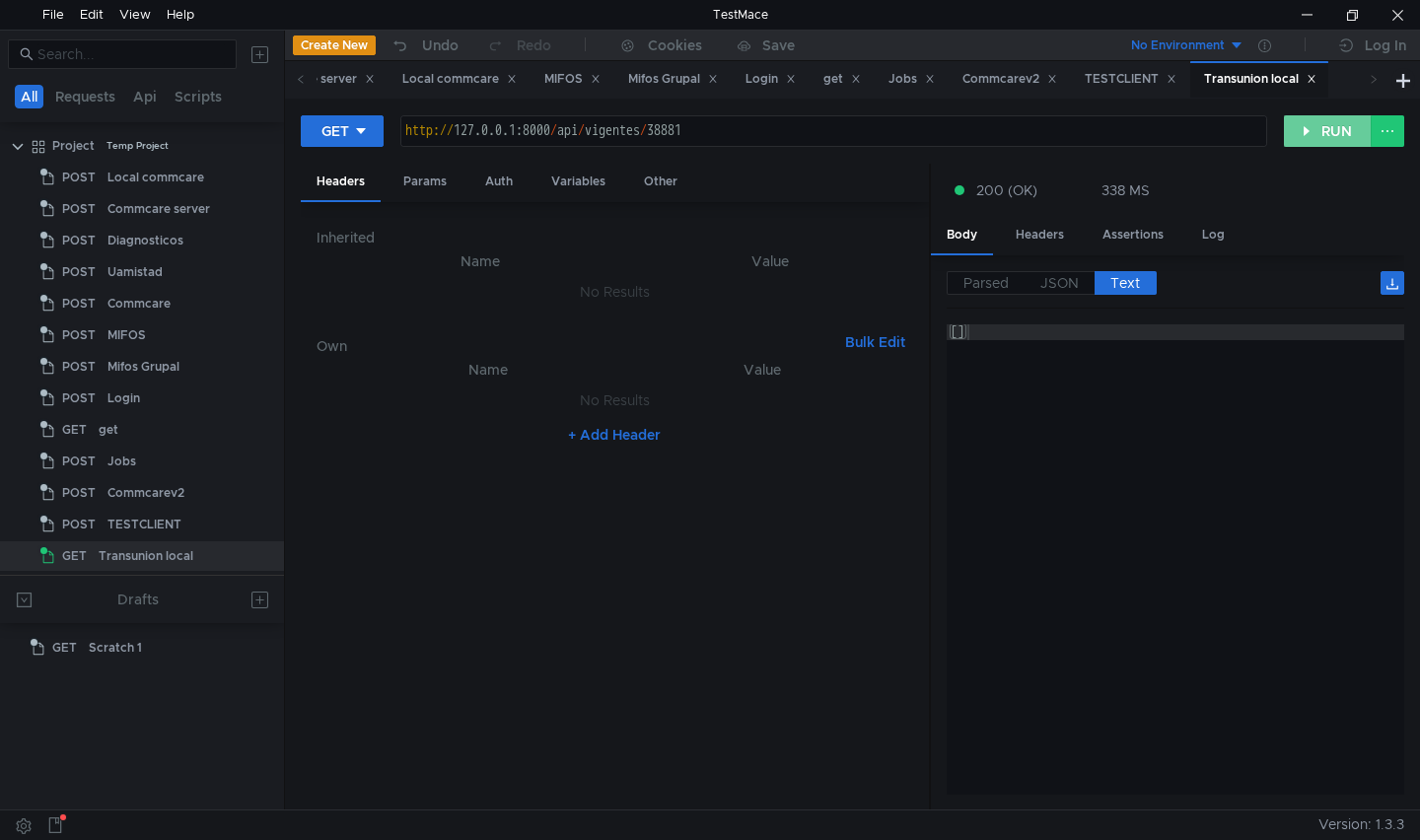 click on "RUN" 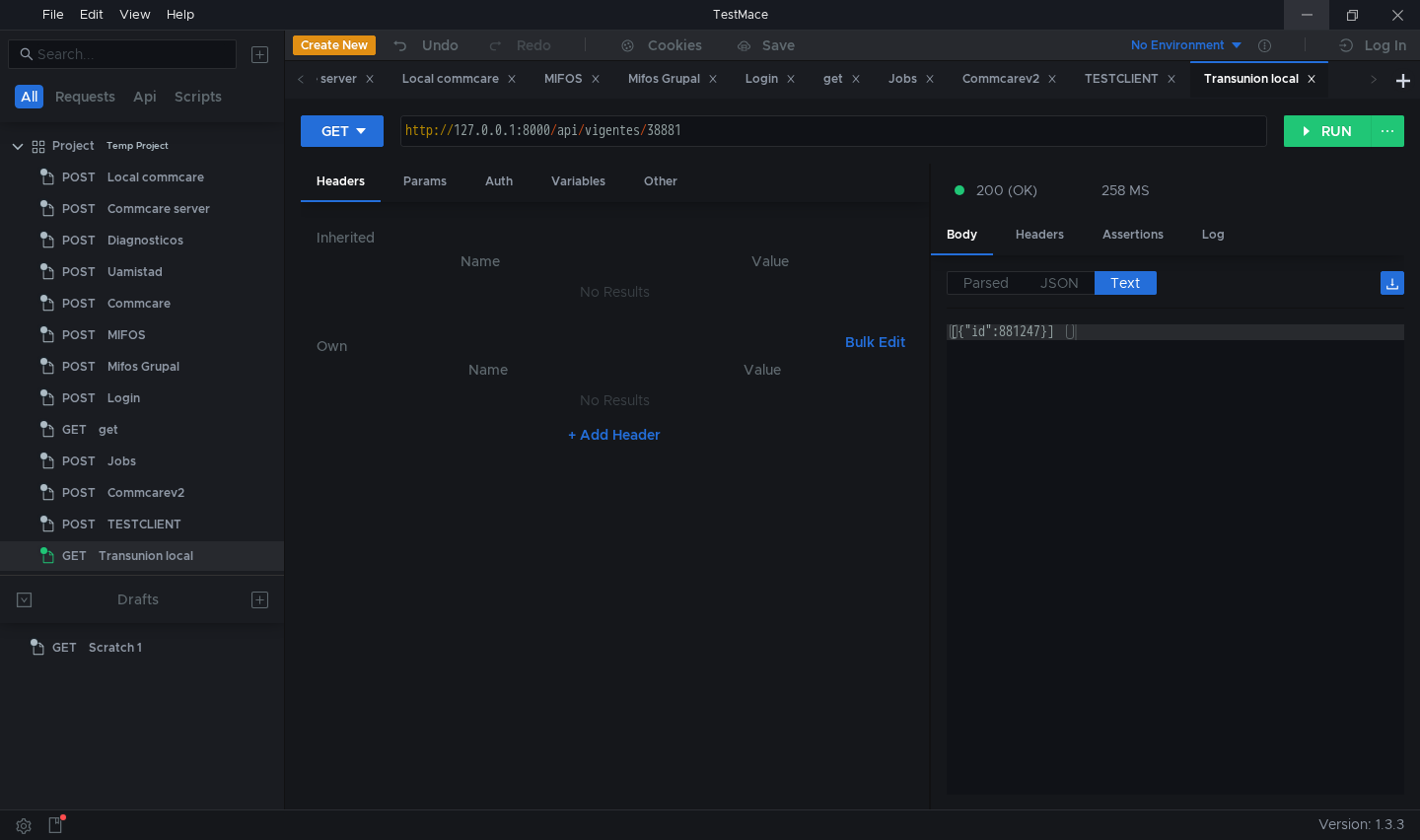 click at bounding box center (1307, 15) 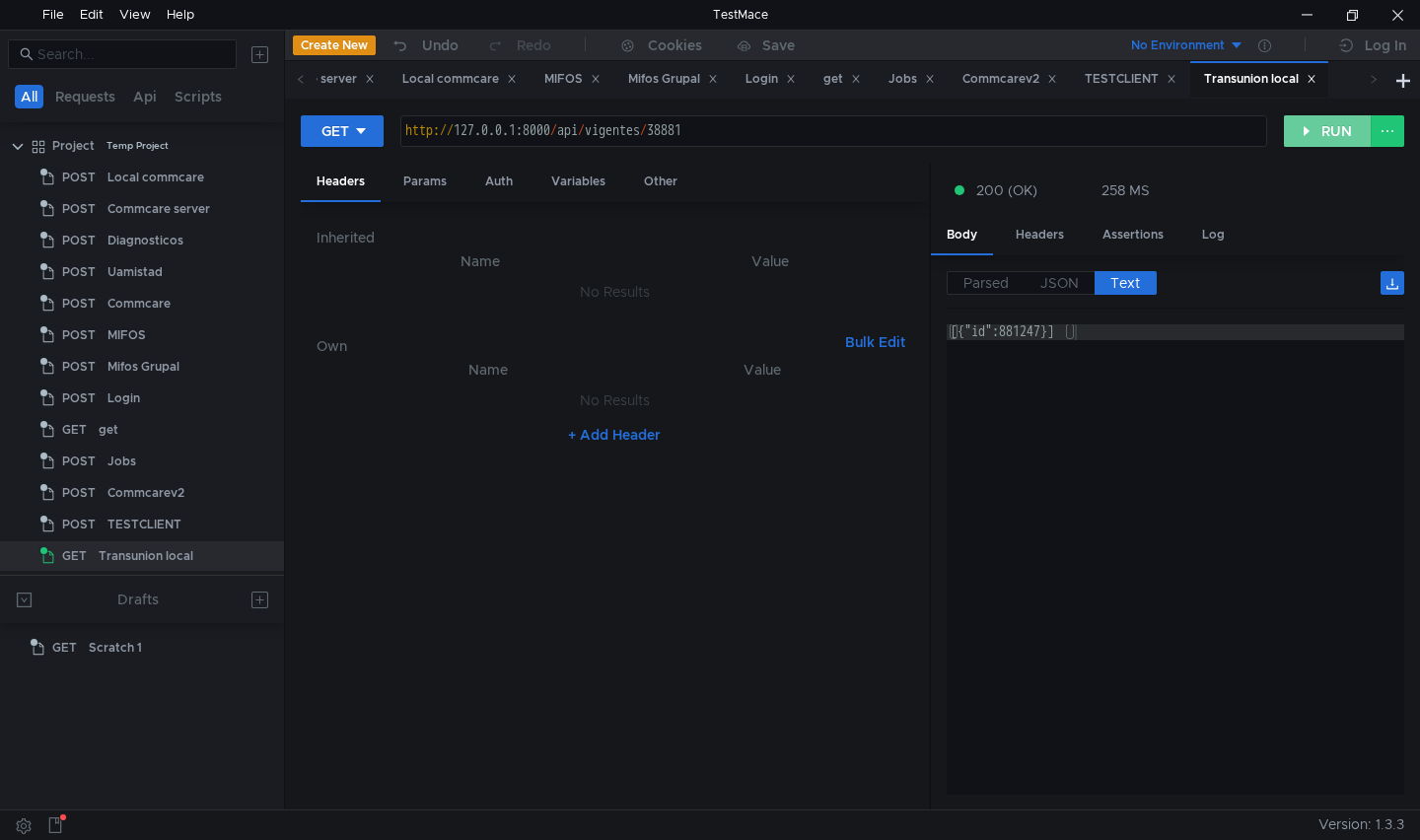 click on "RUN" 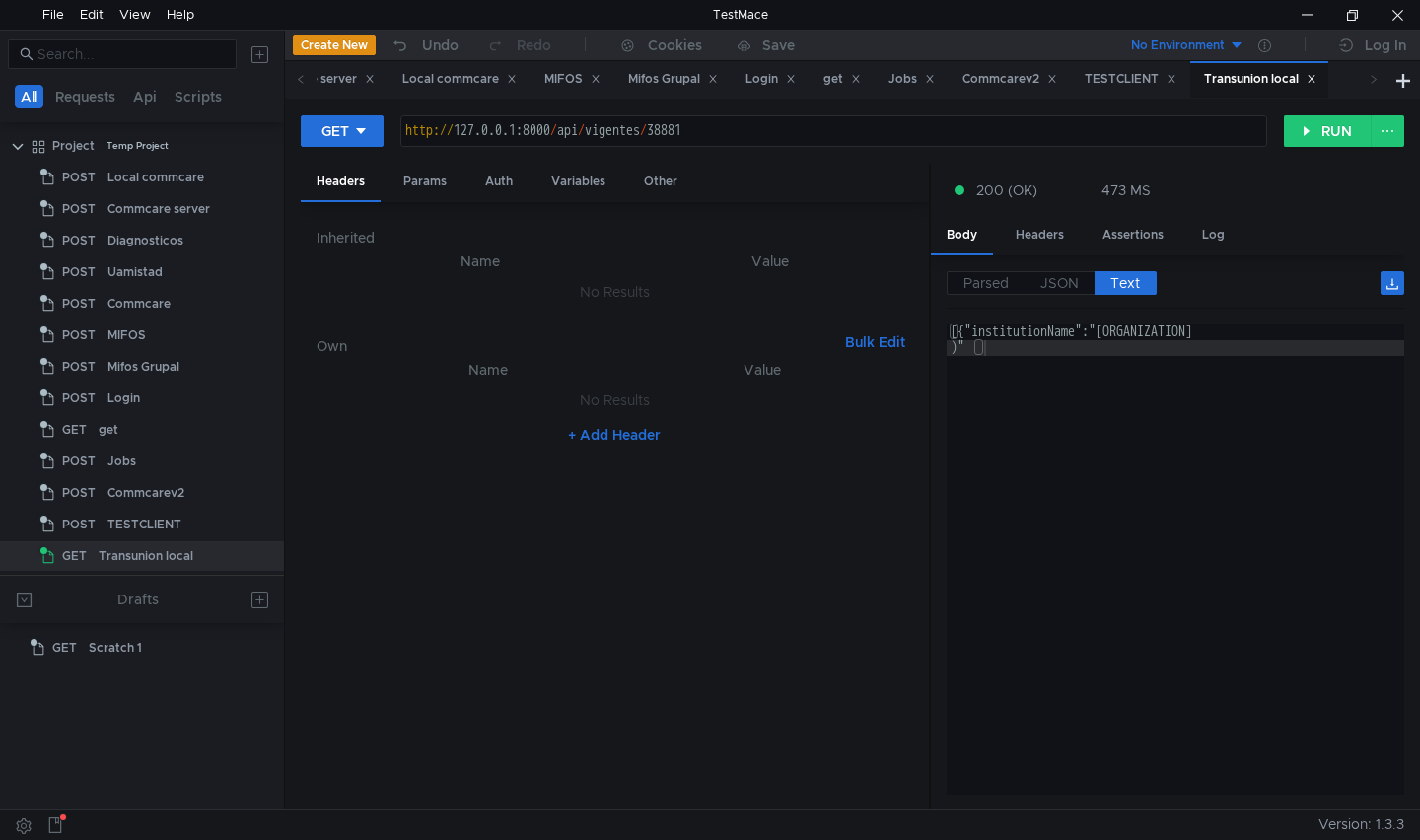 type on "[{"institutionName":"ASOCIACION AWAKENING ([COUNTRY])"}]" 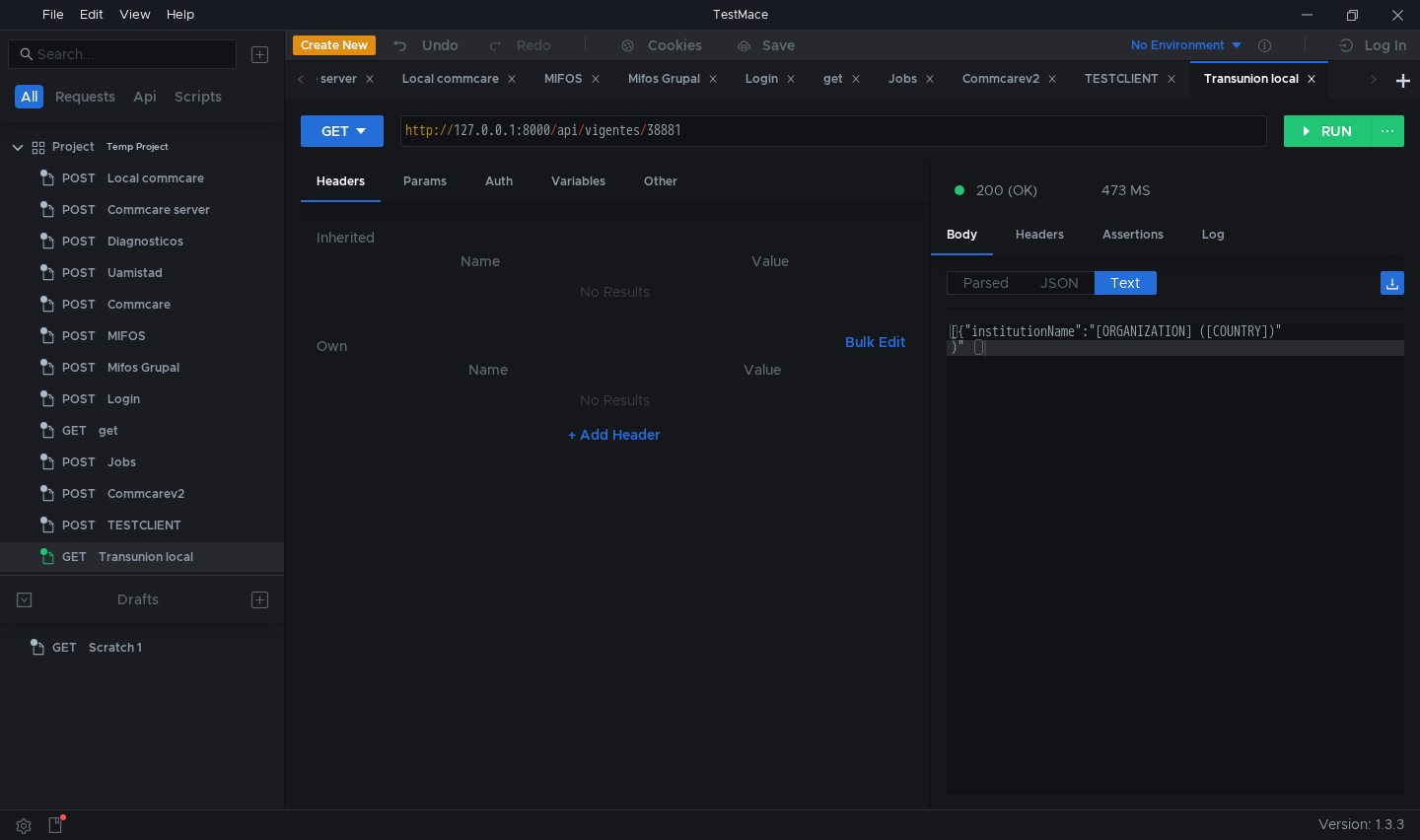 scroll, scrollTop: 0, scrollLeft: 0, axis: both 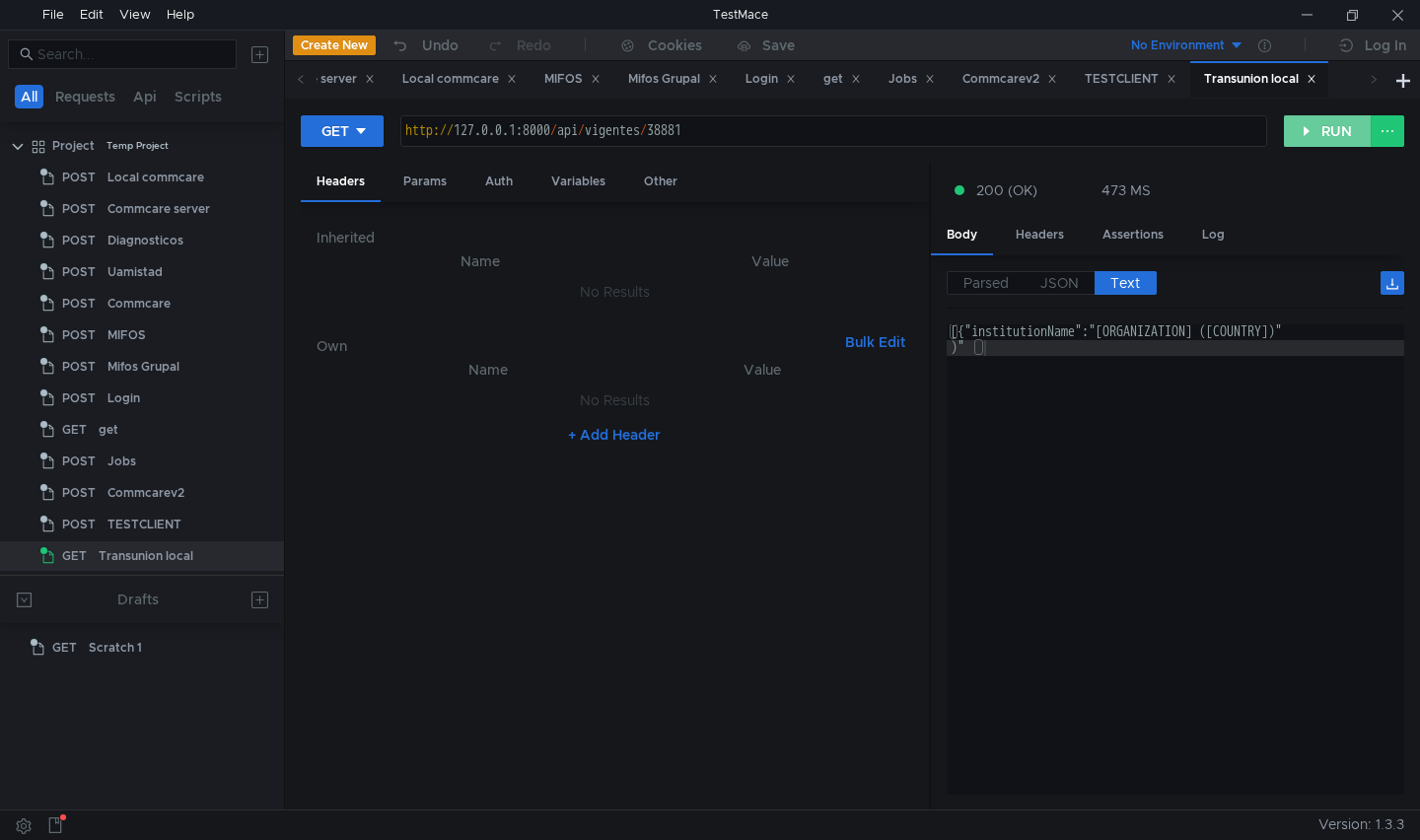 click on "RUN" 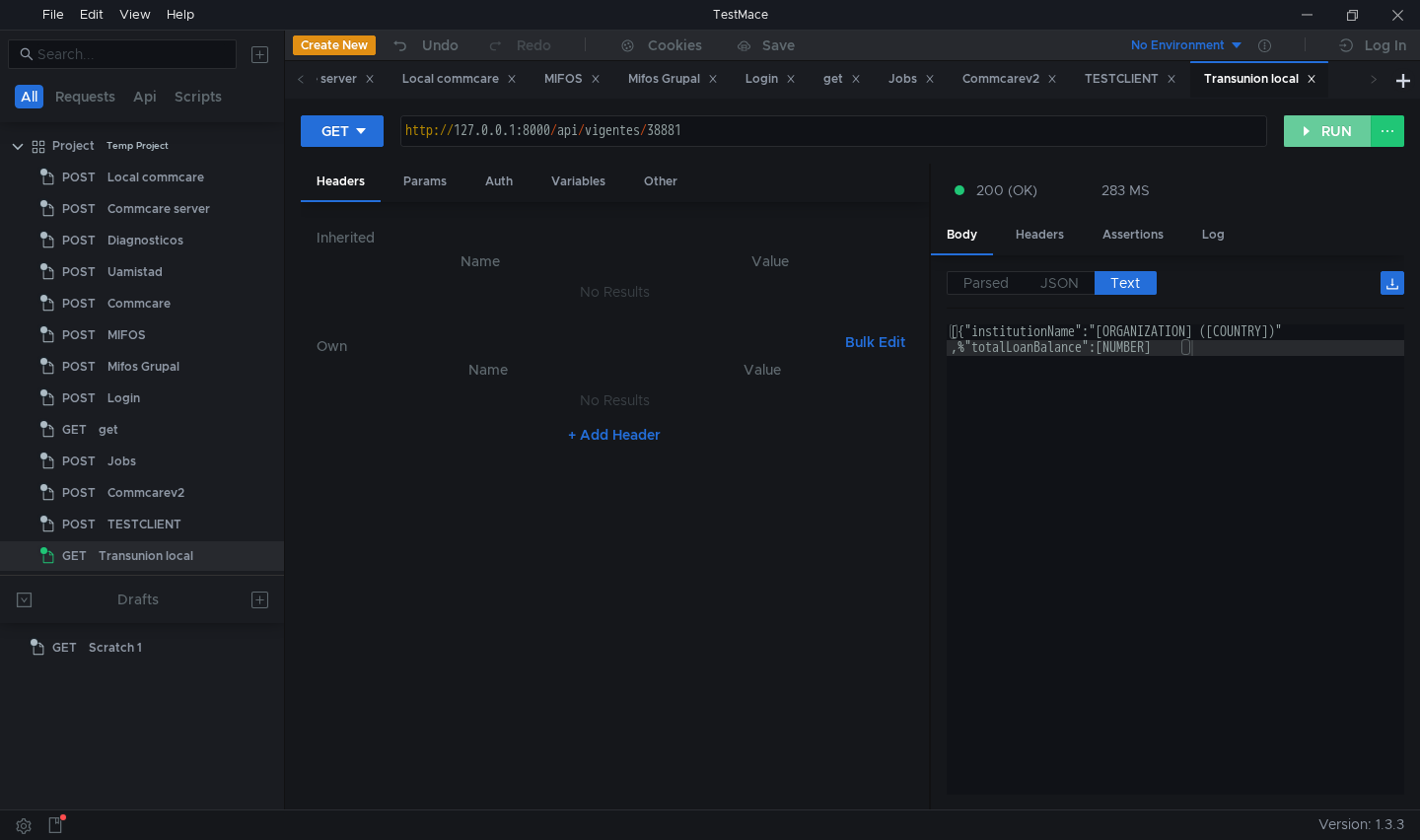click on "RUN" 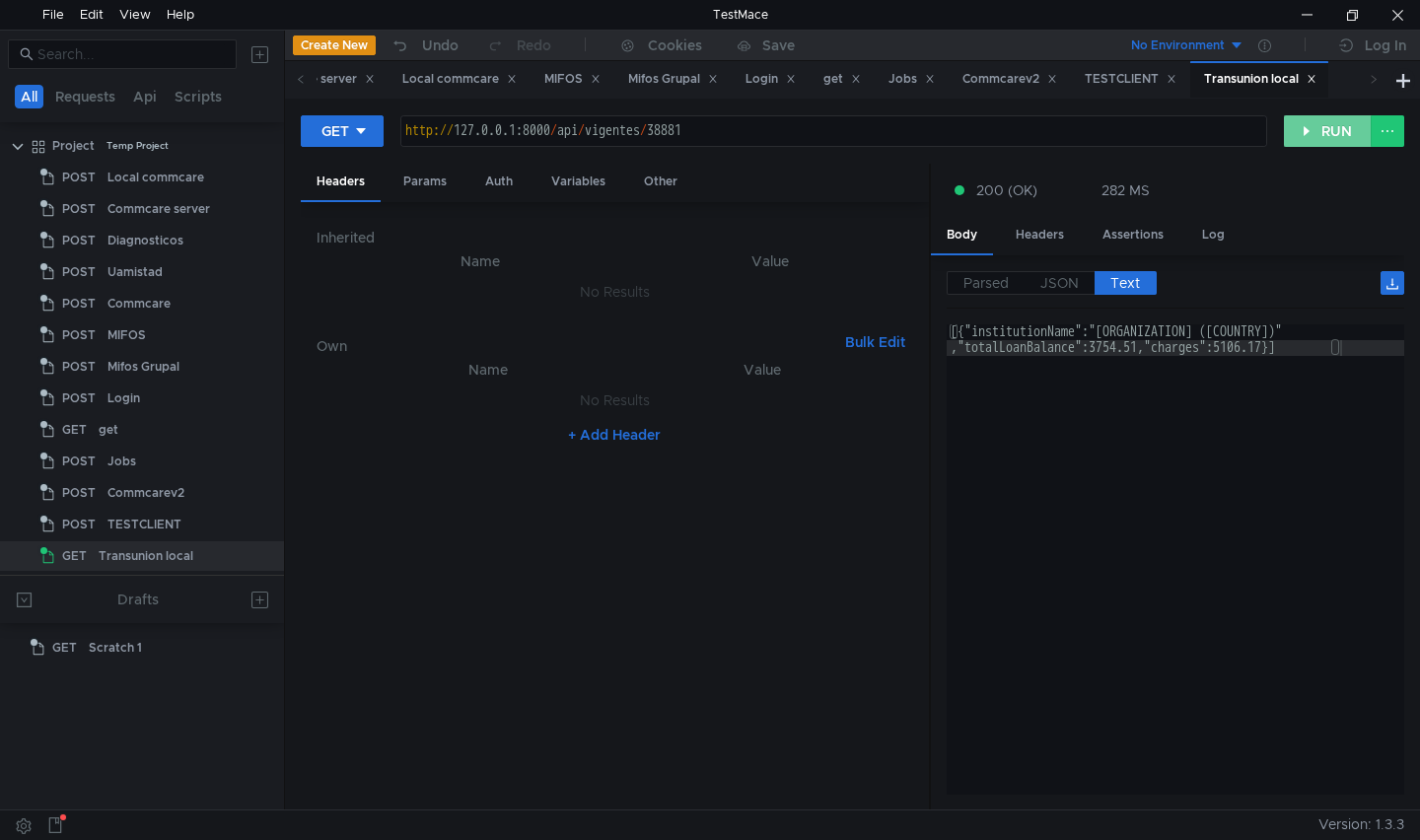 click on "RUN" 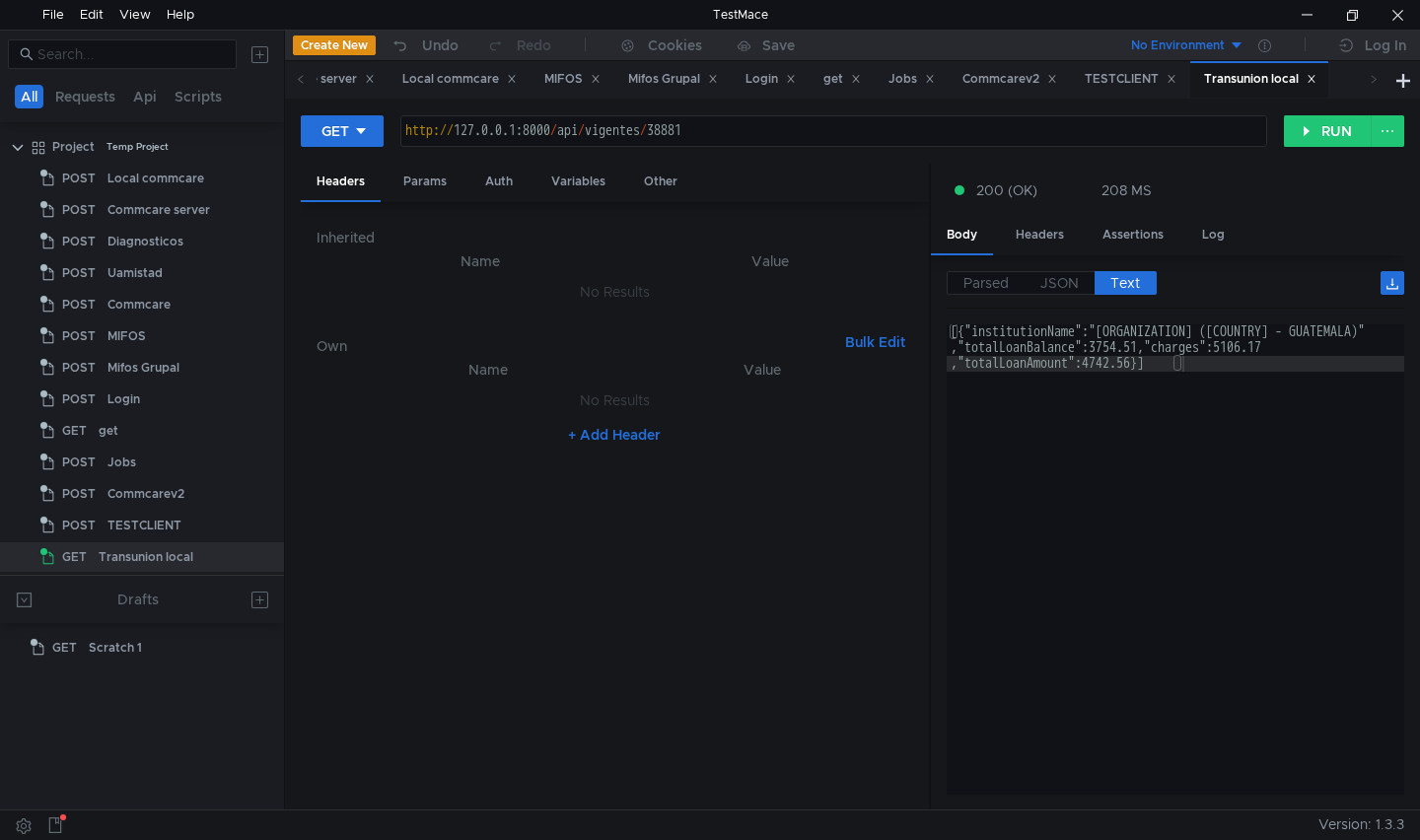 scroll, scrollTop: 0, scrollLeft: 0, axis: both 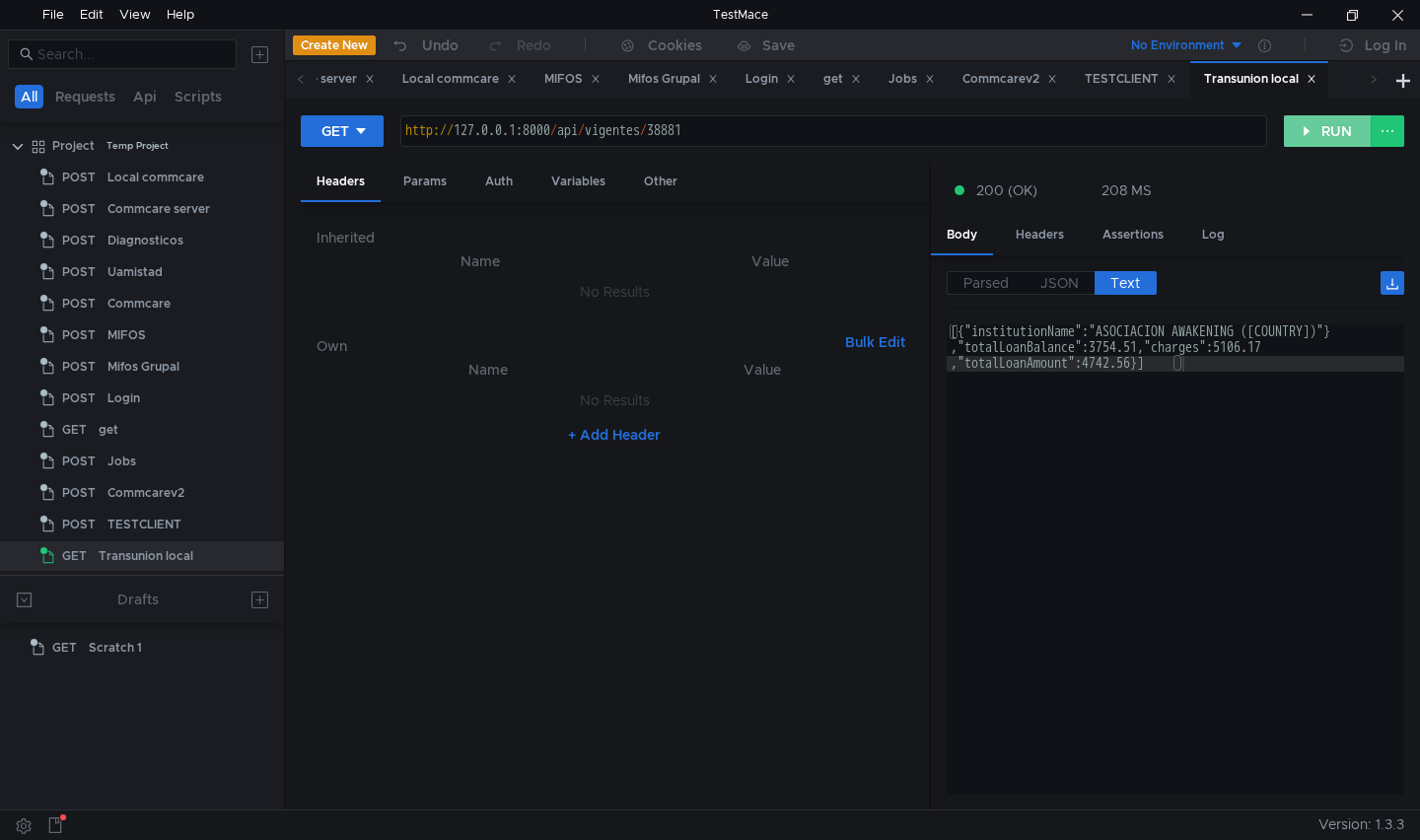 click on "RUN" 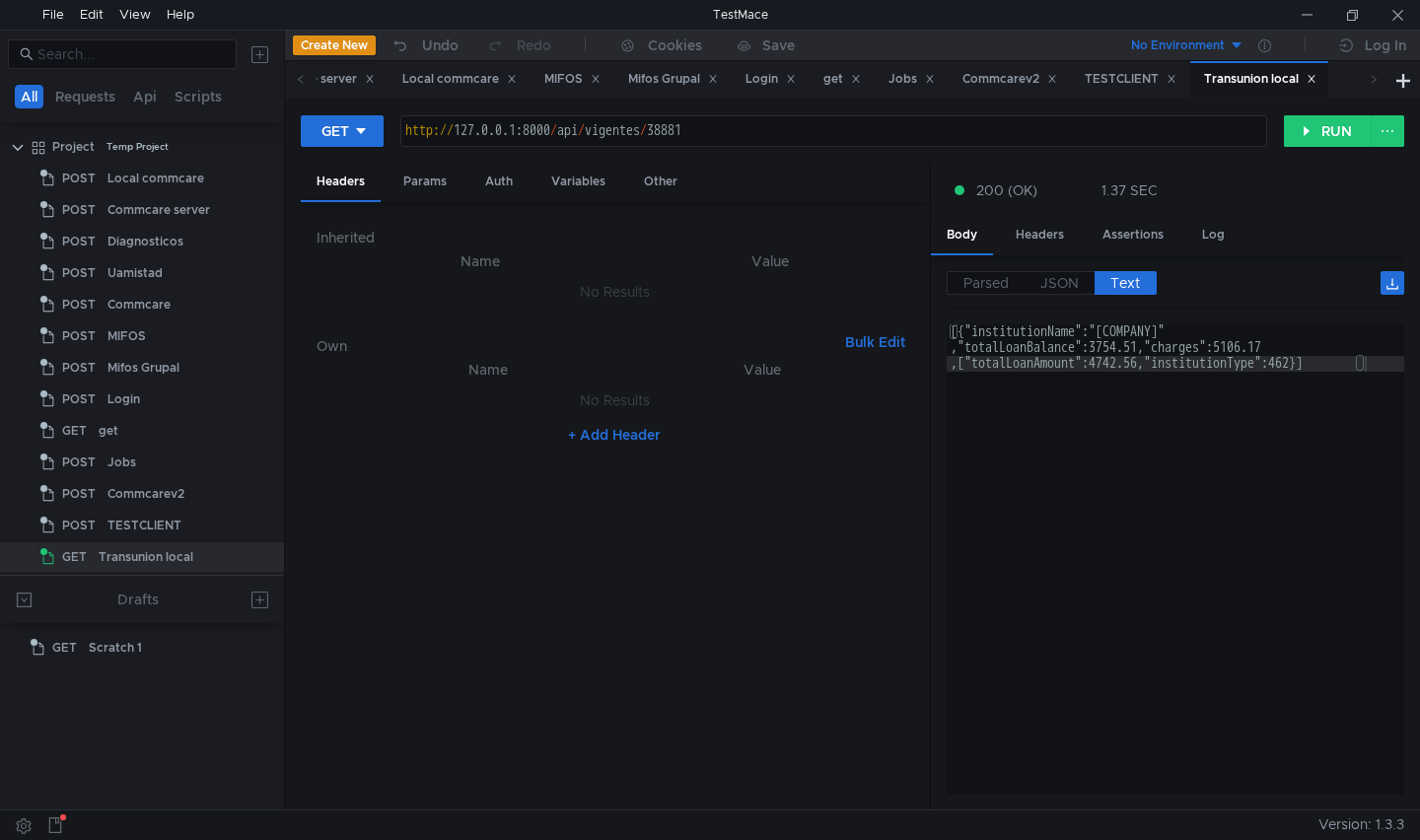 scroll, scrollTop: 0, scrollLeft: 0, axis: both 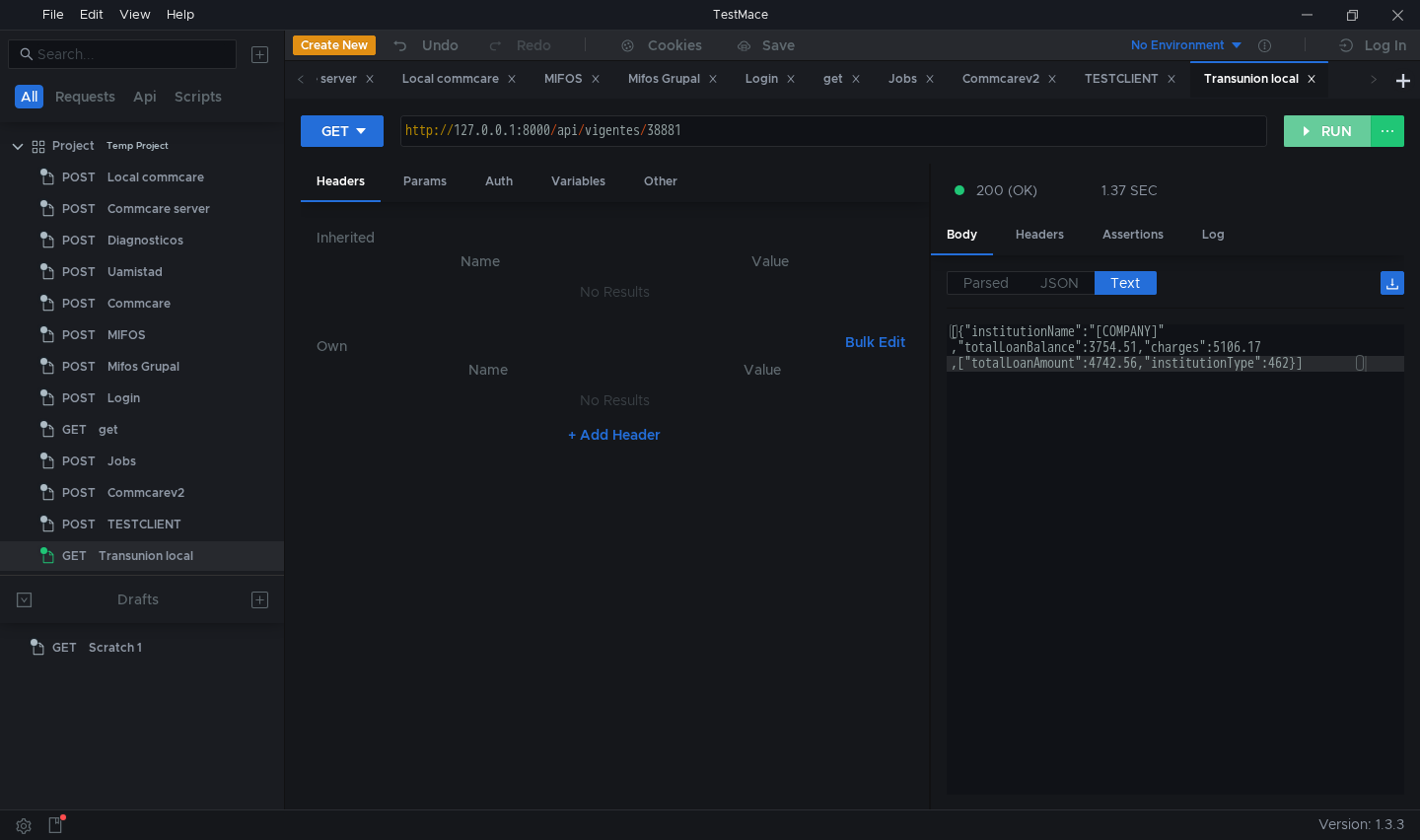 click on "RUN" 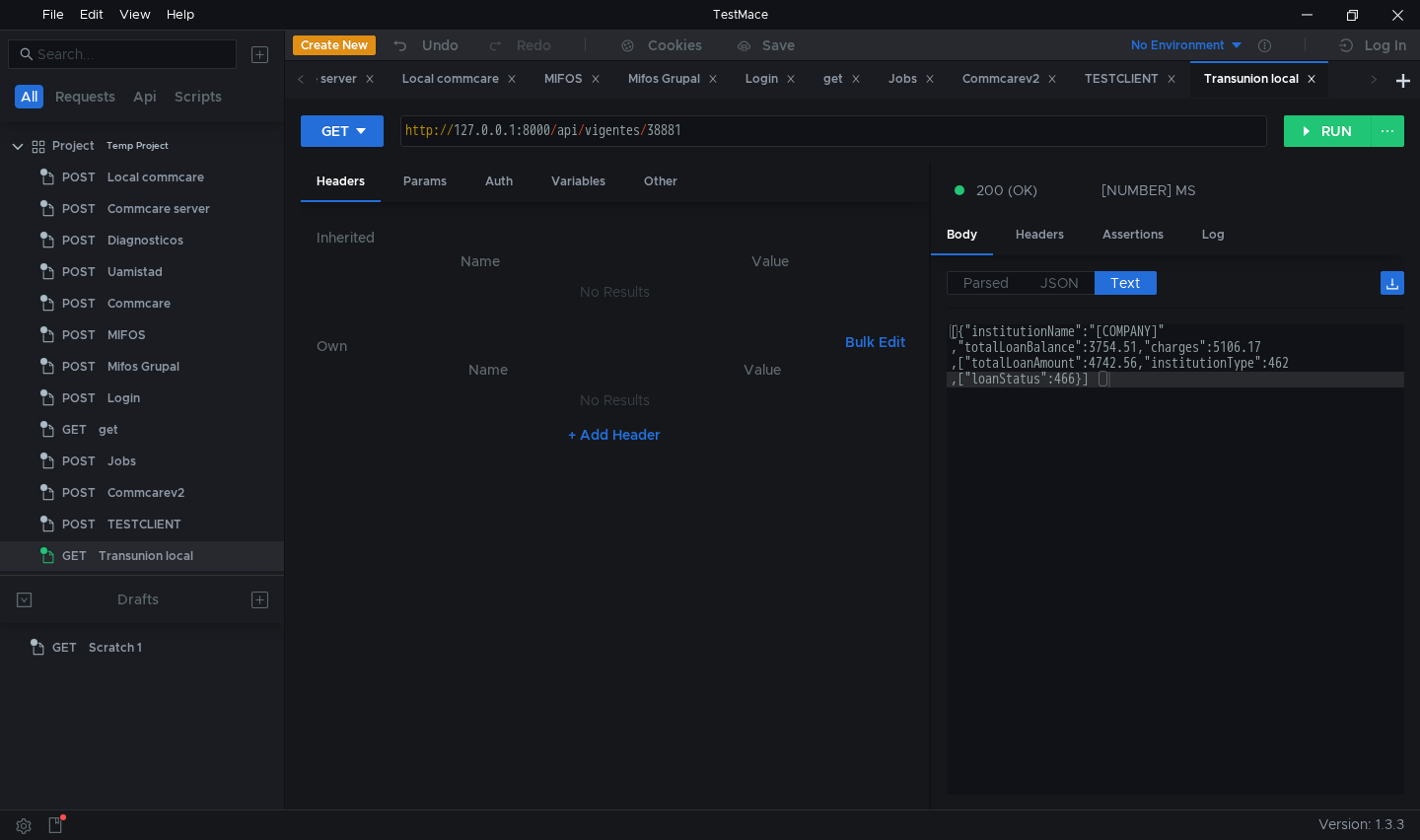 click on "[{"institutionName":"[COMPANY]" ,"totalLoanBalance":3754.51,"charges":5106.17 ,"totalLoanAmount":4742.56,"institutionType":462 ,"loanStatus":466}]" 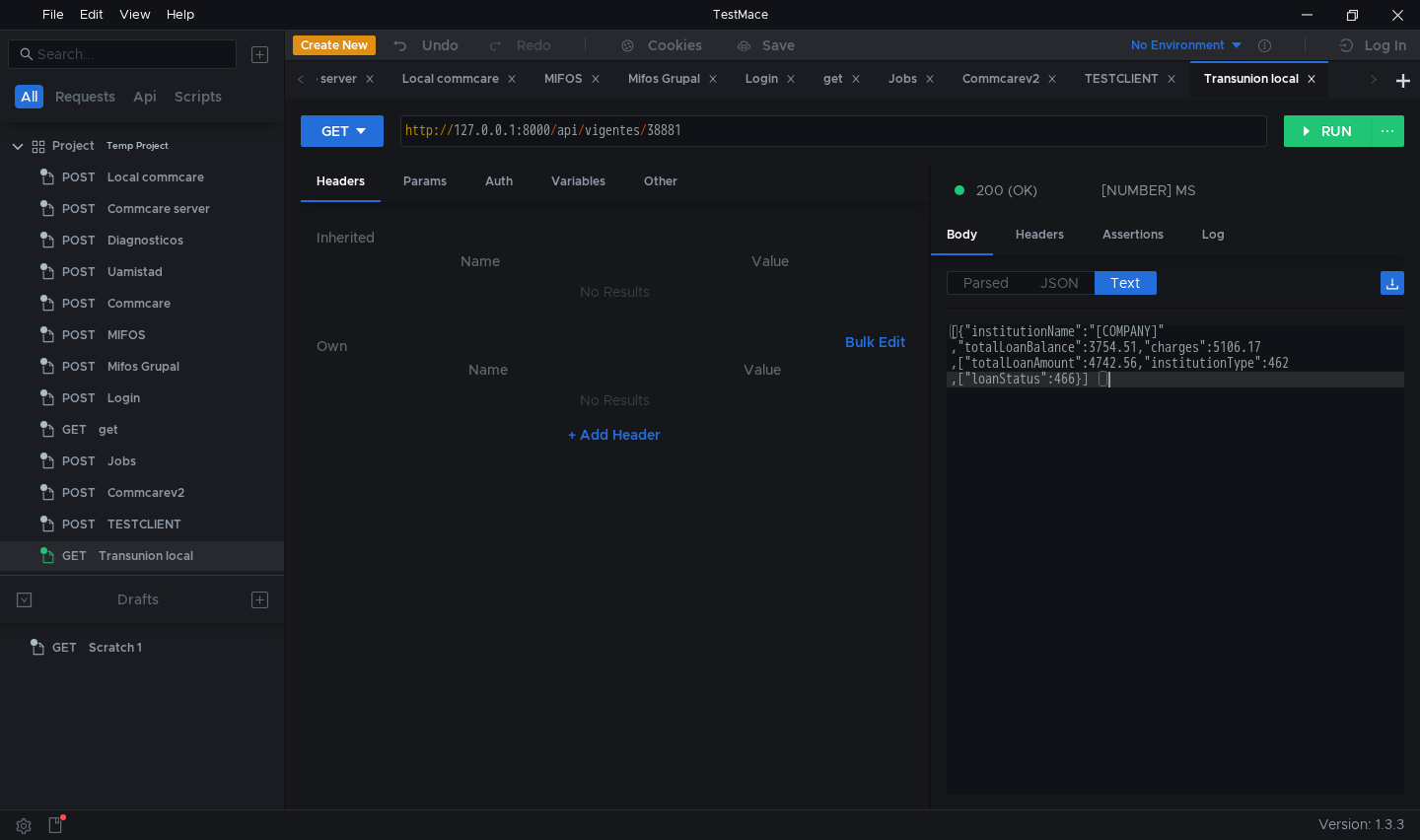 click on "[{"institutionName":"[COMPANY]" ,"totalLoanBalance":3754.51,"charges":5106.17 ,"totalLoanAmount":4742.56,"institutionType":462 ,"loanStatus":466}]" 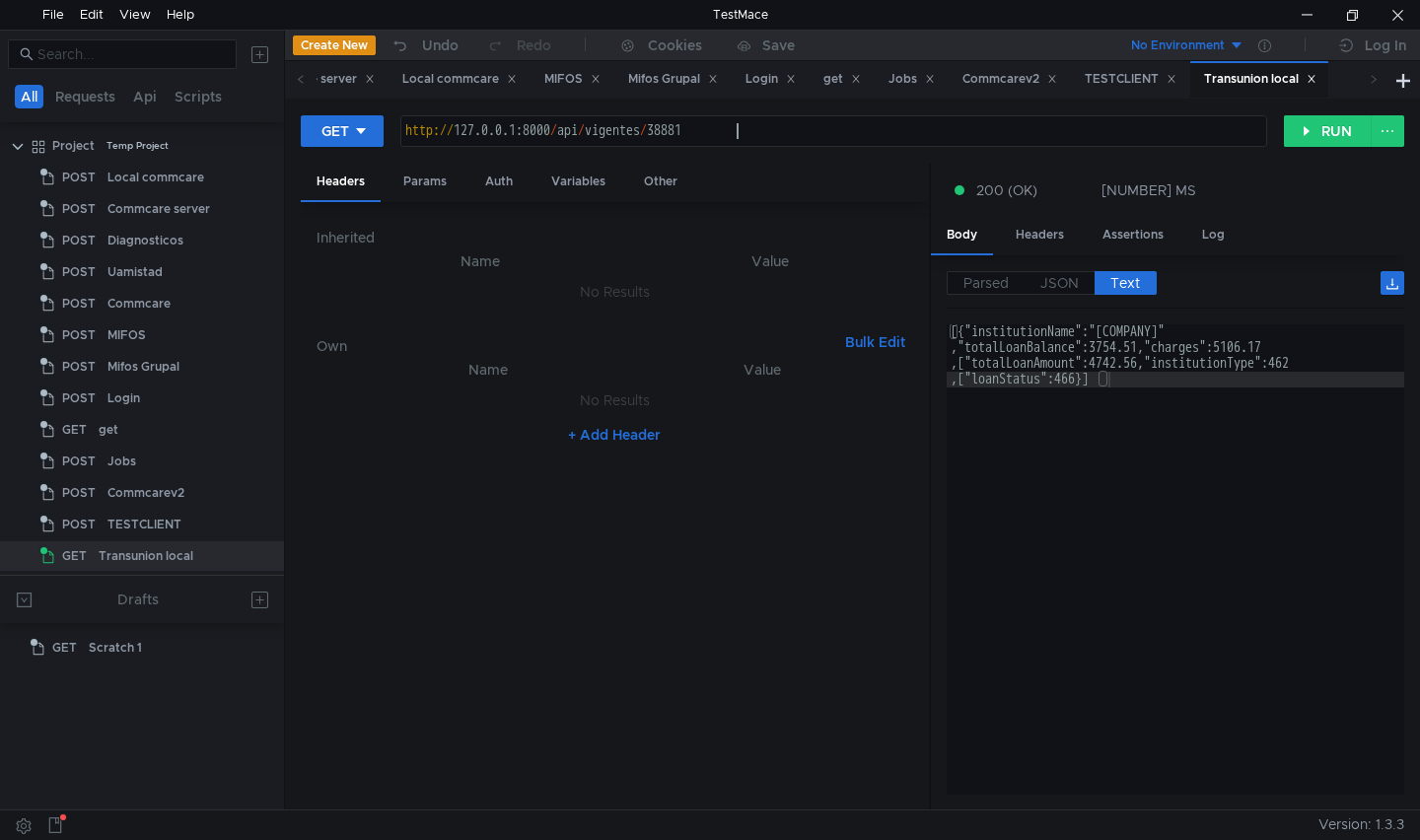 click on "http:// 127.0.0.1:8000 / api / vigentes / [NUMBER]" at bounding box center [834, 147] 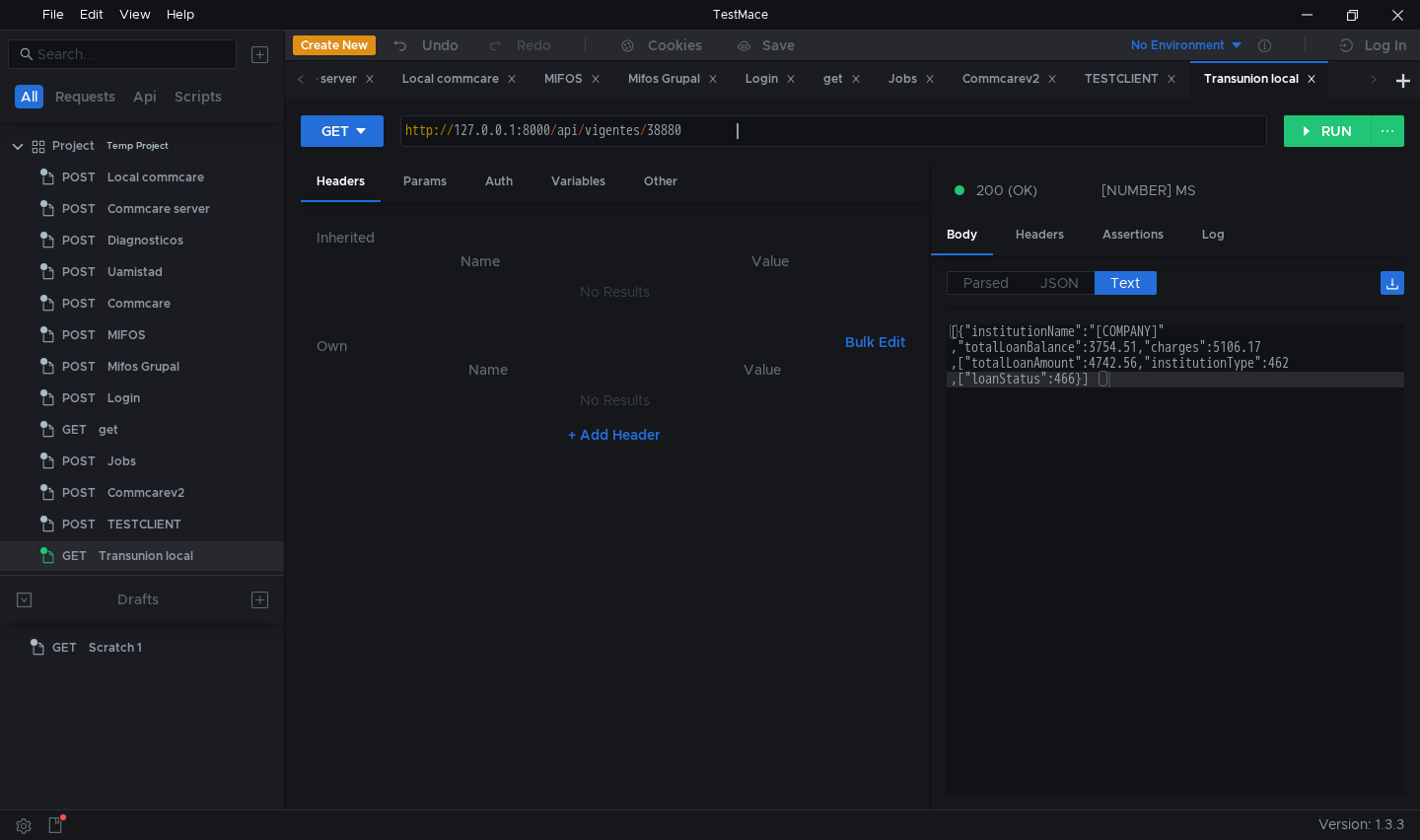 scroll, scrollTop: 0, scrollLeft: 23, axis: horizontal 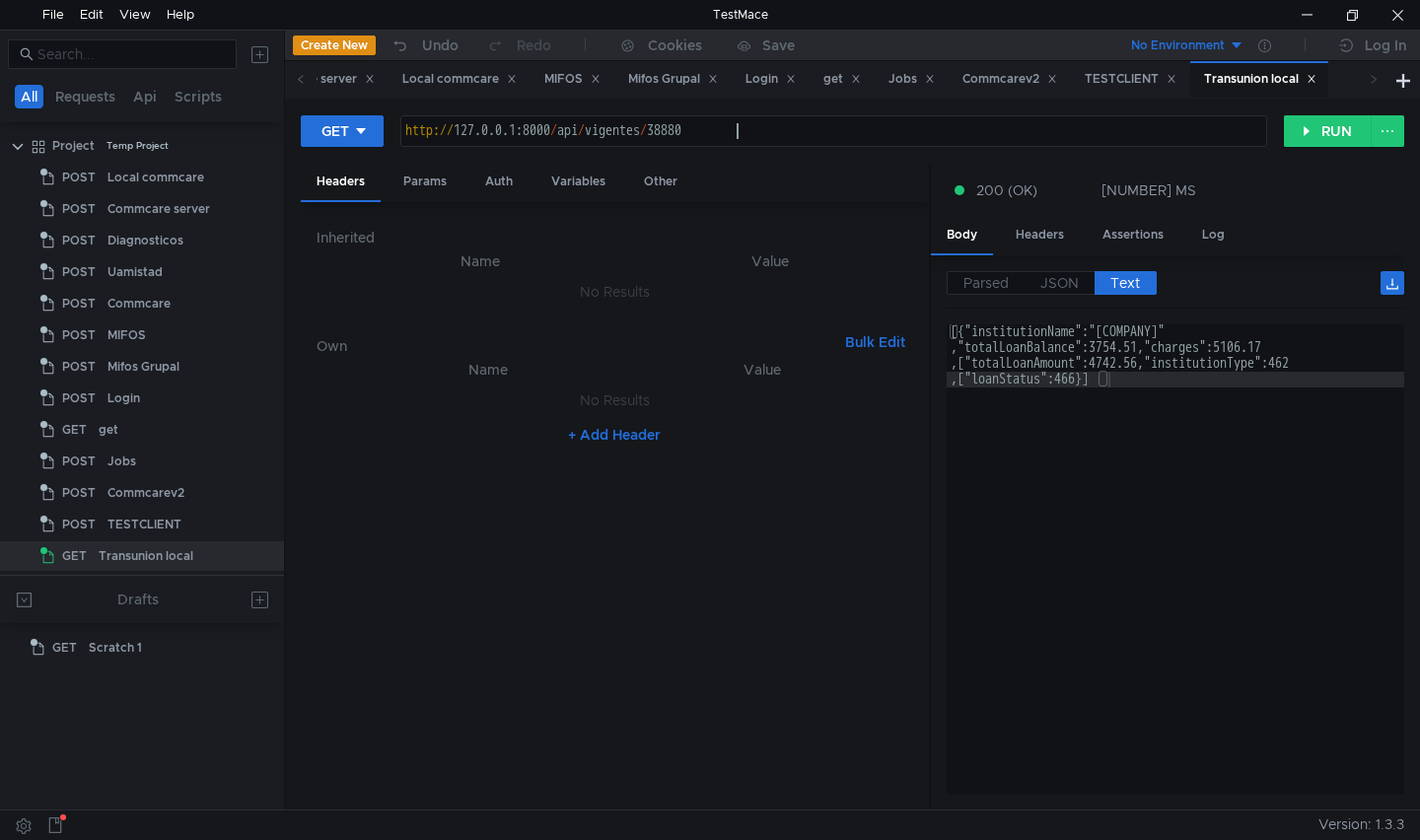 click on "http:// 127.0.0.1:8000 / api / vigentes / 38880" at bounding box center [834, 147] 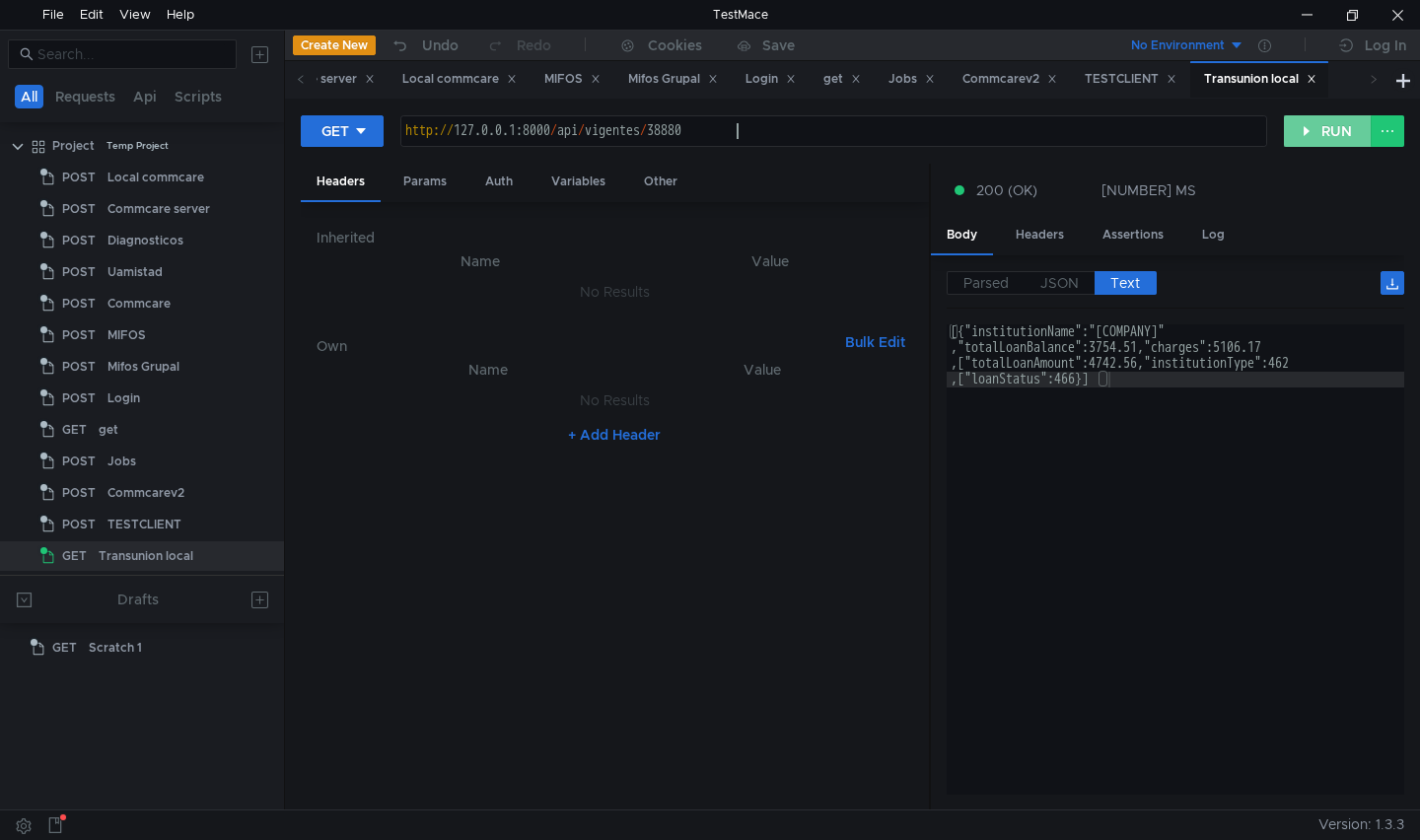 click on "RUN" 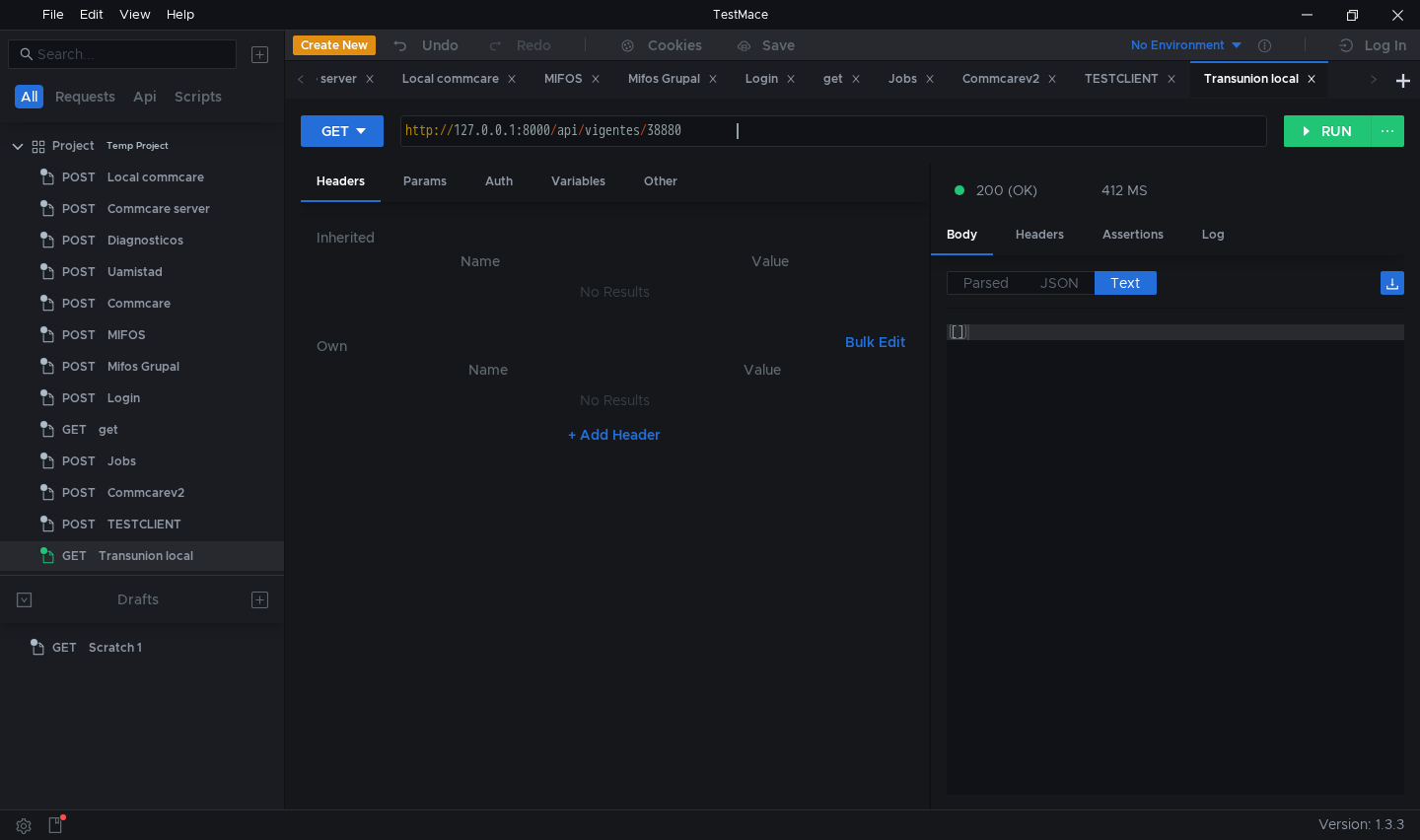 click on "http:// 127.0.0.1:8000 / api / vigentes / 38880" at bounding box center (834, 147) 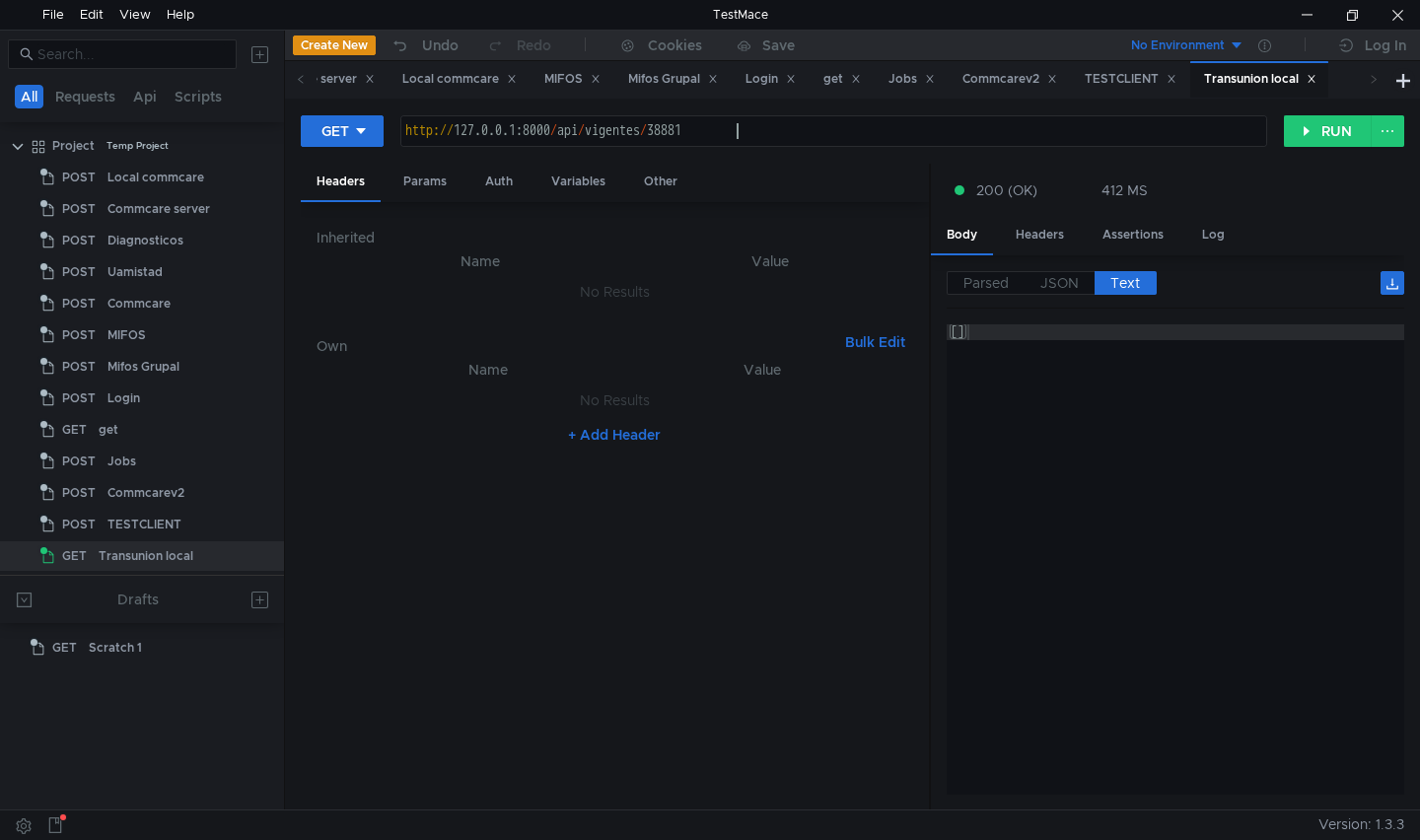scroll, scrollTop: 0, scrollLeft: 23, axis: horizontal 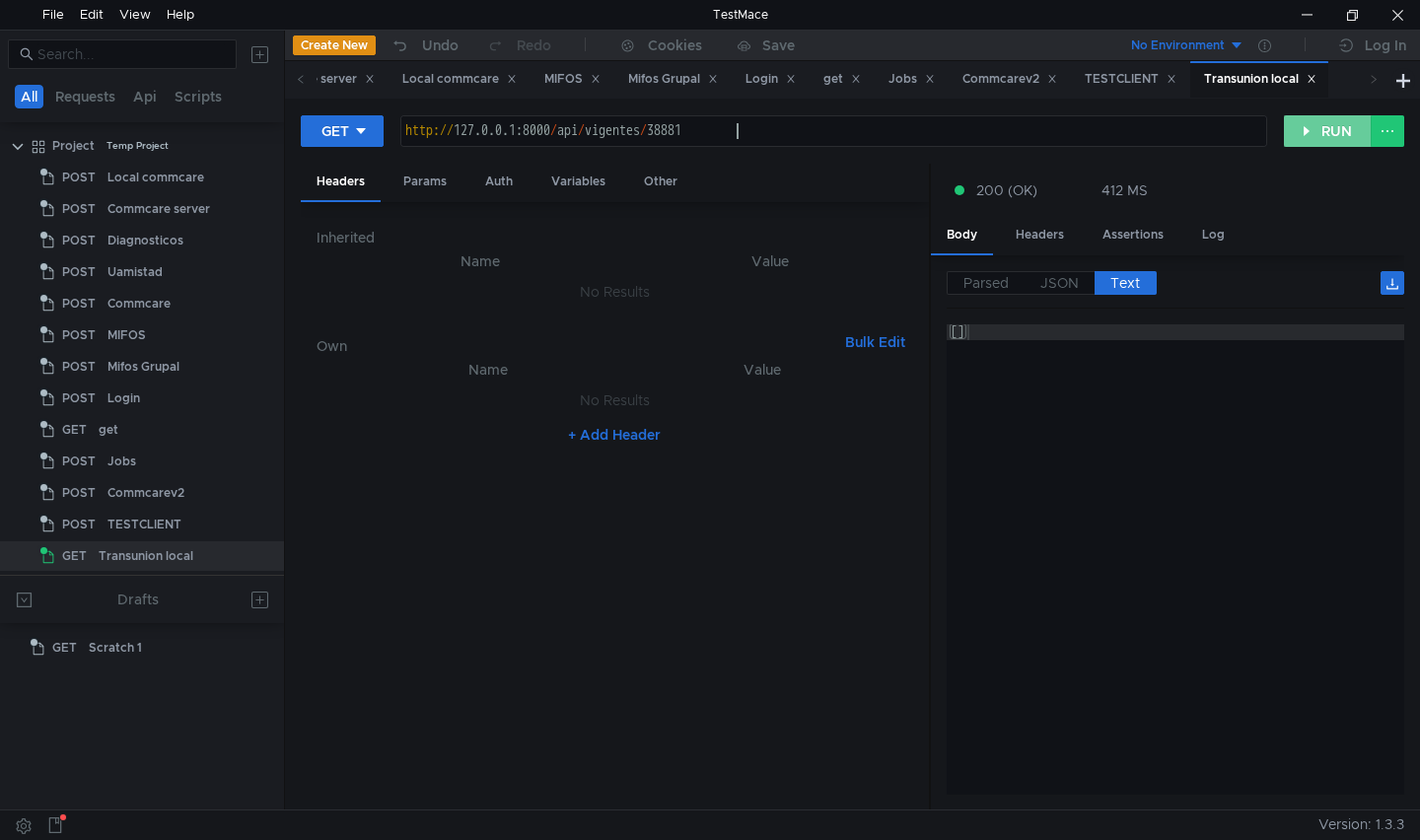 click on "RUN" 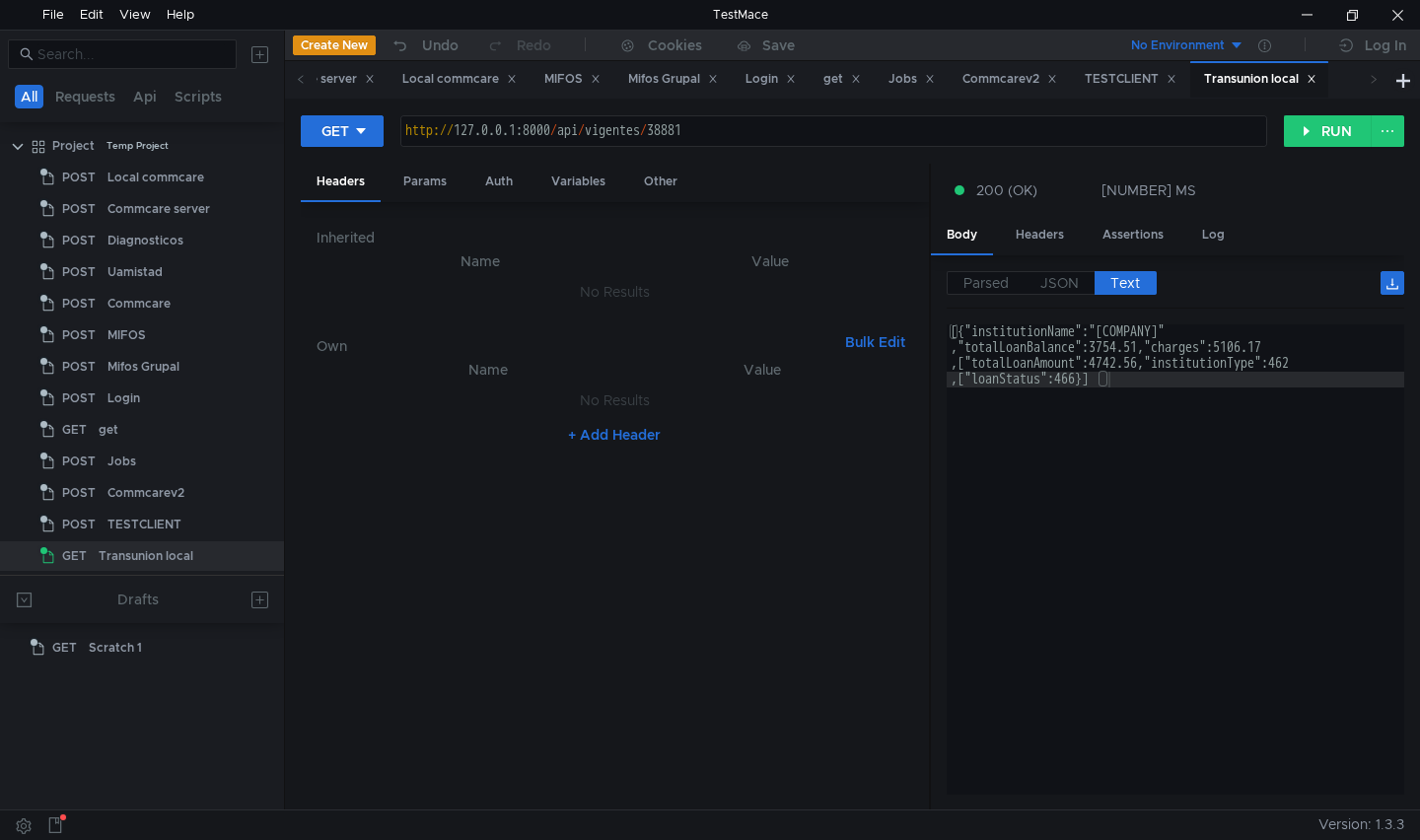 click on "[{"institutionName":"[COMPANY]" ,"totalLoanBalance":3754.51,"charges":5106.17 ,"totalLoanAmount":4742.56,"institutionType":462 ,"loanStatus":466}]" 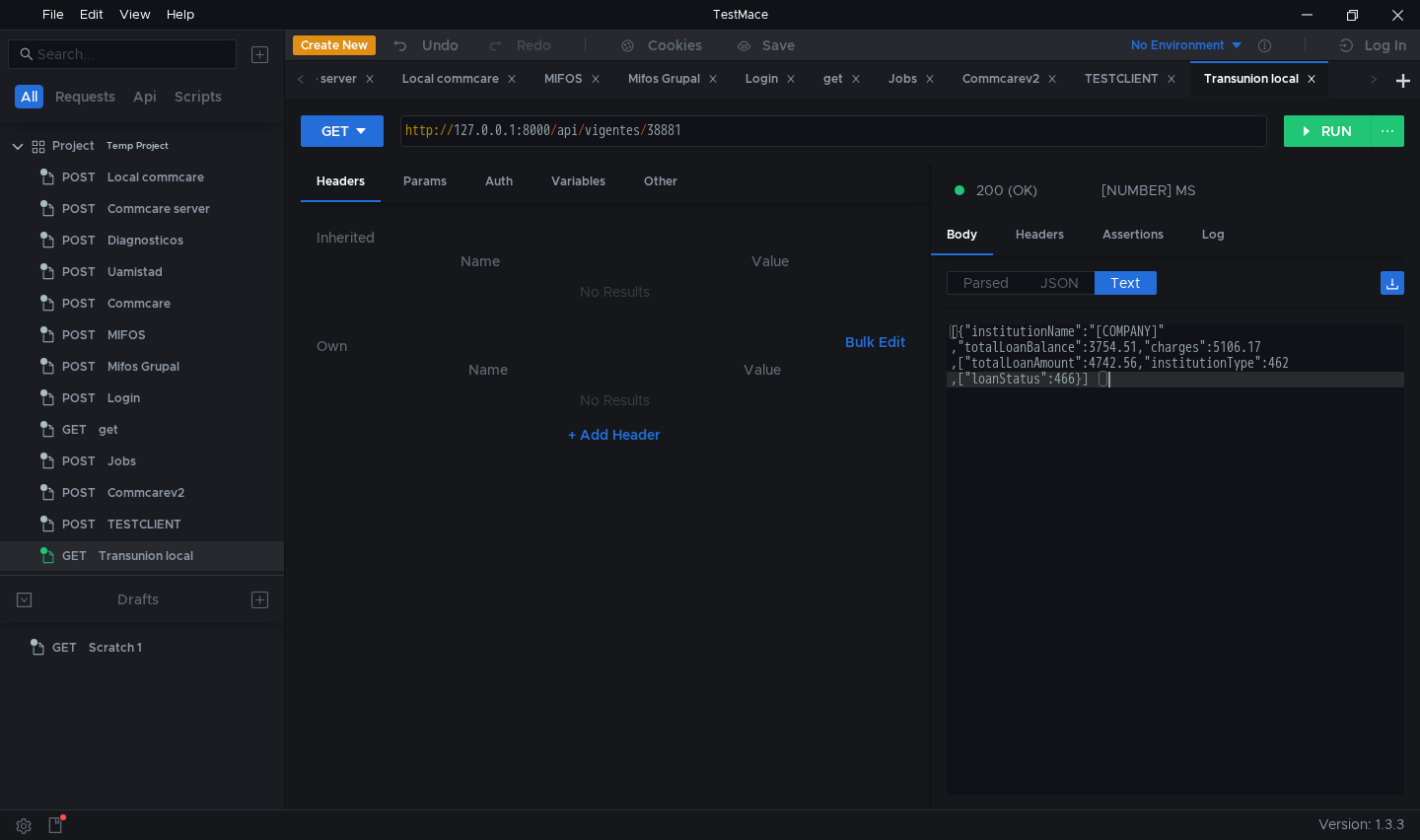 click on "http:// 127.0.0.1:8000 / api / vigentes / [NUMBER]" at bounding box center (834, 147) 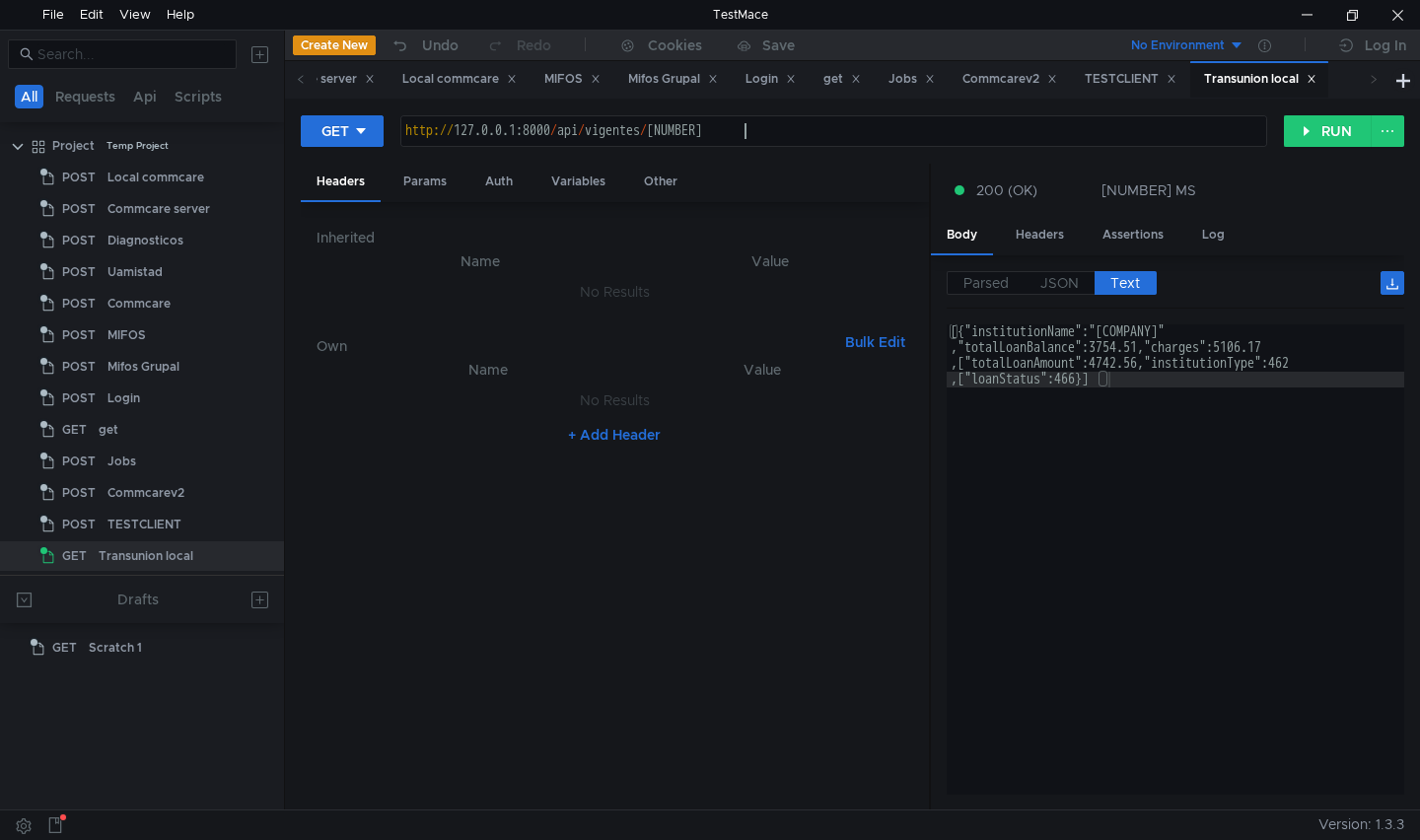 scroll, scrollTop: 0, scrollLeft: 23, axis: horizontal 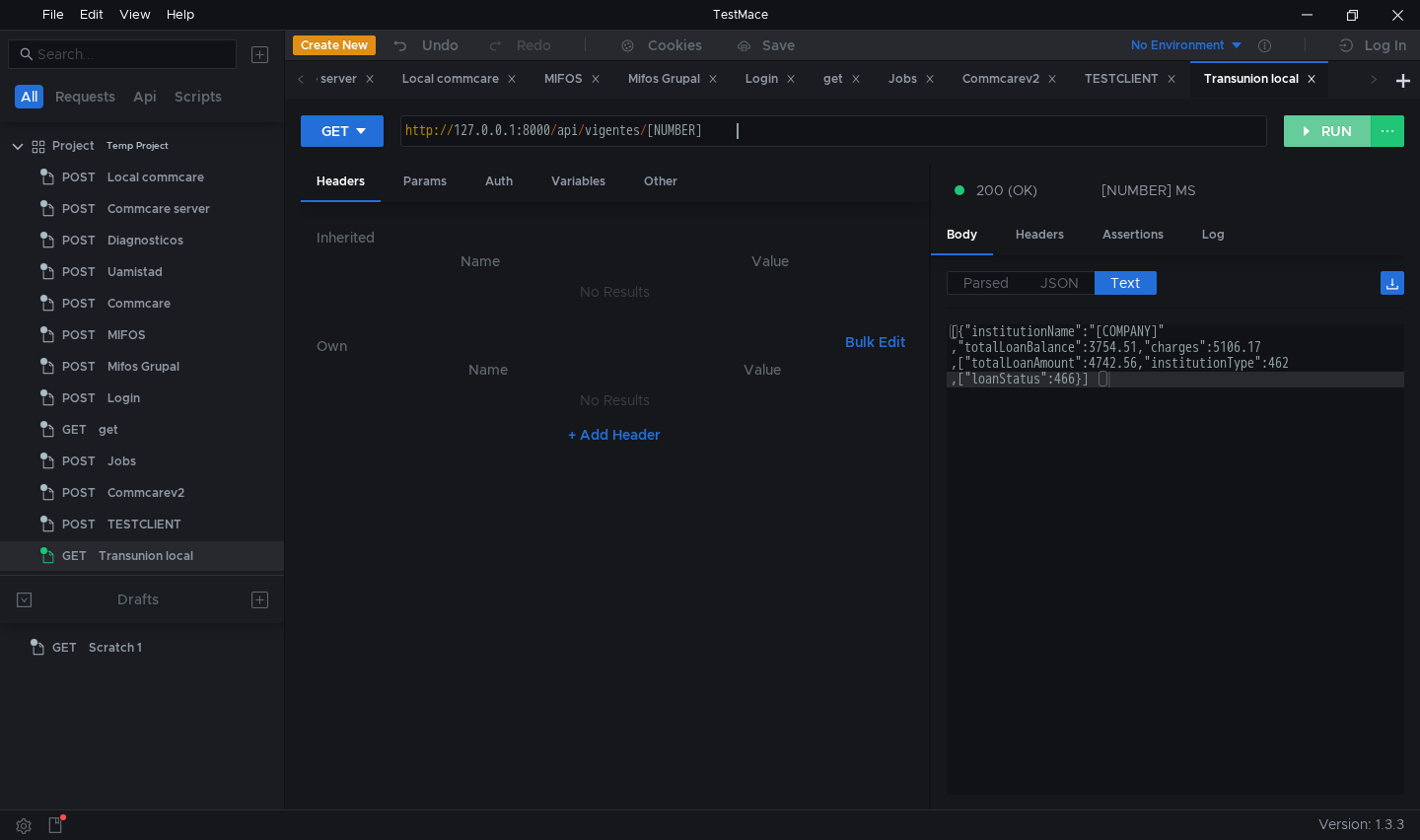 type on "http://127.0.0.1:8000/api/vigentes/[NUMBER]" 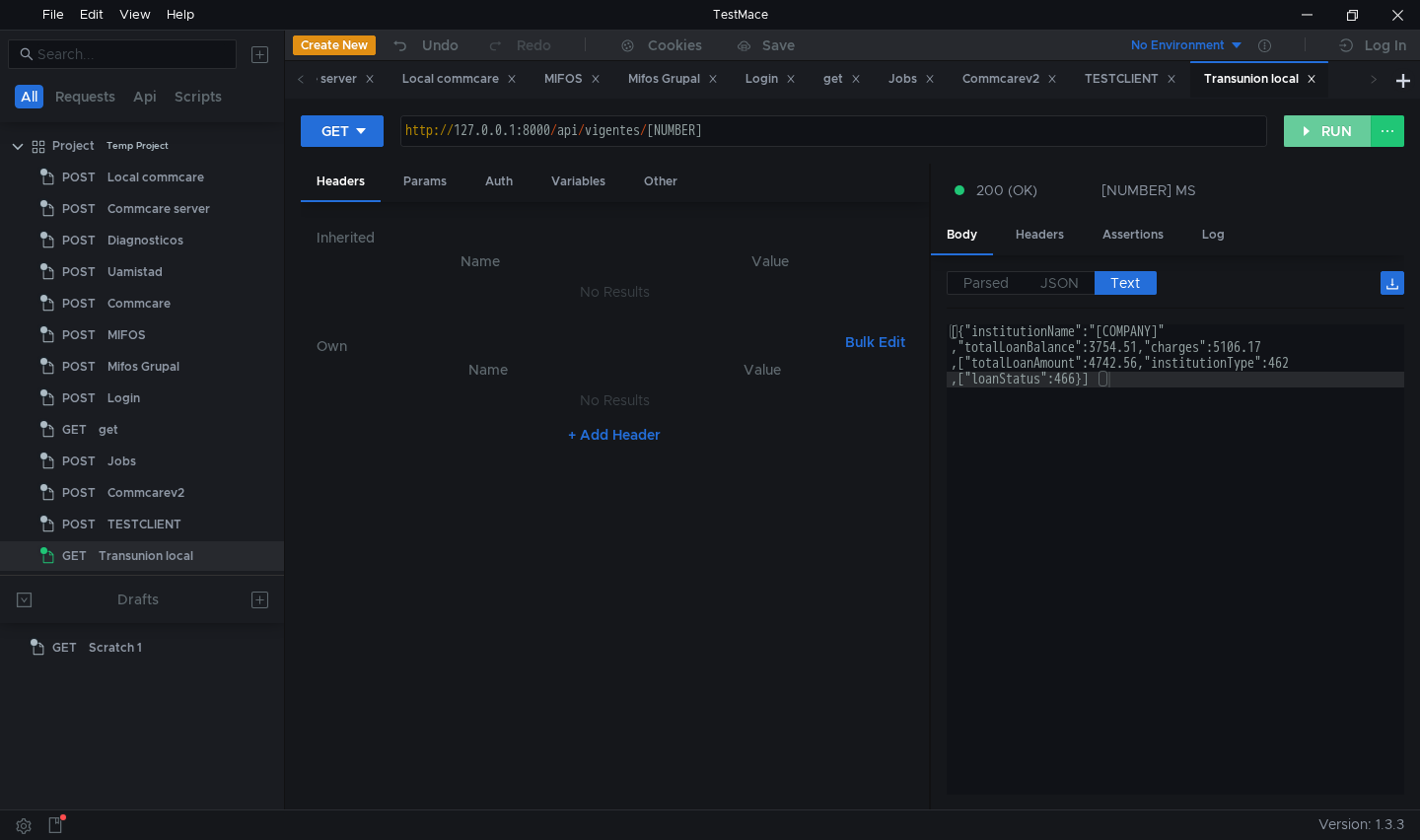 click on "RUN" 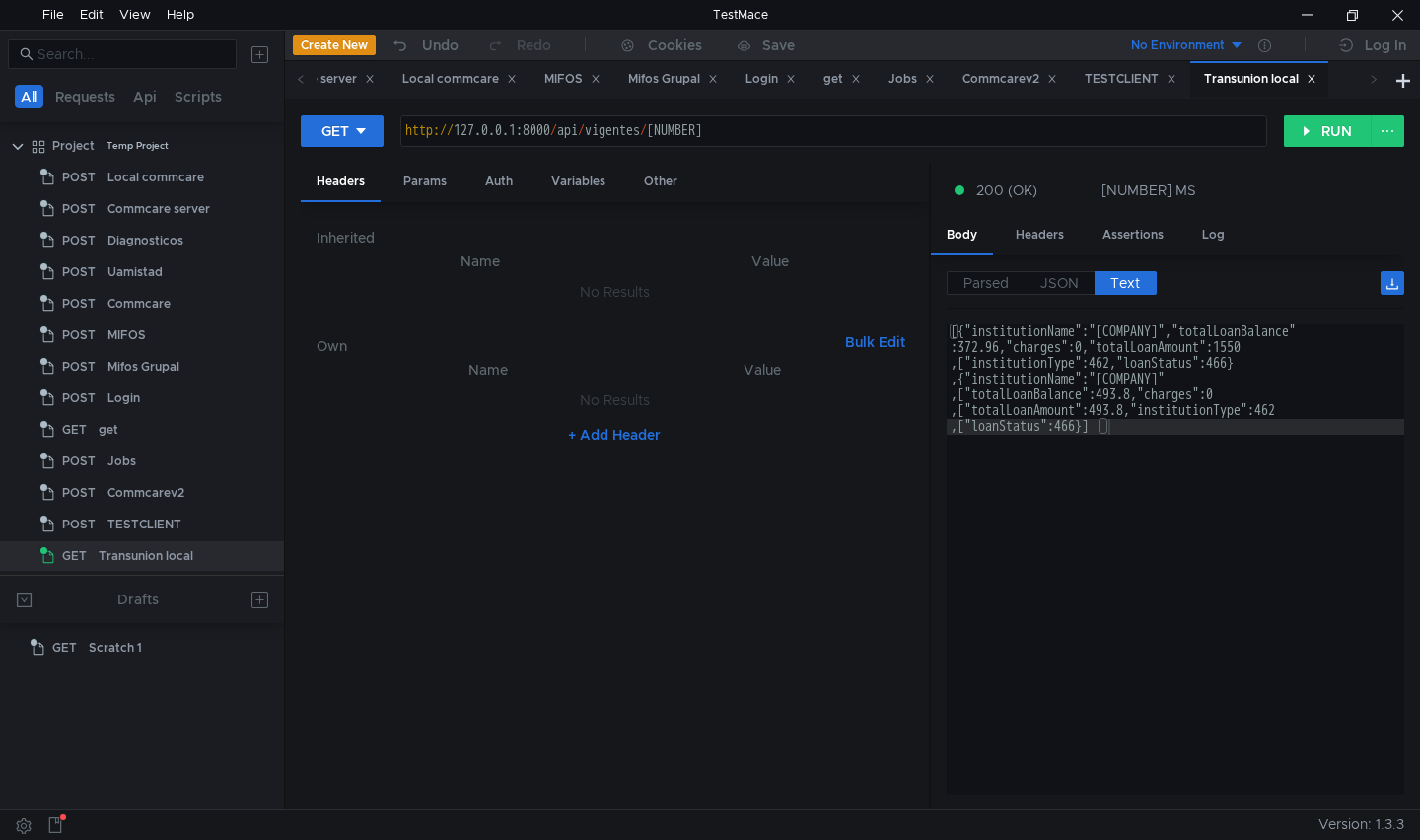 type on "[{"institutionName":"[COMPANY]","totalLoanBalance":372.96,"charges":0,"totalLoanAmount":1550,"institutionType":462,"loanStatus":466},{"institutionName":"[COMPANY]","totalLoanBalance":493.8,"charges":0,"totalLoanAmount":493.8,"institutionType":462,"loanStatus":466}]" 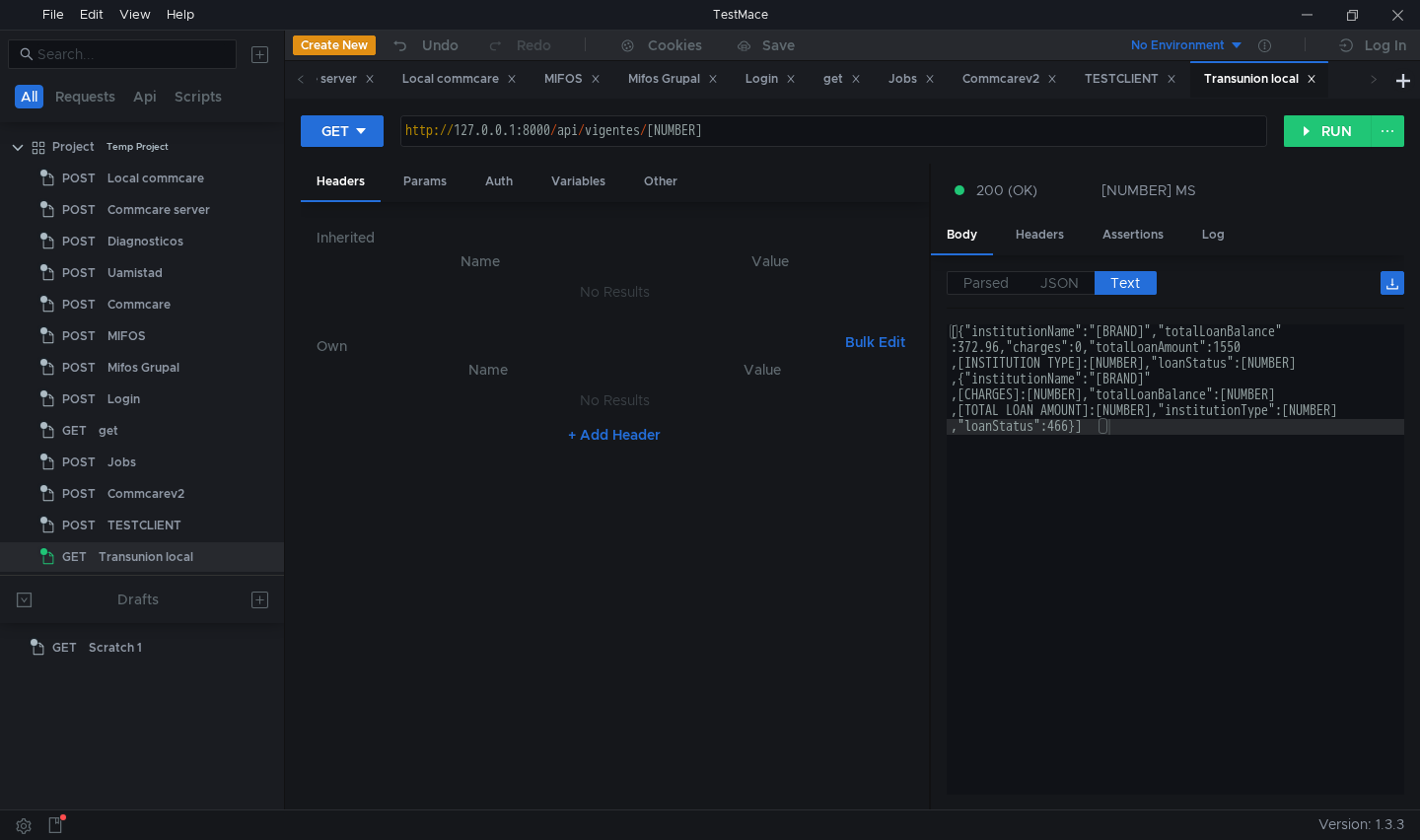 scroll, scrollTop: 0, scrollLeft: 0, axis: both 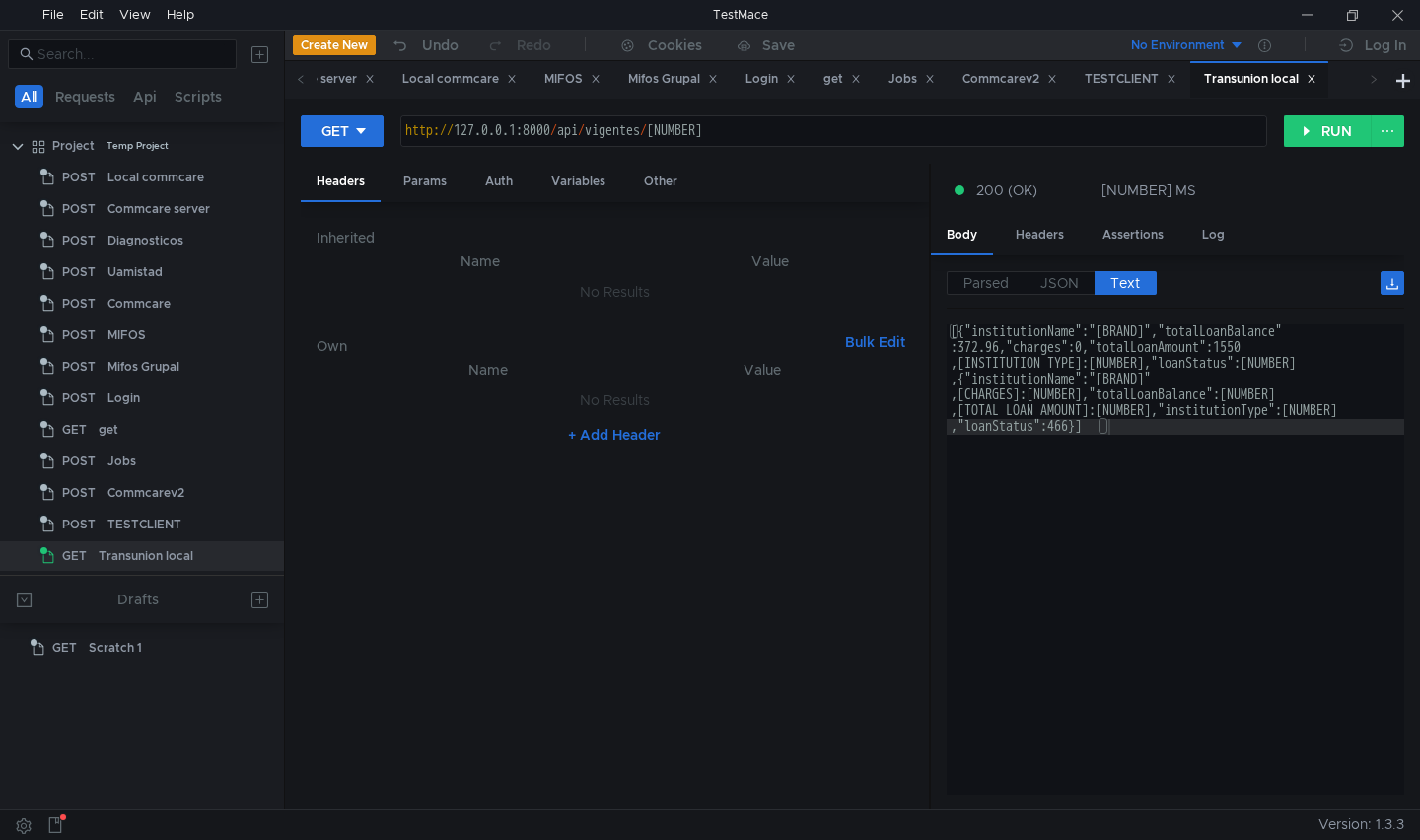click on "[{"institutionName":"[COMPANY]","totalLoanBalance" :372.96,"charges":0,"totalLoanAmount":1550 ,"institutionType":462,"loanStatus":466} ,{"institutionName":"[COMPANY]" ,"totalLoanBalance":493.8,"charges":0 ,"totalLoanAmount":493.8,"institutionType":462 ,"loanStatus":466}]" 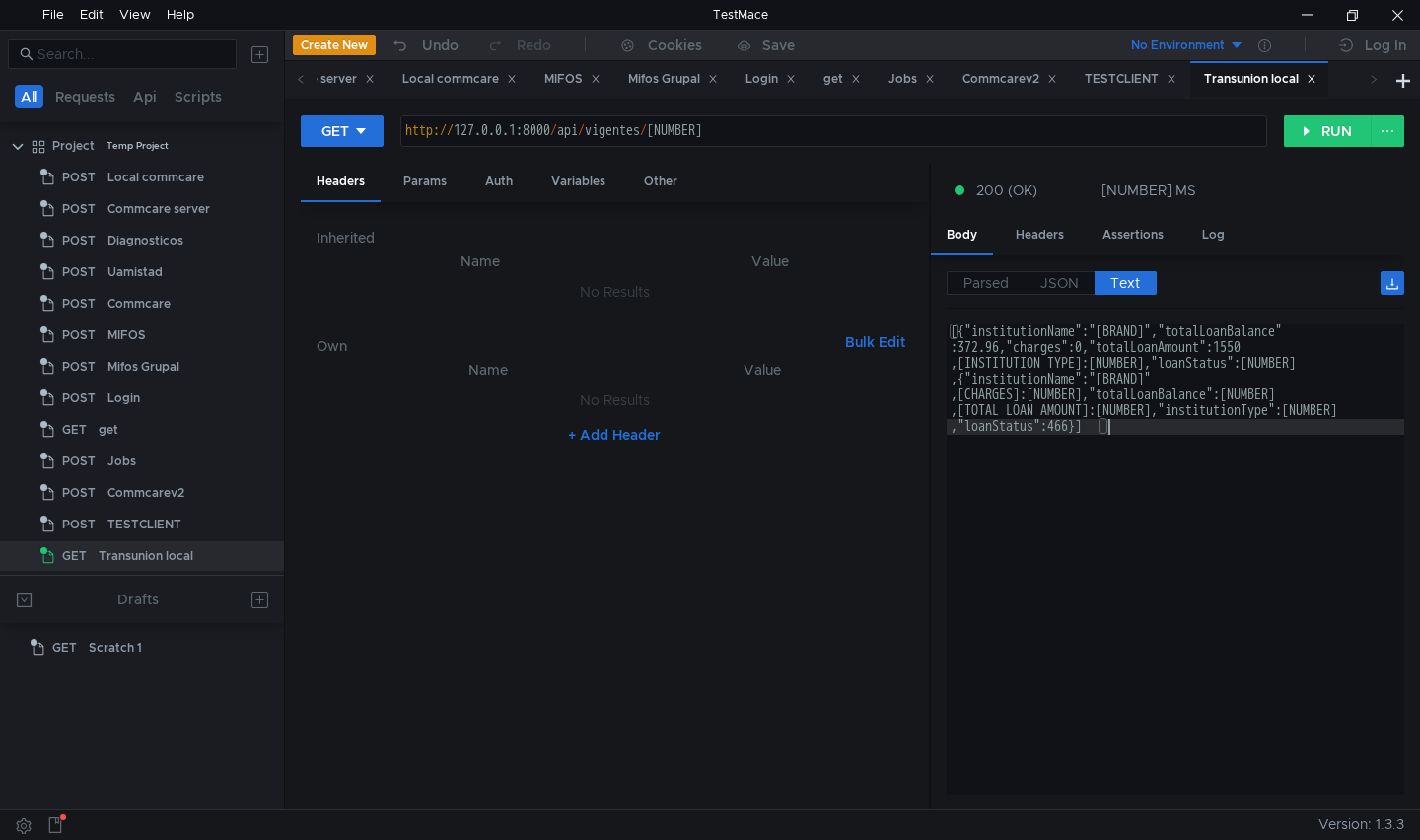 click on "[{"institutionName":"[COMPANY]","totalLoanBalance" :372.96,"charges":0,"totalLoanAmount":1550 ,"institutionType":462,"loanStatus":466} ,{"institutionName":"[COMPANY]" ,"totalLoanBalance":493.8,"charges":0 ,"totalLoanAmount":493.8,"institutionType":462 ,"loanStatus":466}]" 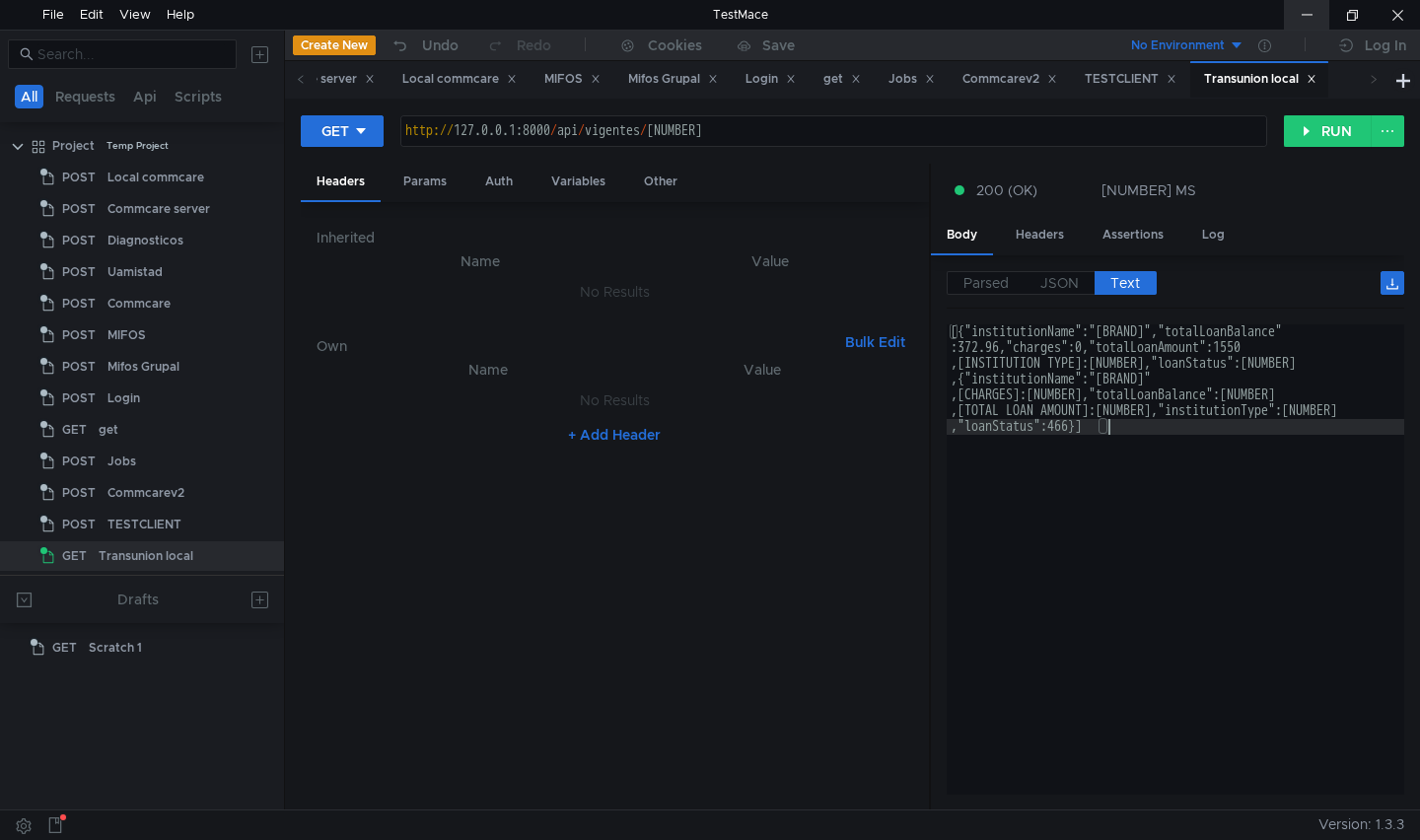 click at bounding box center (1307, 15) 